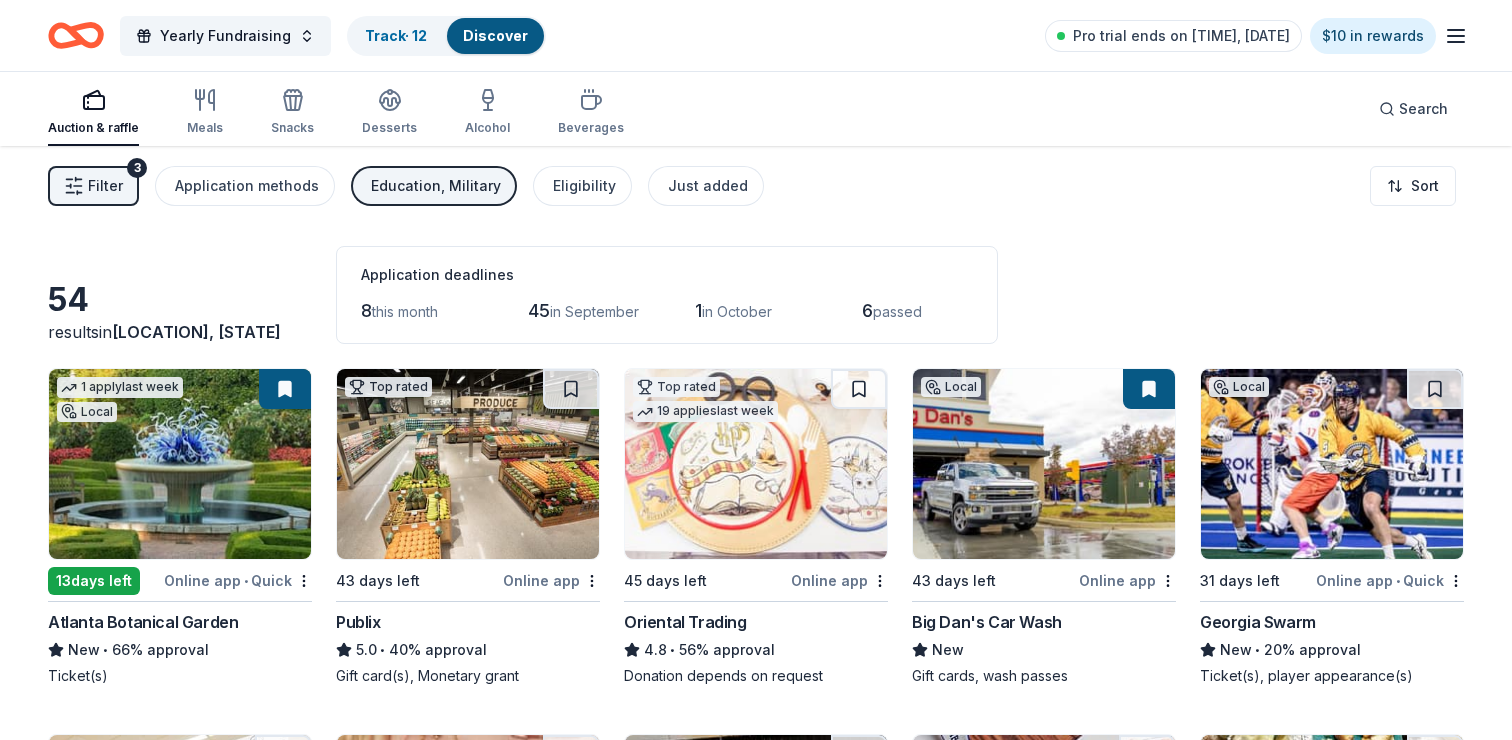 scroll, scrollTop: 0, scrollLeft: 0, axis: both 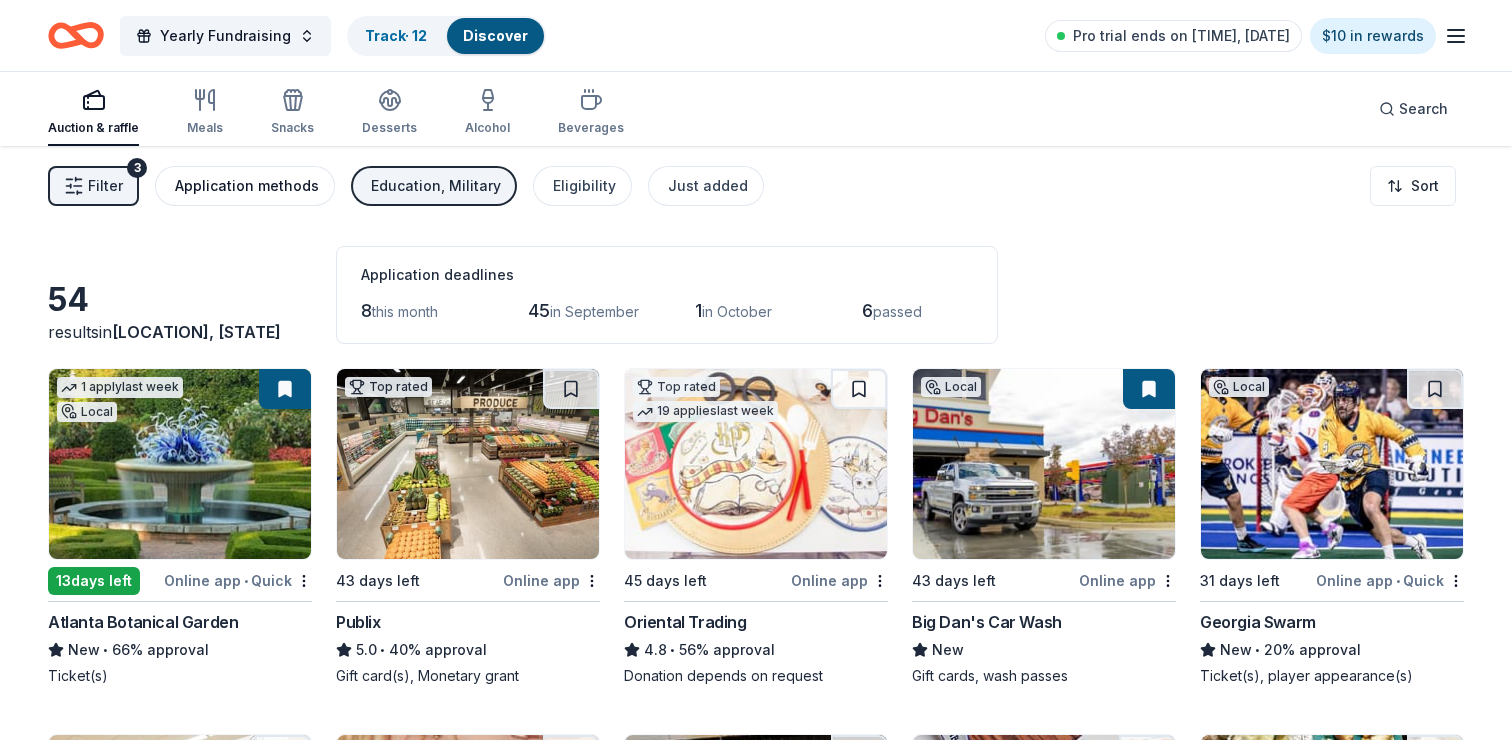 drag, startPoint x: 315, startPoint y: 190, endPoint x: 273, endPoint y: 190, distance: 42 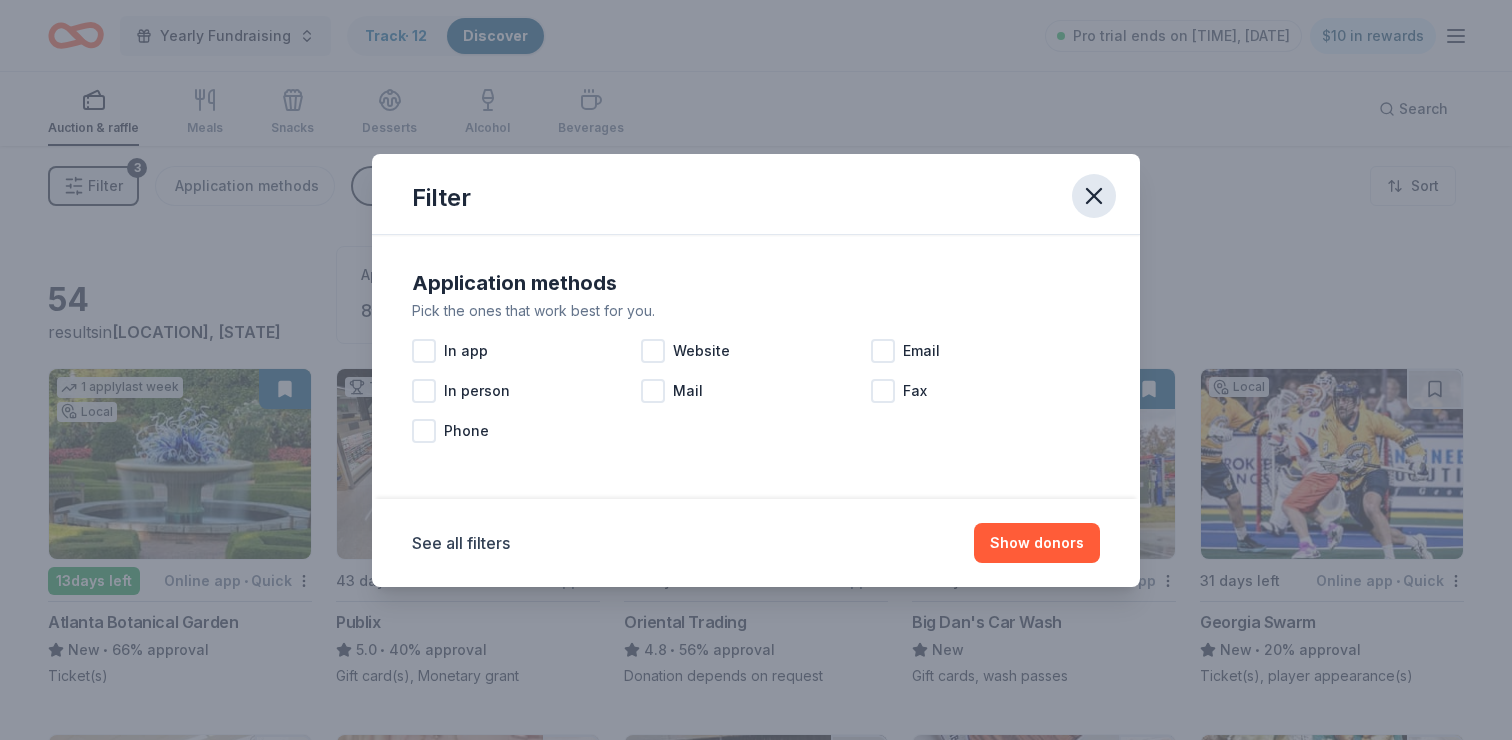 click 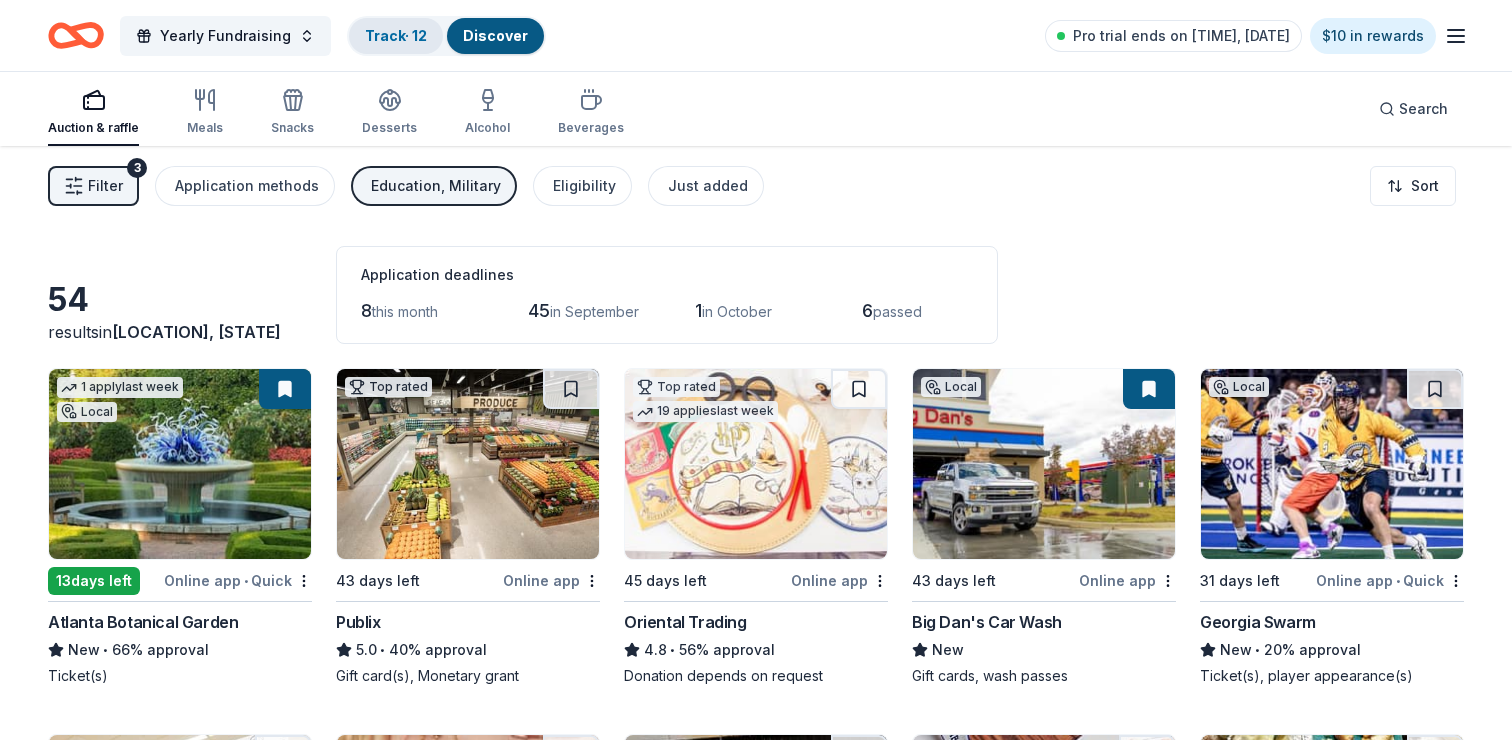 click on "Track  · 12" at bounding box center [396, 35] 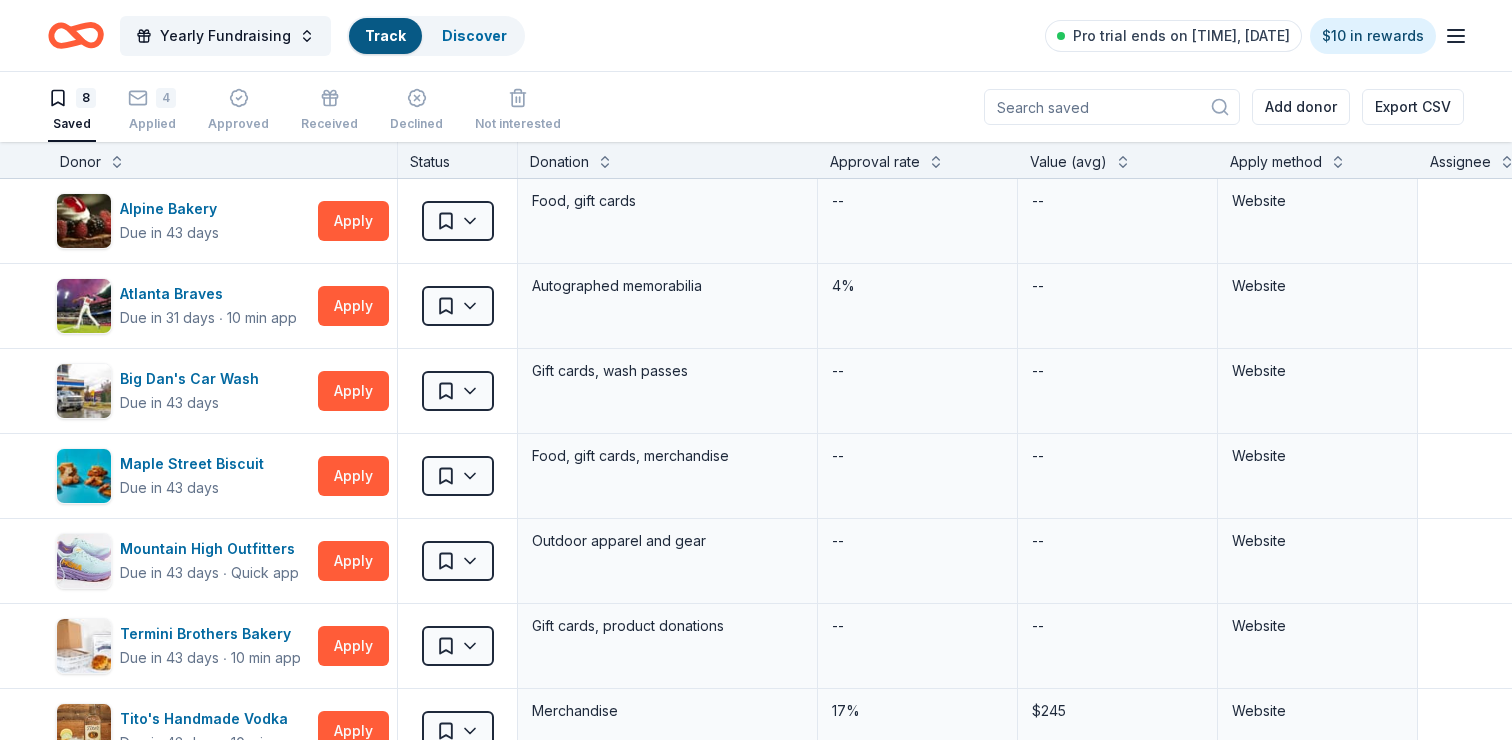 scroll, scrollTop: 0, scrollLeft: 0, axis: both 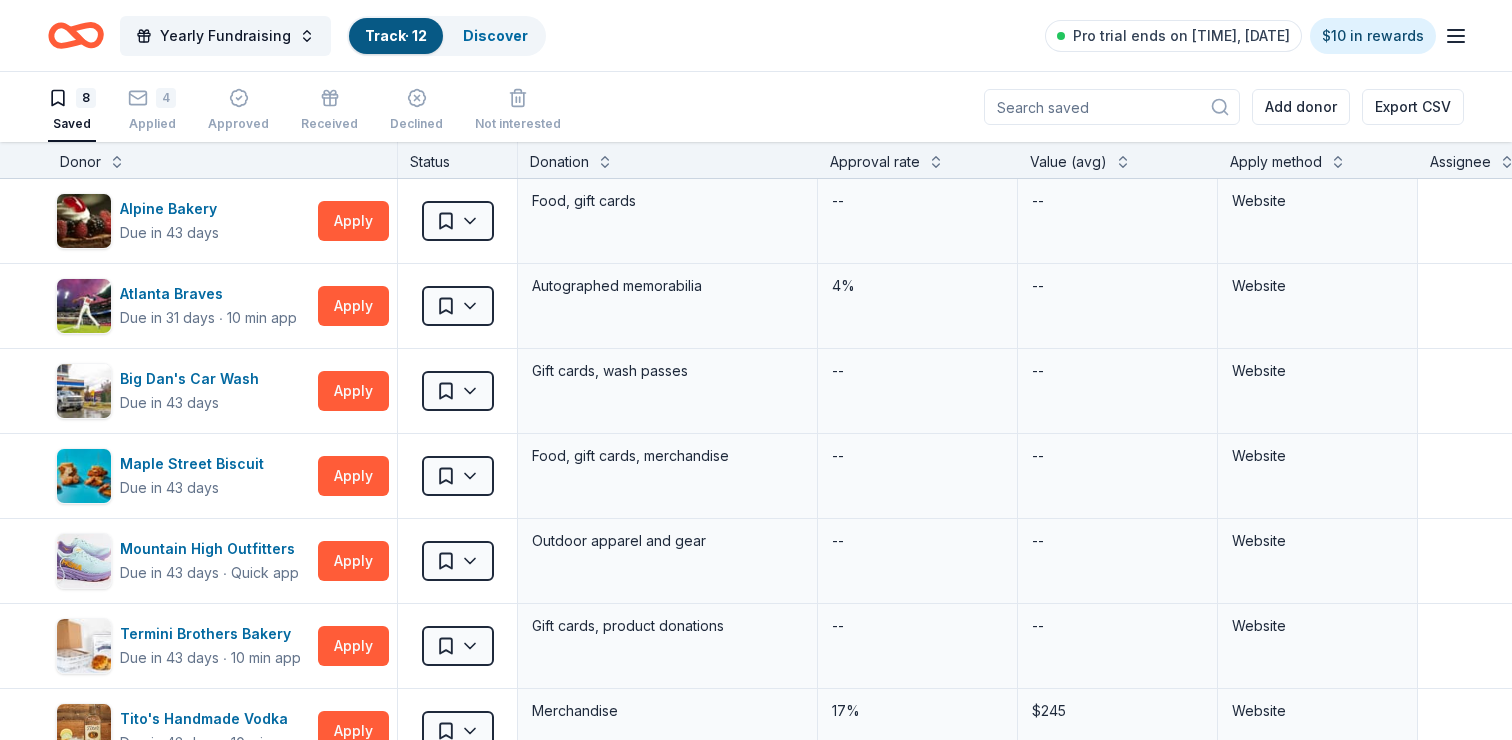 click at bounding box center [1112, 107] 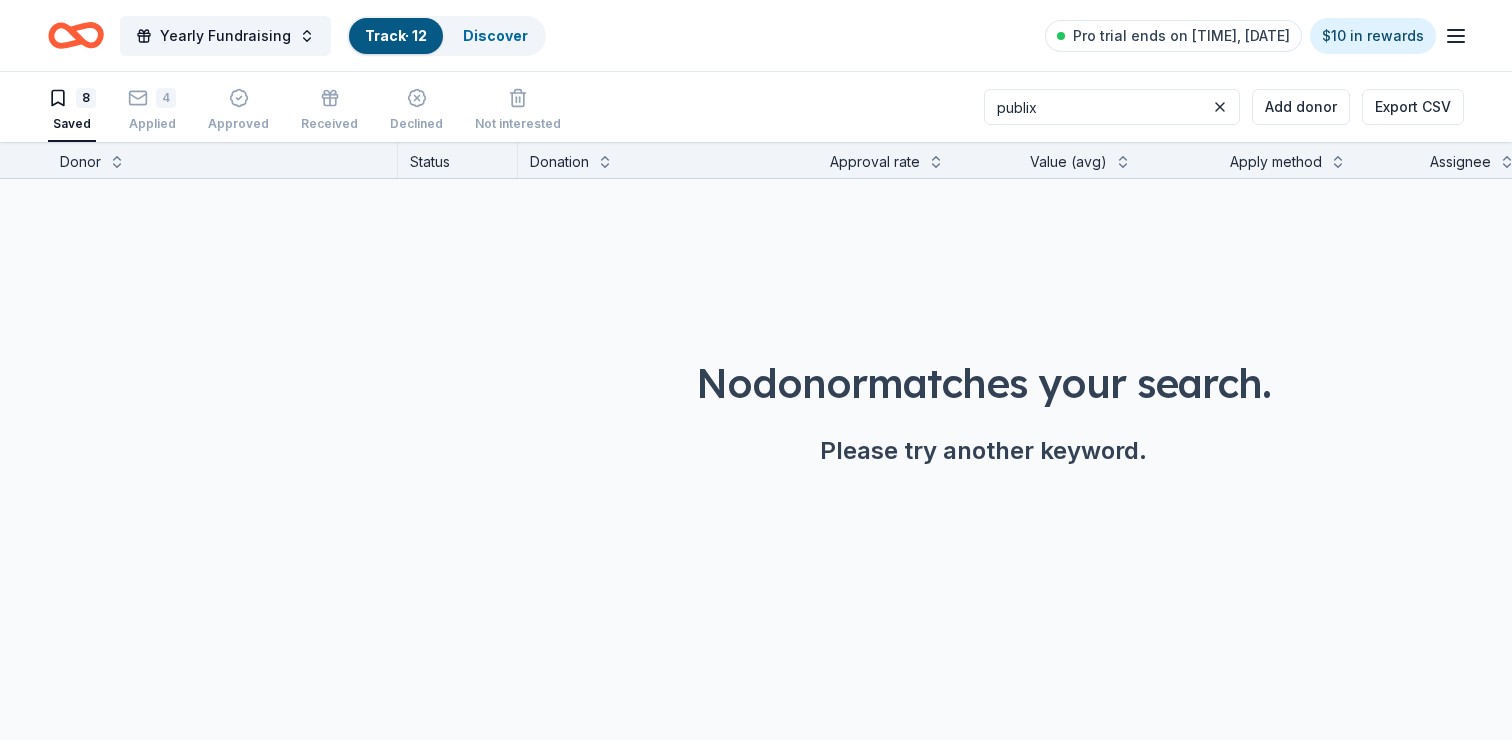 type on "publix" 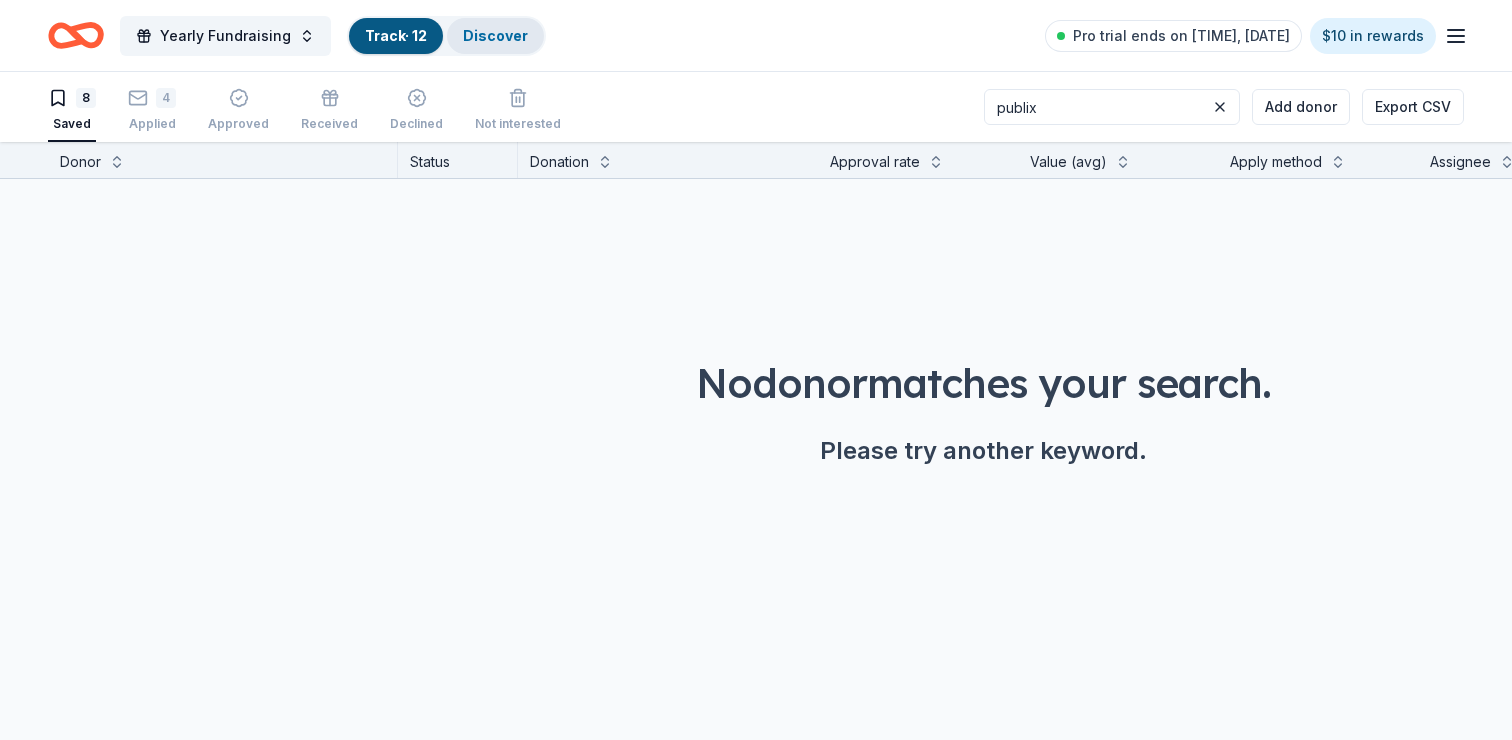 click on "Discover" at bounding box center (495, 36) 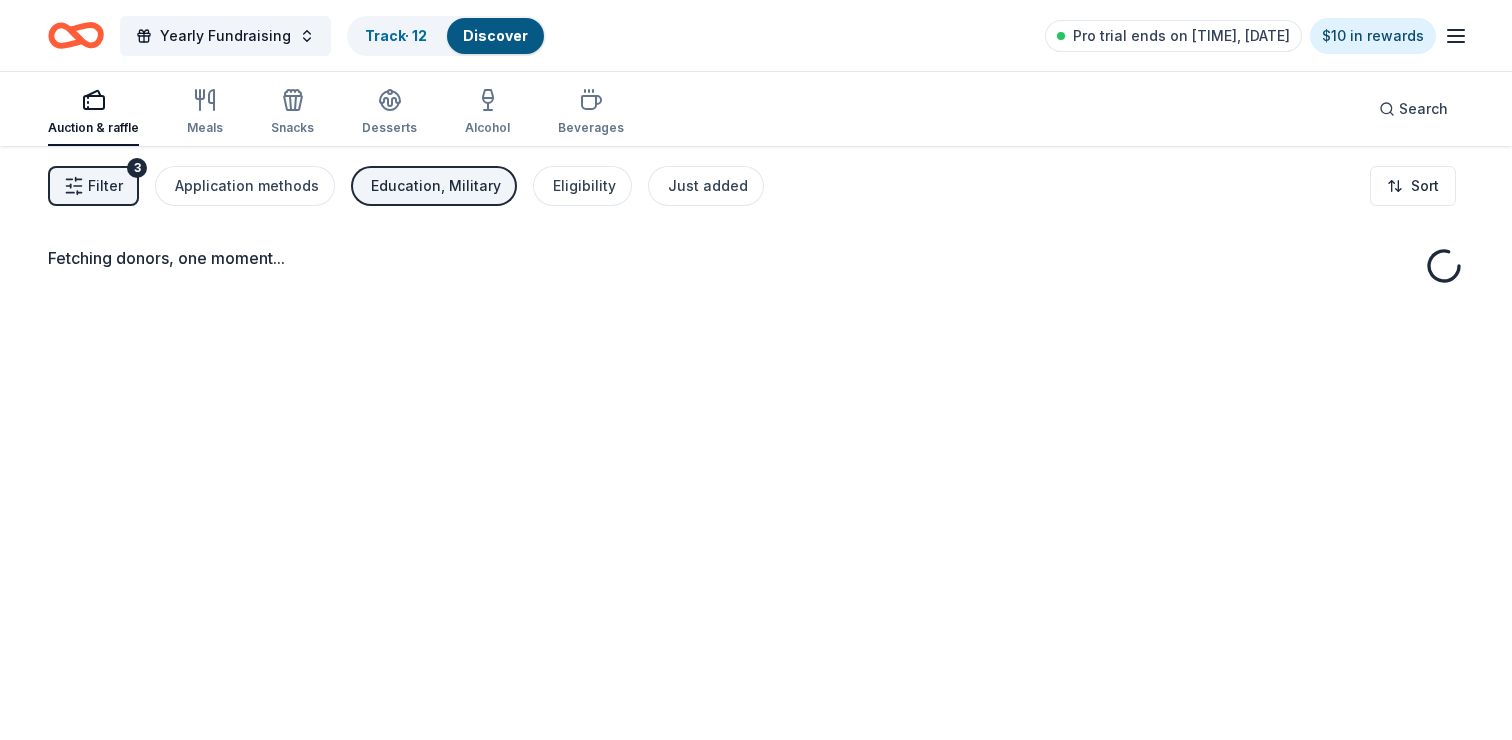 scroll, scrollTop: 1, scrollLeft: 0, axis: vertical 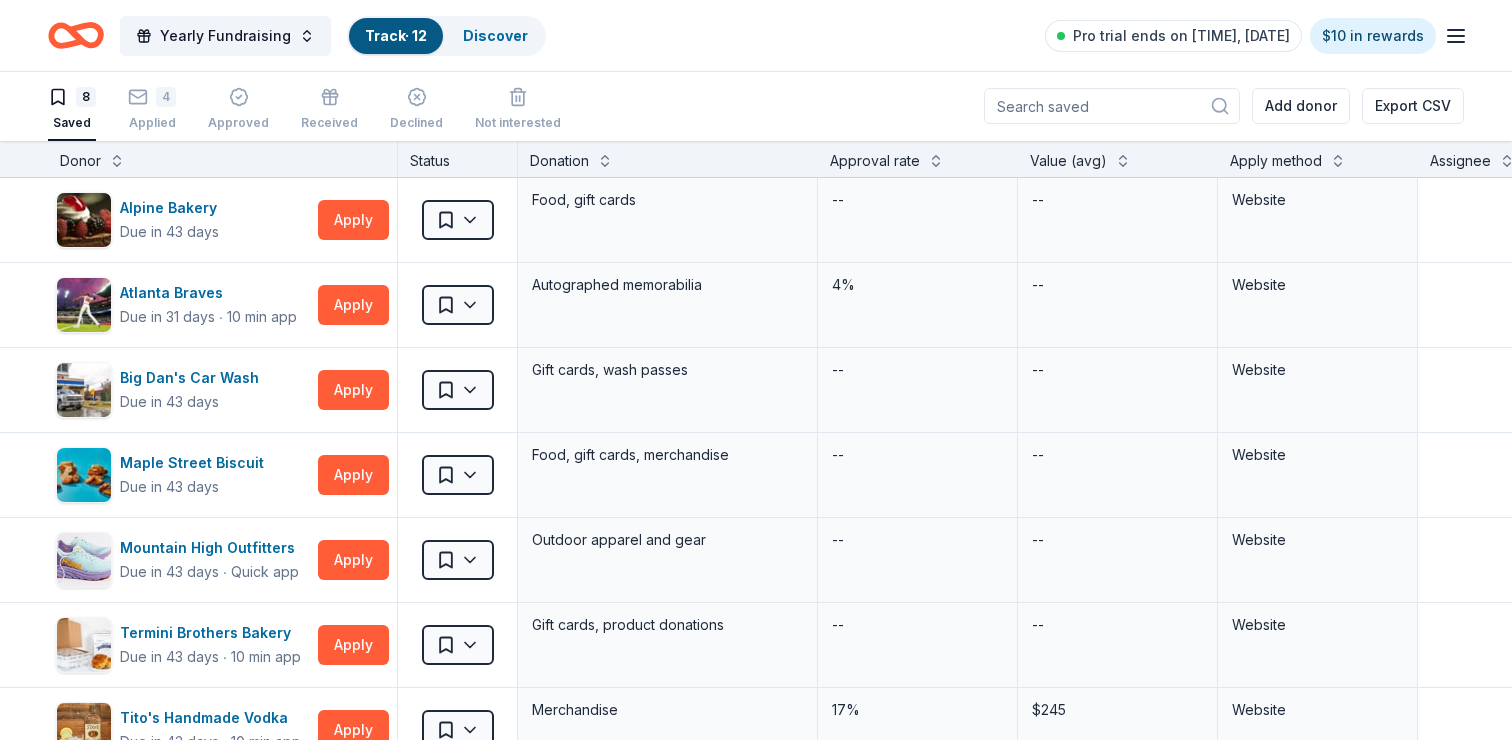 click at bounding box center (1112, 106) 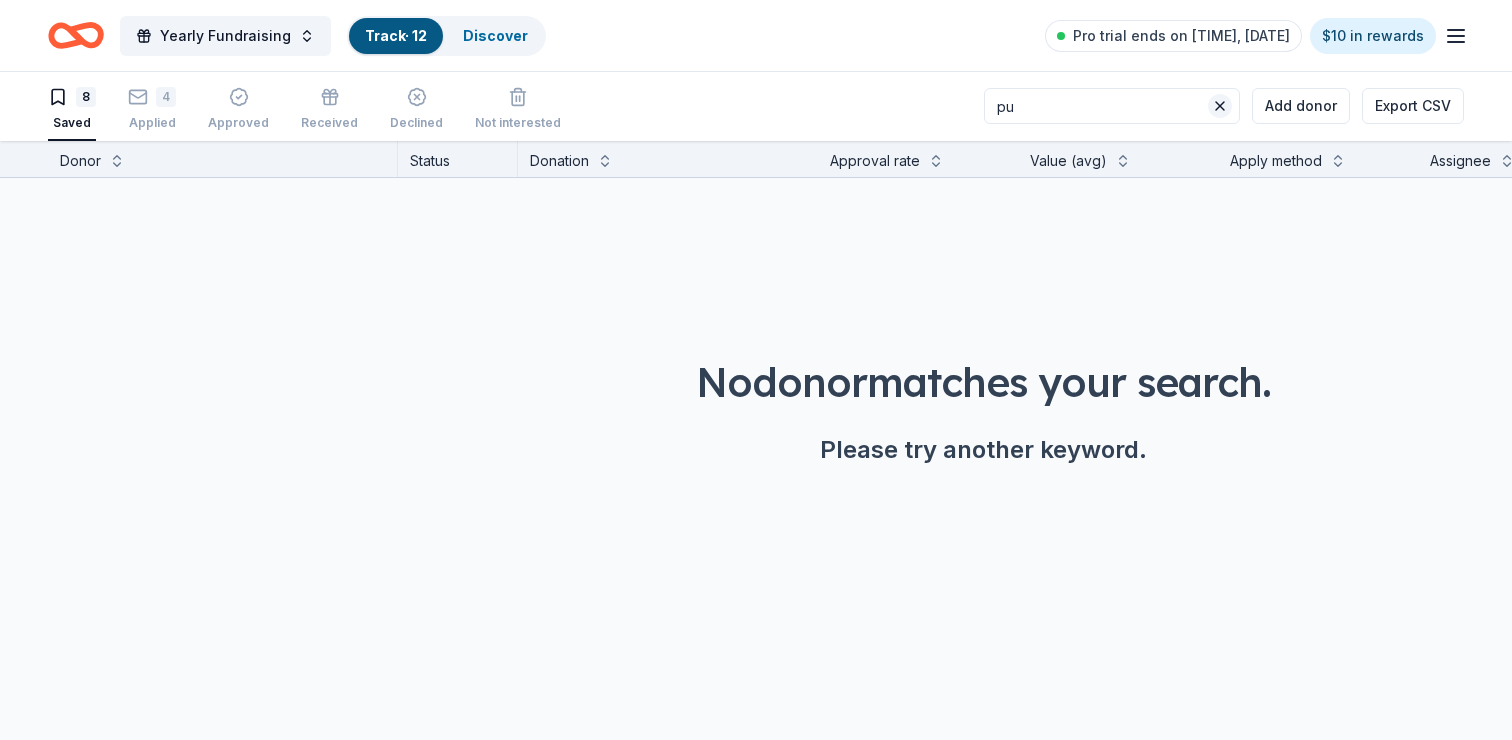 type on "pu" 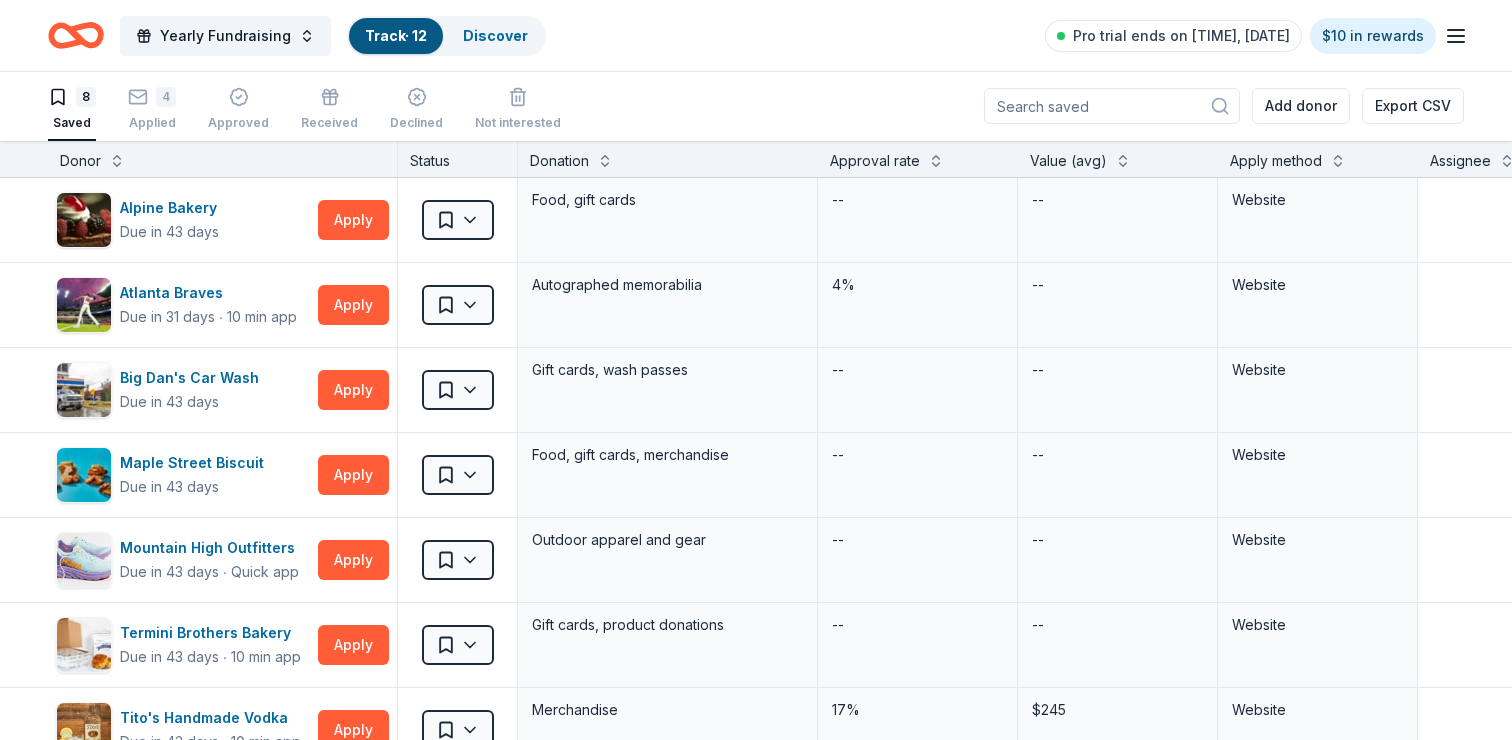 click on "[NUMBER] Saved [NUMBER] Applied Approved Received Declined Not interested Add donor Export CSV" at bounding box center [756, 106] 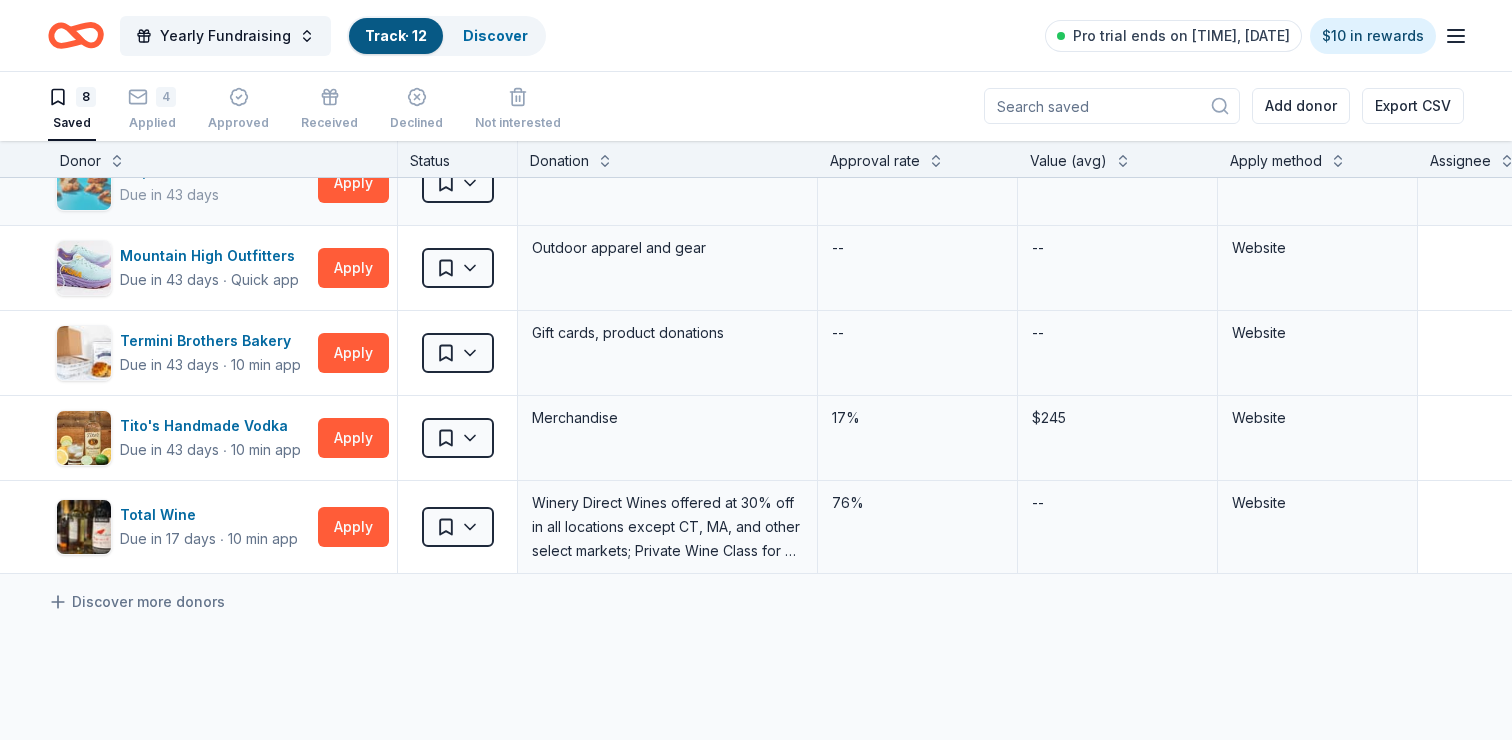 scroll, scrollTop: 286, scrollLeft: 0, axis: vertical 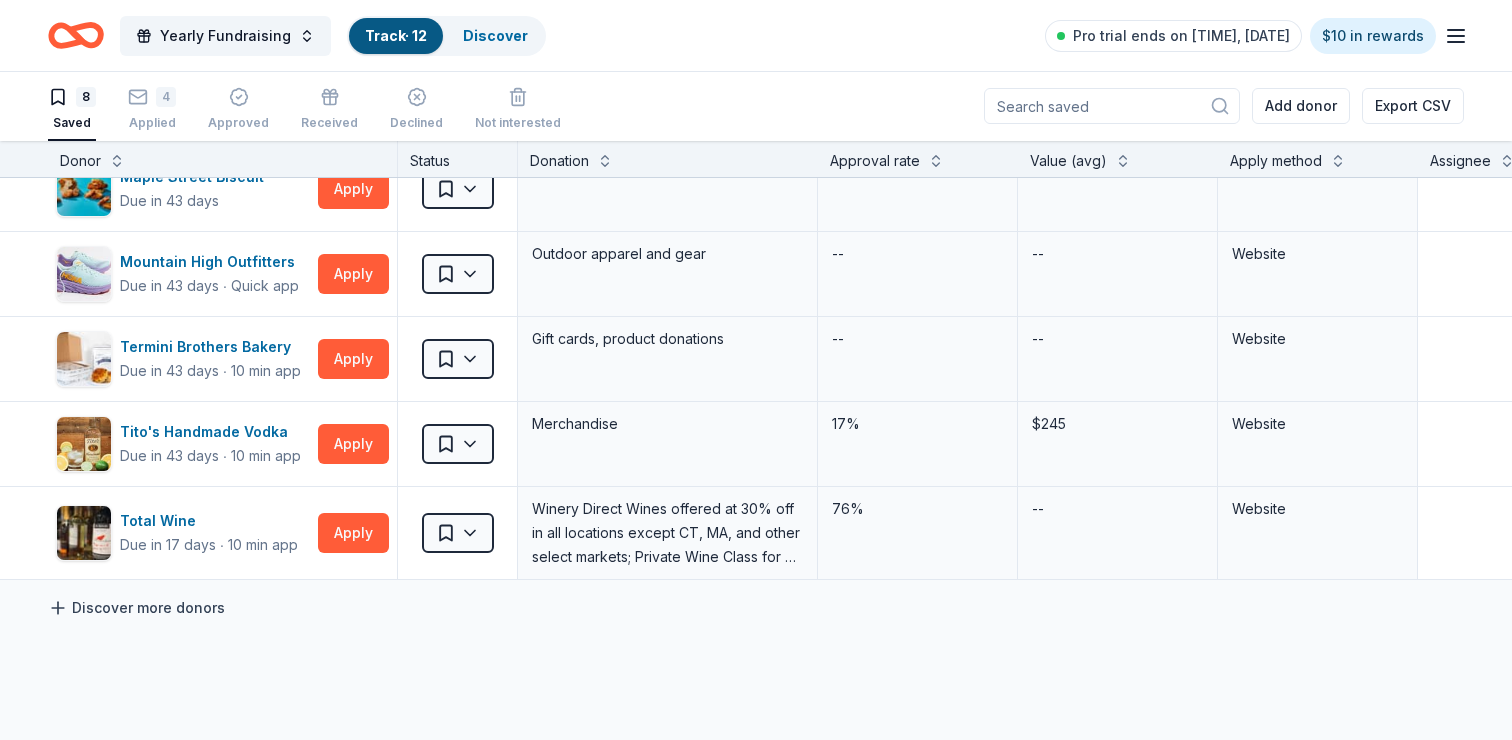 click 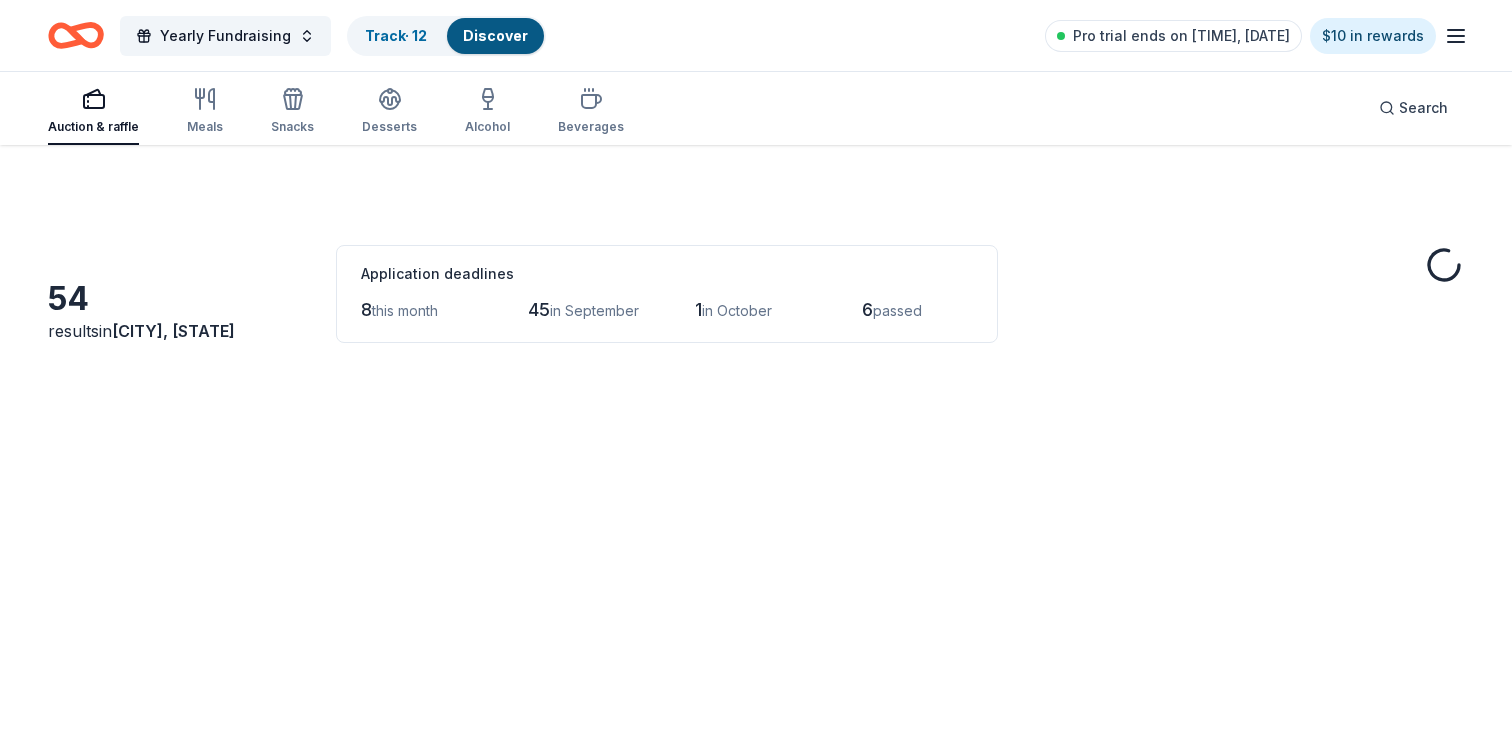 scroll, scrollTop: 0, scrollLeft: 0, axis: both 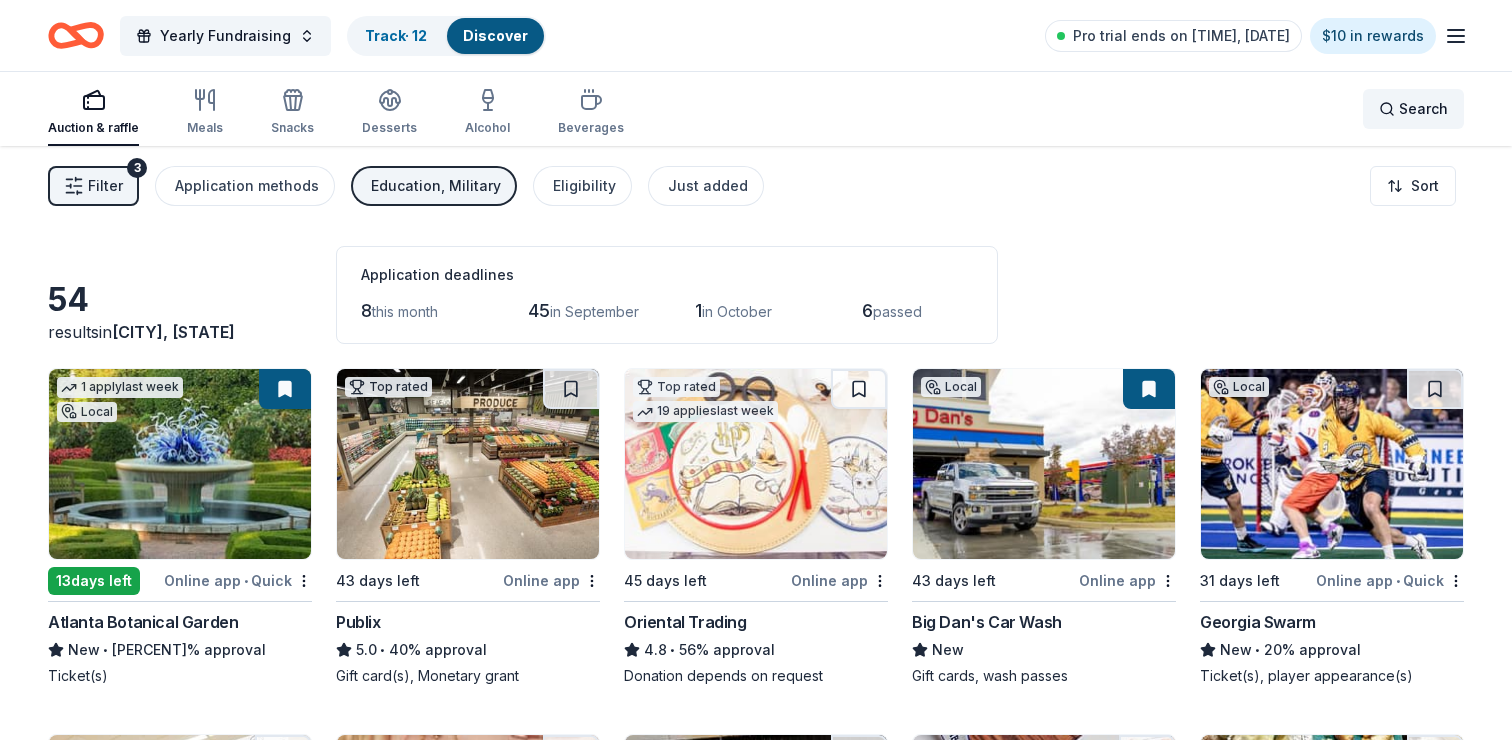 click on "Search" at bounding box center [1413, 109] 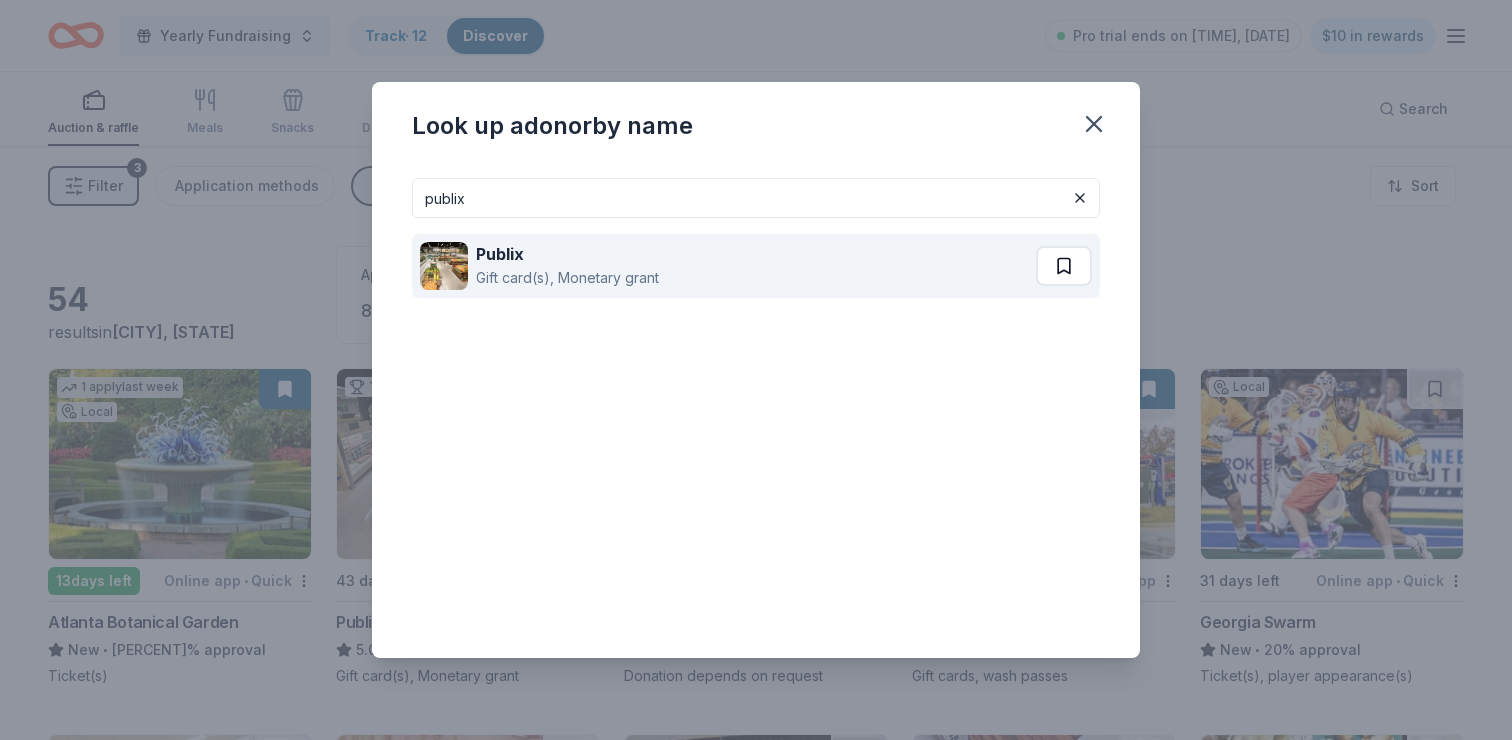 type on "publix" 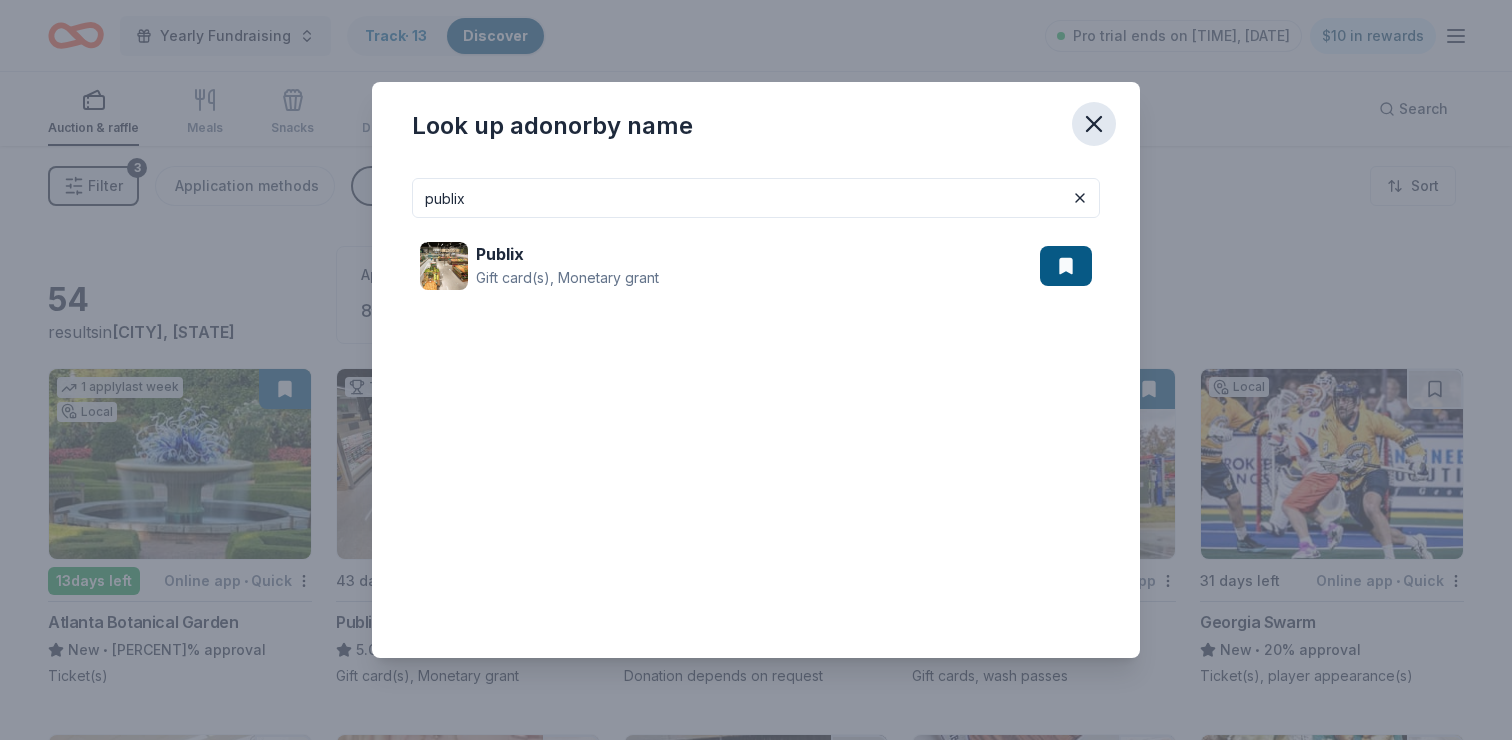 click 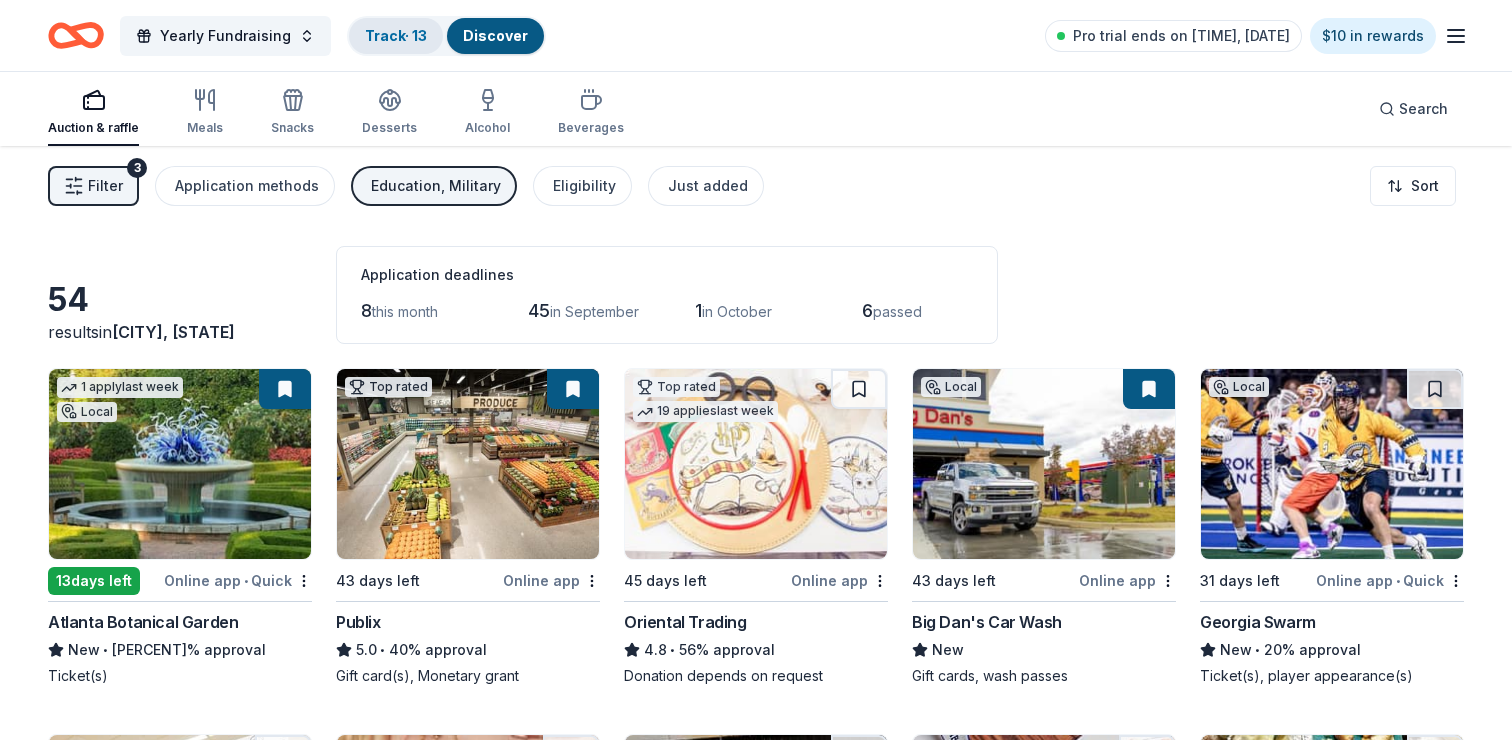 click on "Track  · 13" at bounding box center (396, 35) 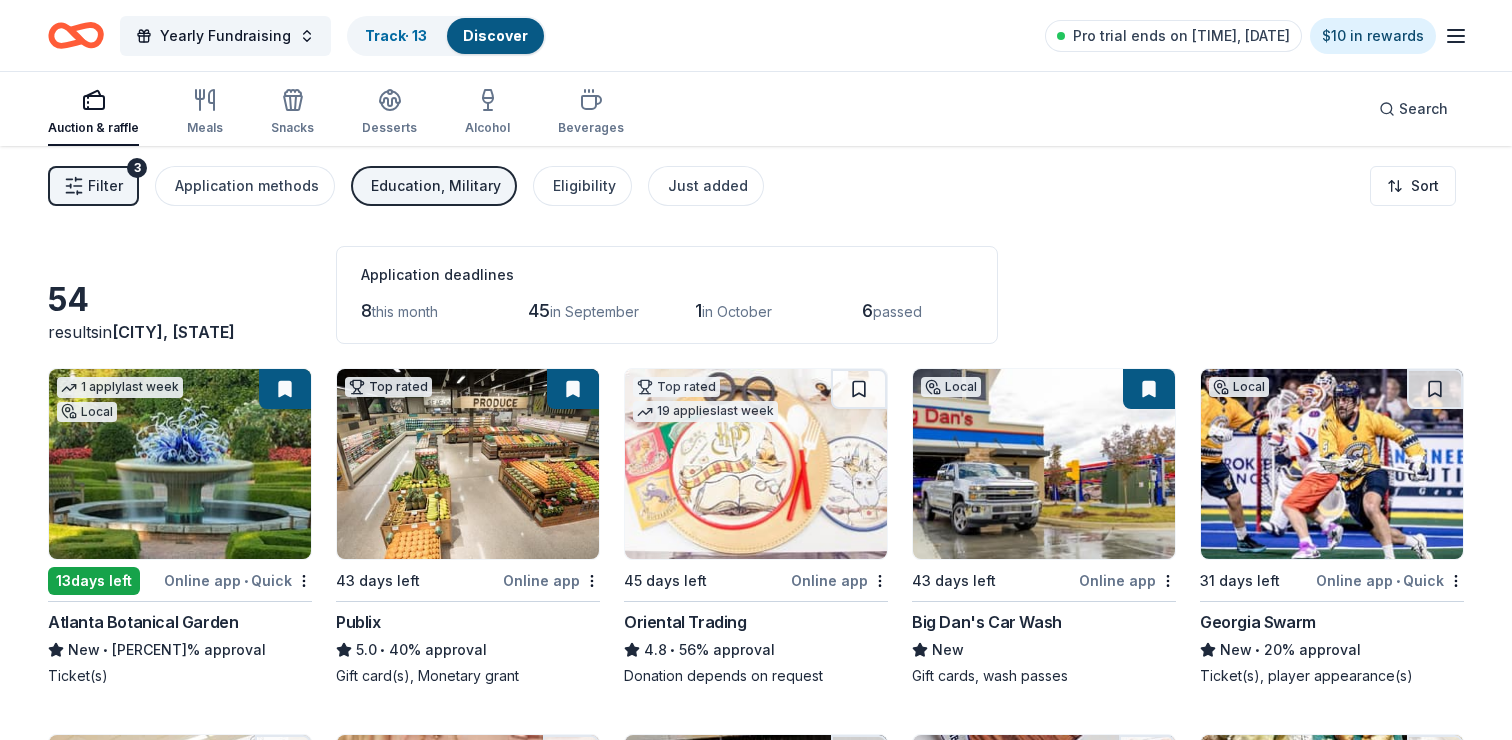 scroll, scrollTop: 1, scrollLeft: 0, axis: vertical 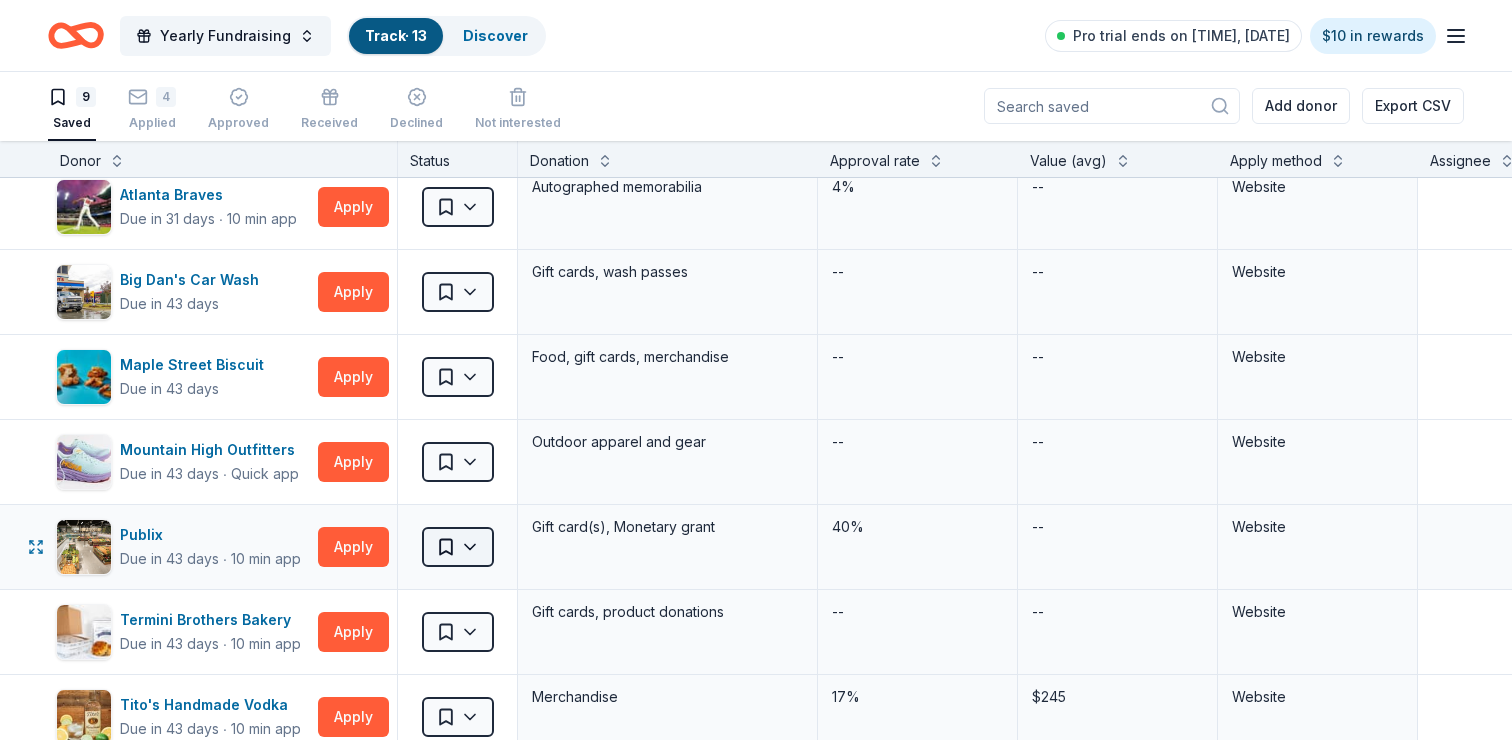 click on "Yearly Fundraising Track  · 13 Discover Pro trial ends on 8PM, 8/6 $10 in rewards 9 Saved 4 Applied Approved Received Declined Not interested Add donor Export CSV Donor Status Donation Approval rate Value (avg) Apply method Assignee Notes Alpine Bakery Due in 43 days Apply Saved Food, gift cards -- -- Website Atlanta Braves Due in 31 days ∙ 10 min app Apply Saved Autographed memorabilia 4% -- Website Big Dan's Car Wash Due in 43 days Apply Saved Gift cards, wash passes -- -- Website Maple Street Biscuit Due in 43 days Apply Saved Food, gift cards, merchandise -- -- Website Mountain High Outfitters Due in 43 days ∙ Quick app Apply Saved Outdoor apparel and gear -- -- Website Publix Due in 43 days ∙ 10 min app Apply Saved Gift card(s), Monetary grant 40% -- Website Termini Brothers Bakery Due in 43 days ∙ 10 min app Apply Saved Gift cards, product donations -- -- Website Tito's Handmade Vodka Due in 43 days ∙ 10 min app Apply Saved Merchandise 17% $245 Website Total Wine Due in 17 days ∙ 10 min app" at bounding box center [756, 369] 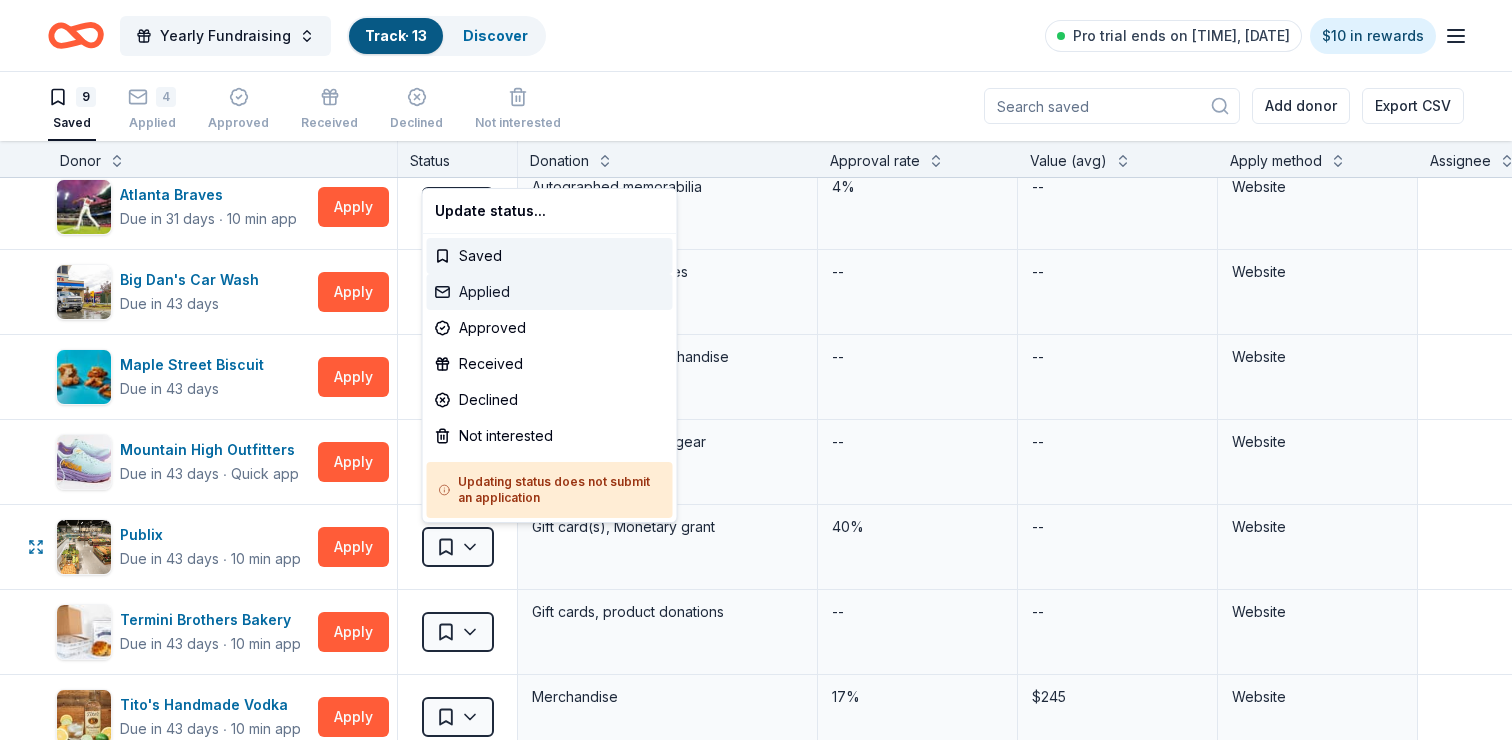 click on "Applied" at bounding box center (550, 292) 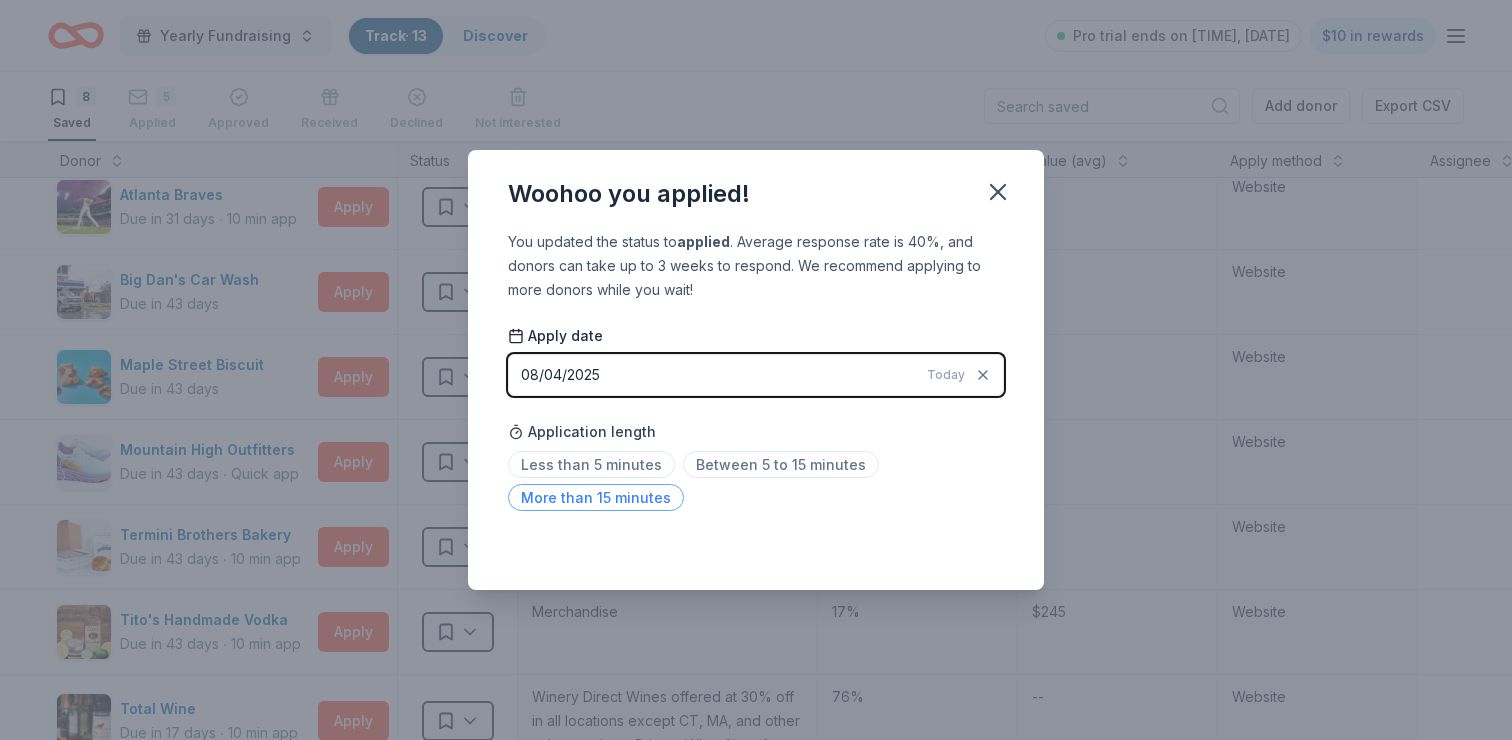 click on "More than 15 minutes" at bounding box center (596, 497) 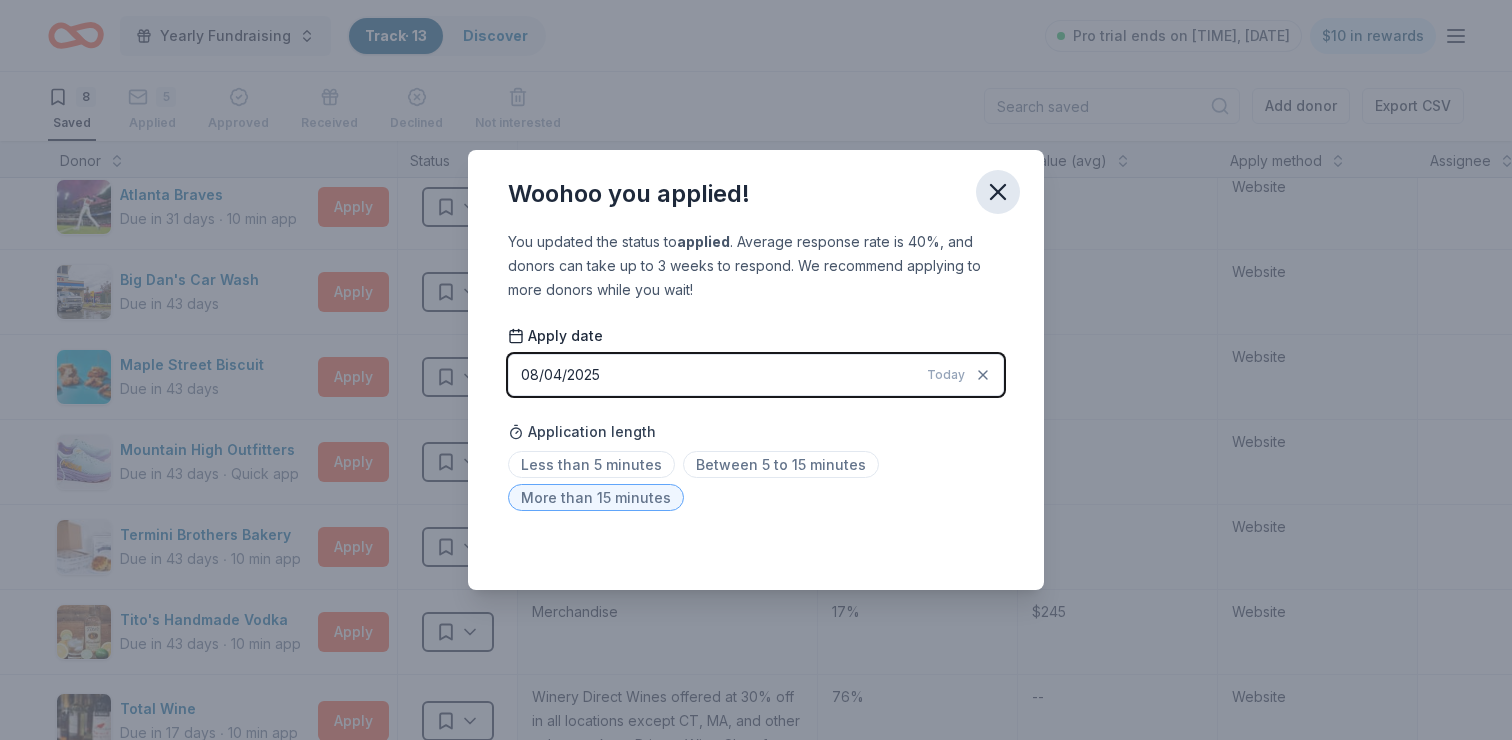 click 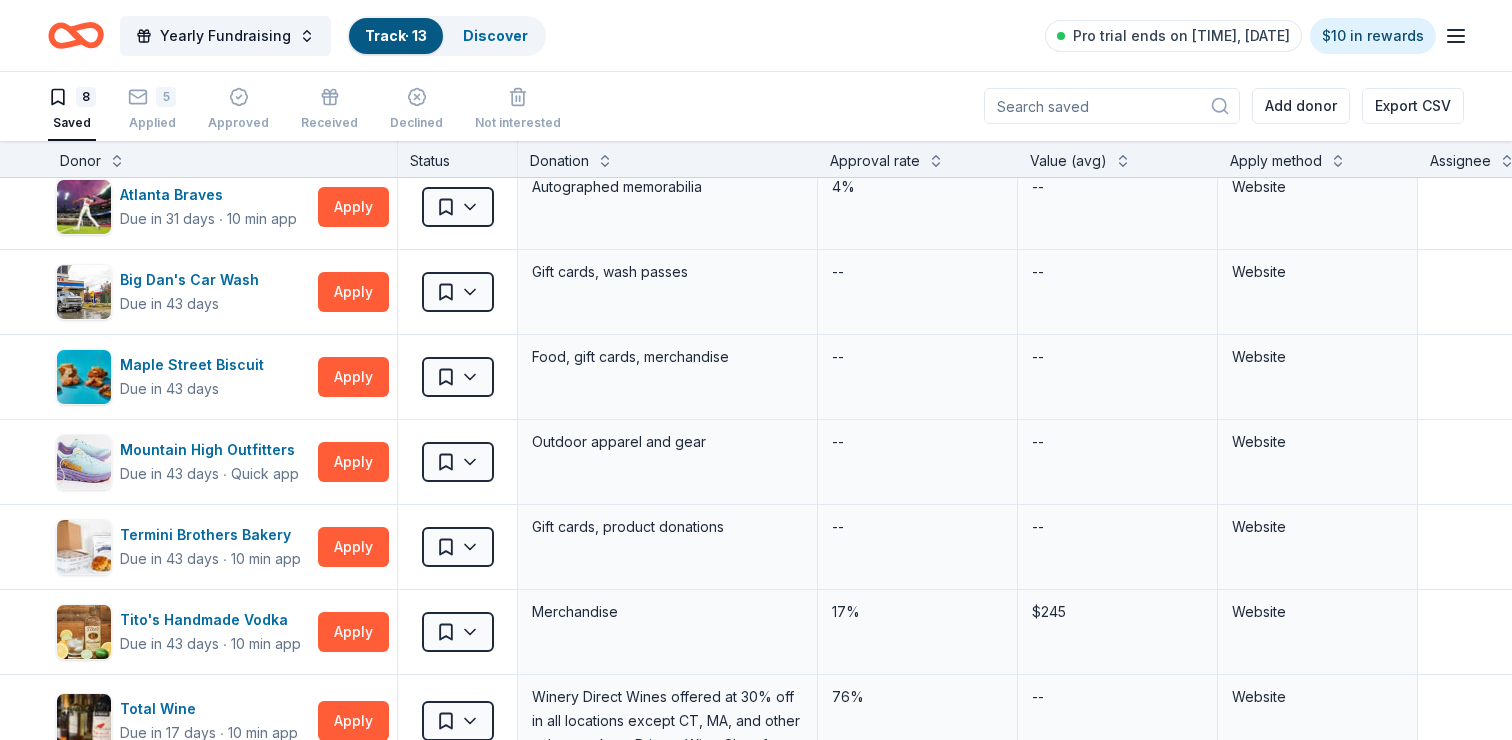 scroll, scrollTop: 0, scrollLeft: 0, axis: both 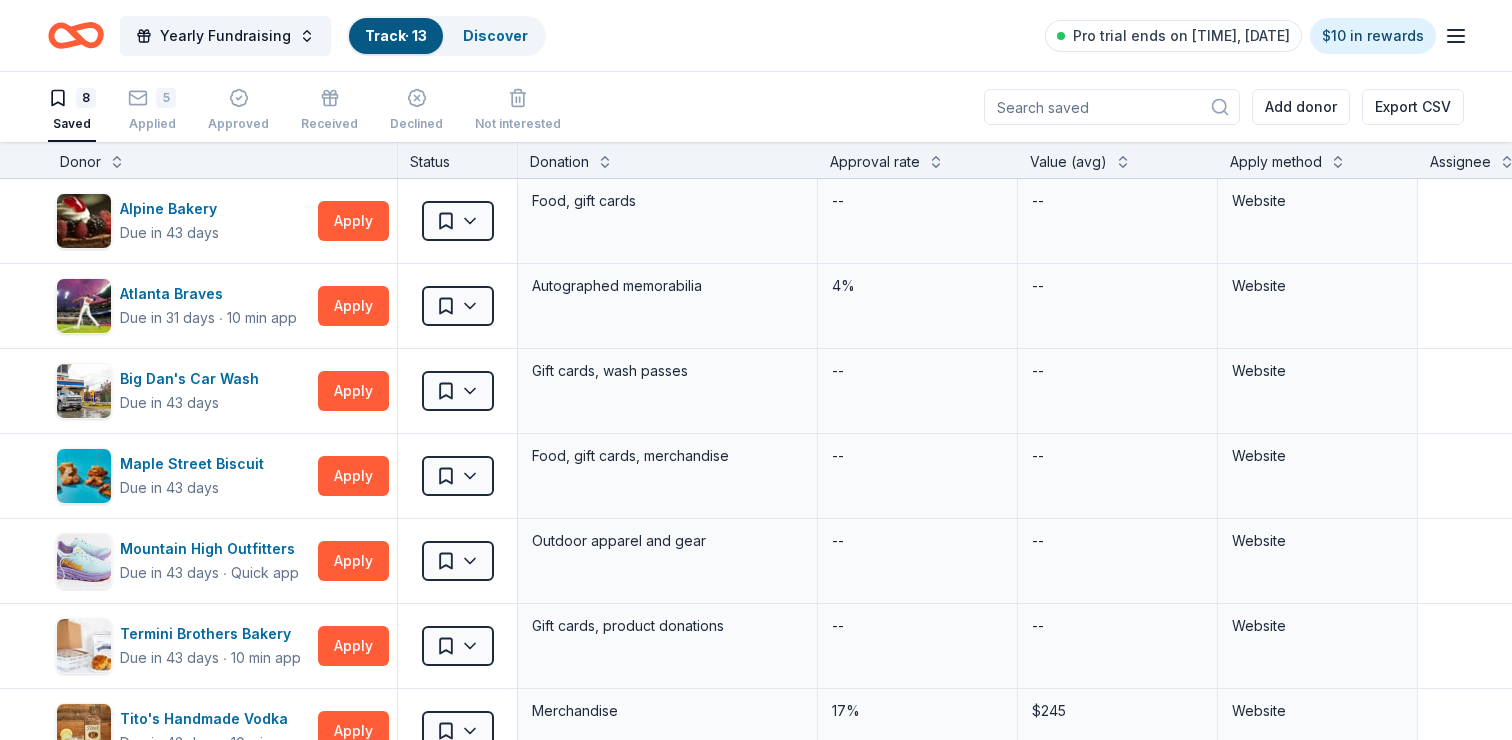 click at bounding box center [1112, 107] 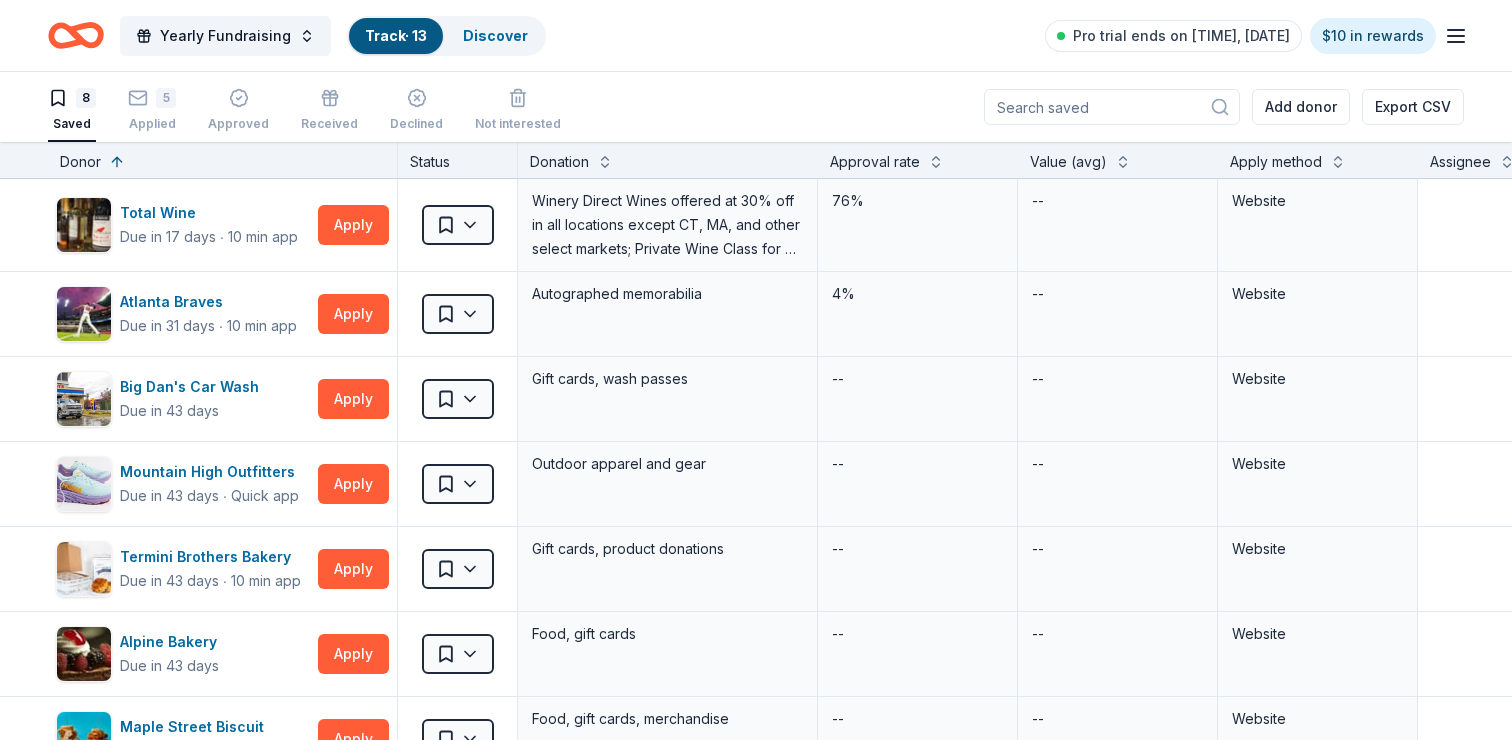 click on "Donor" at bounding box center [80, 162] 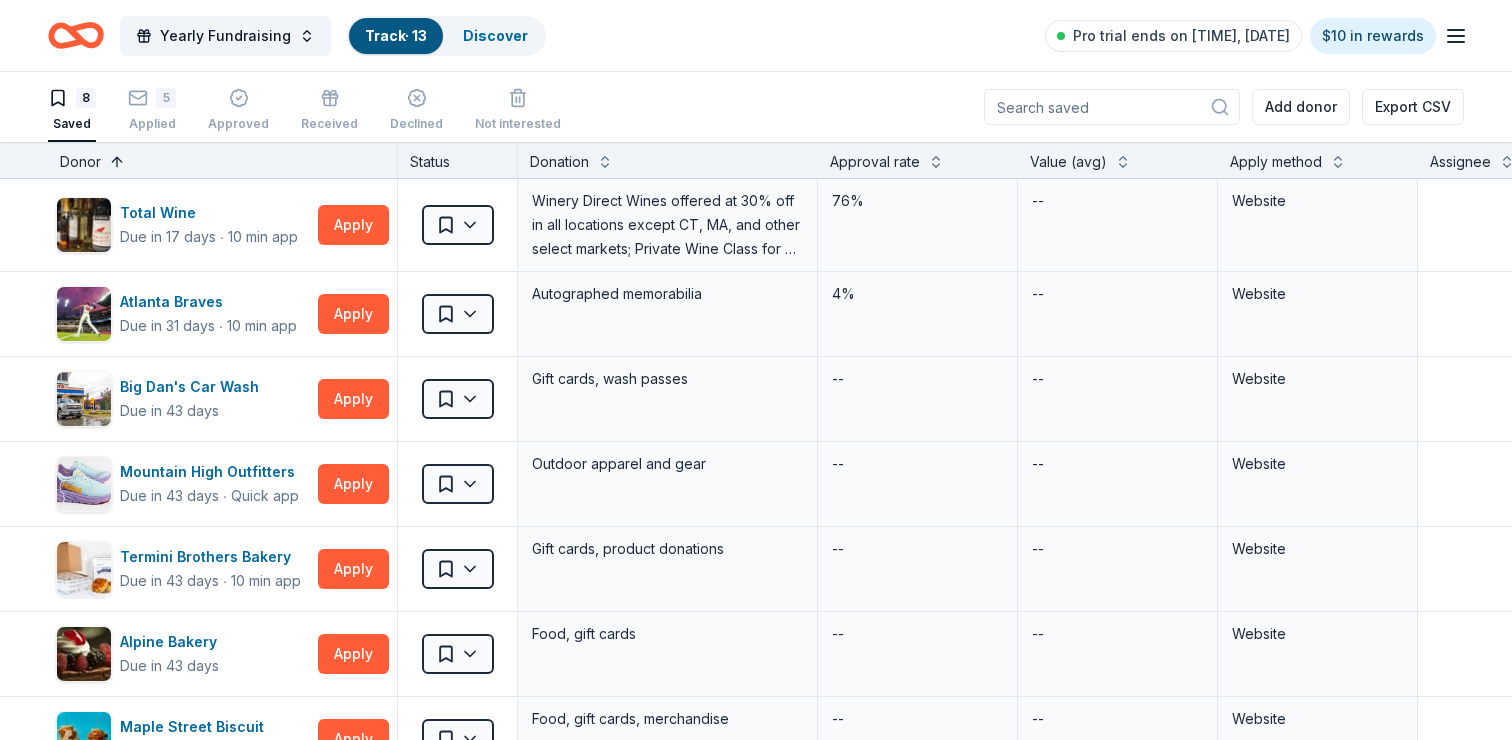 click at bounding box center [117, 160] 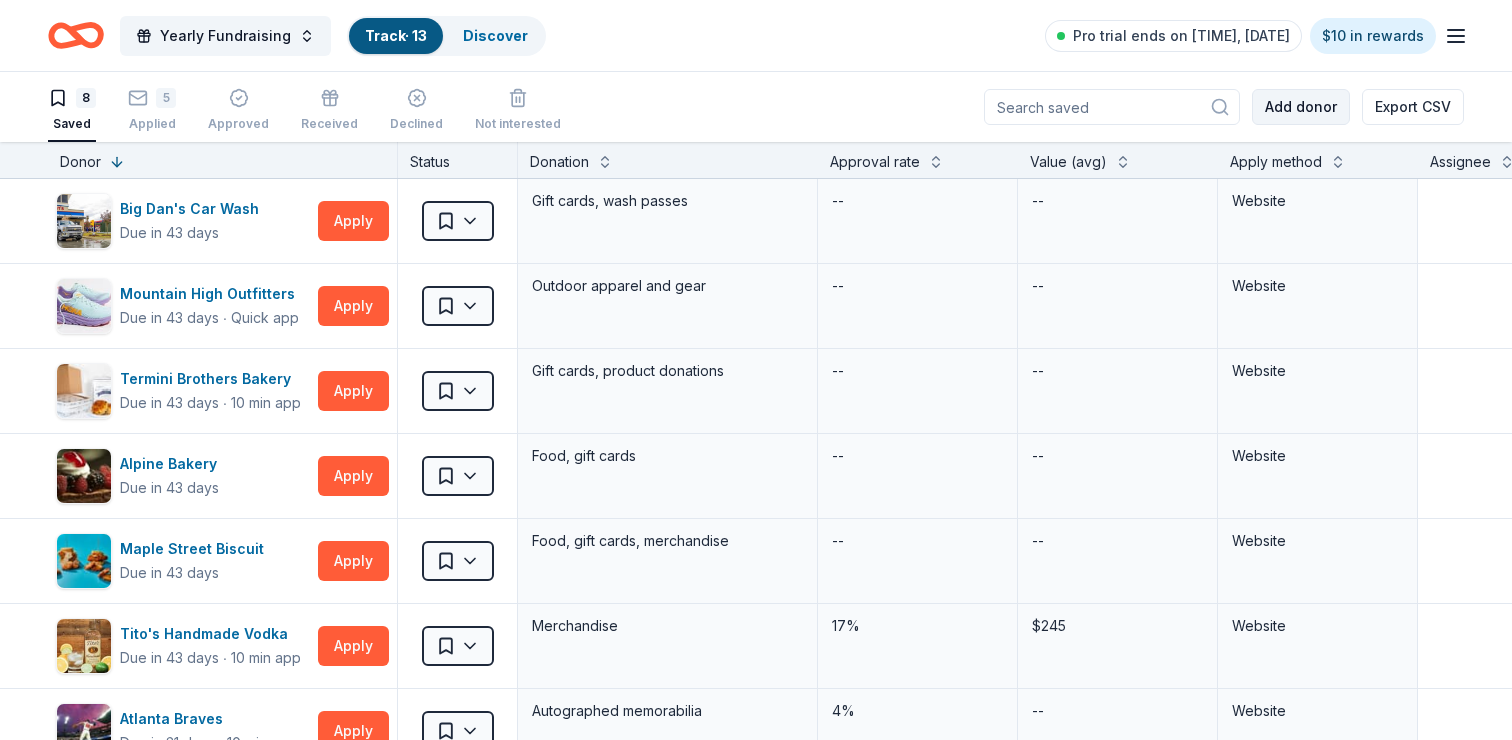 click on "Add donor" at bounding box center [1301, 107] 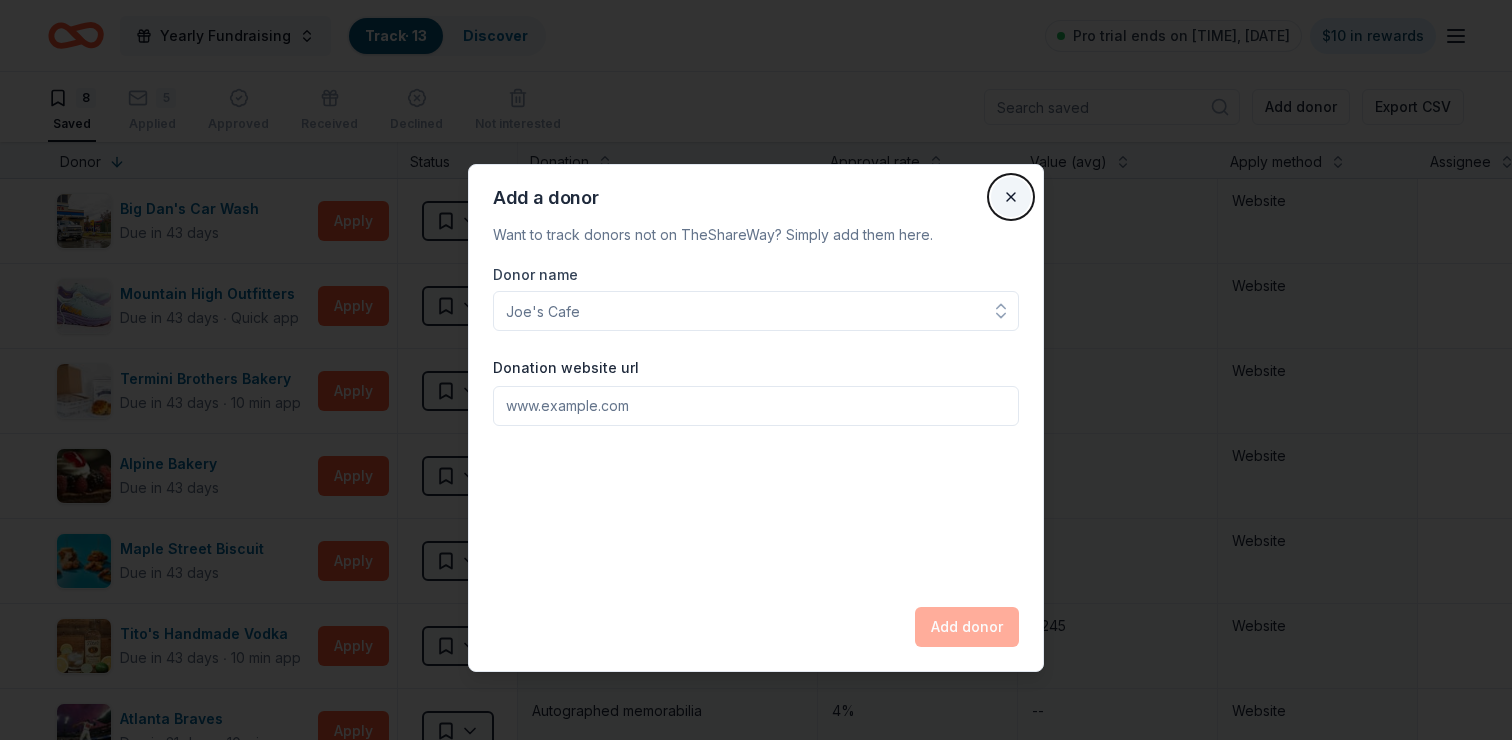 click on "Close" at bounding box center (1011, 197) 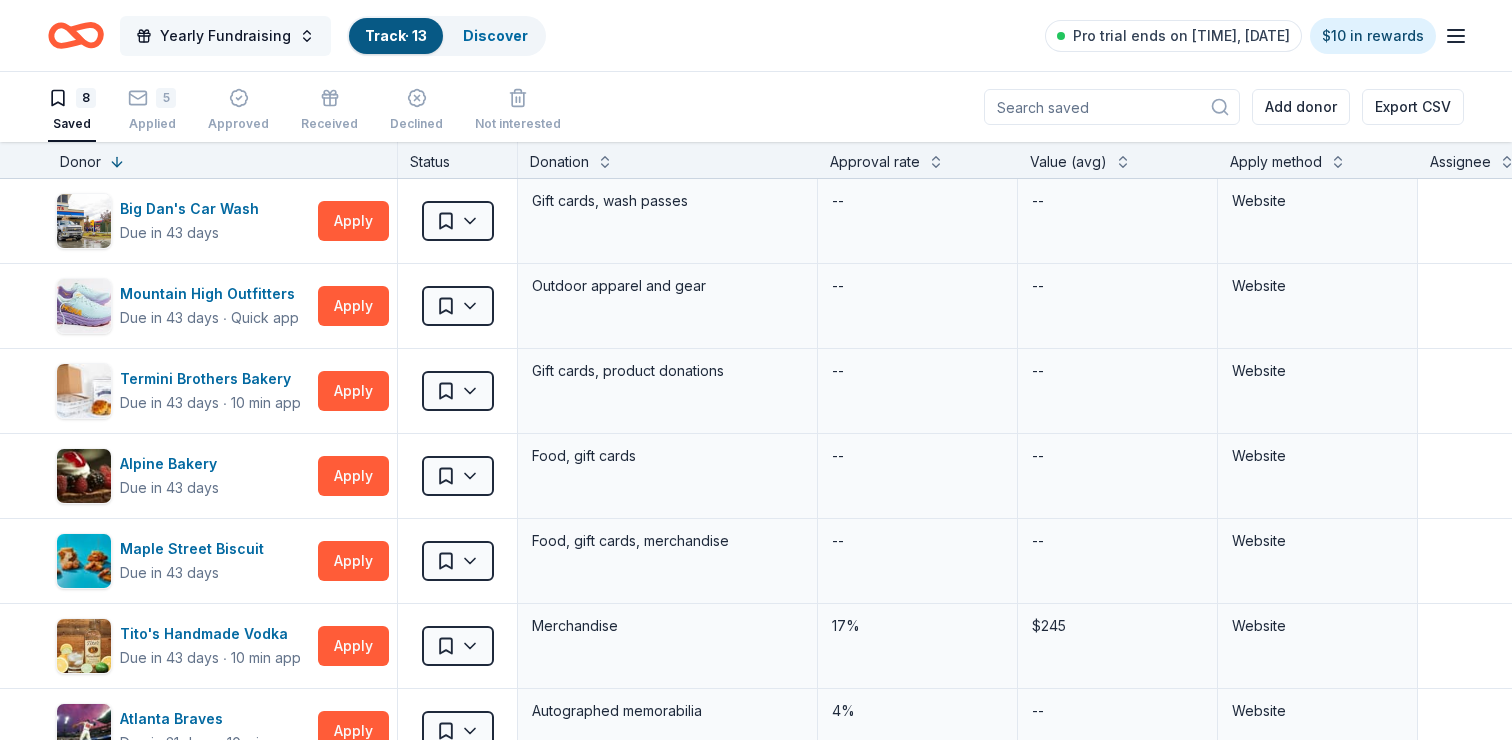 click on "Yearly Fundraising" at bounding box center (225, 36) 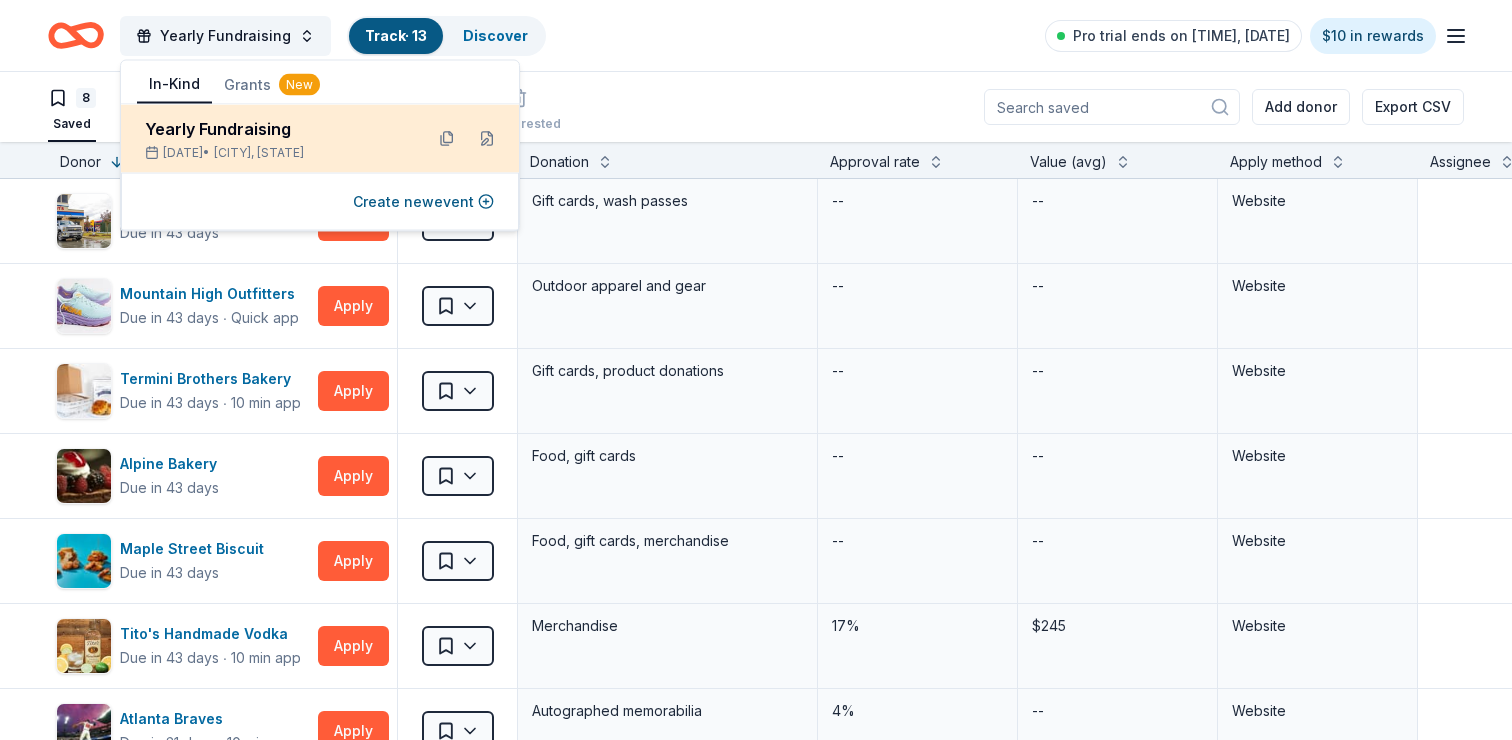 click on "Yearly Fundraising Oct 16, 2025  •  Allatoona Pass, GA" at bounding box center (276, 139) 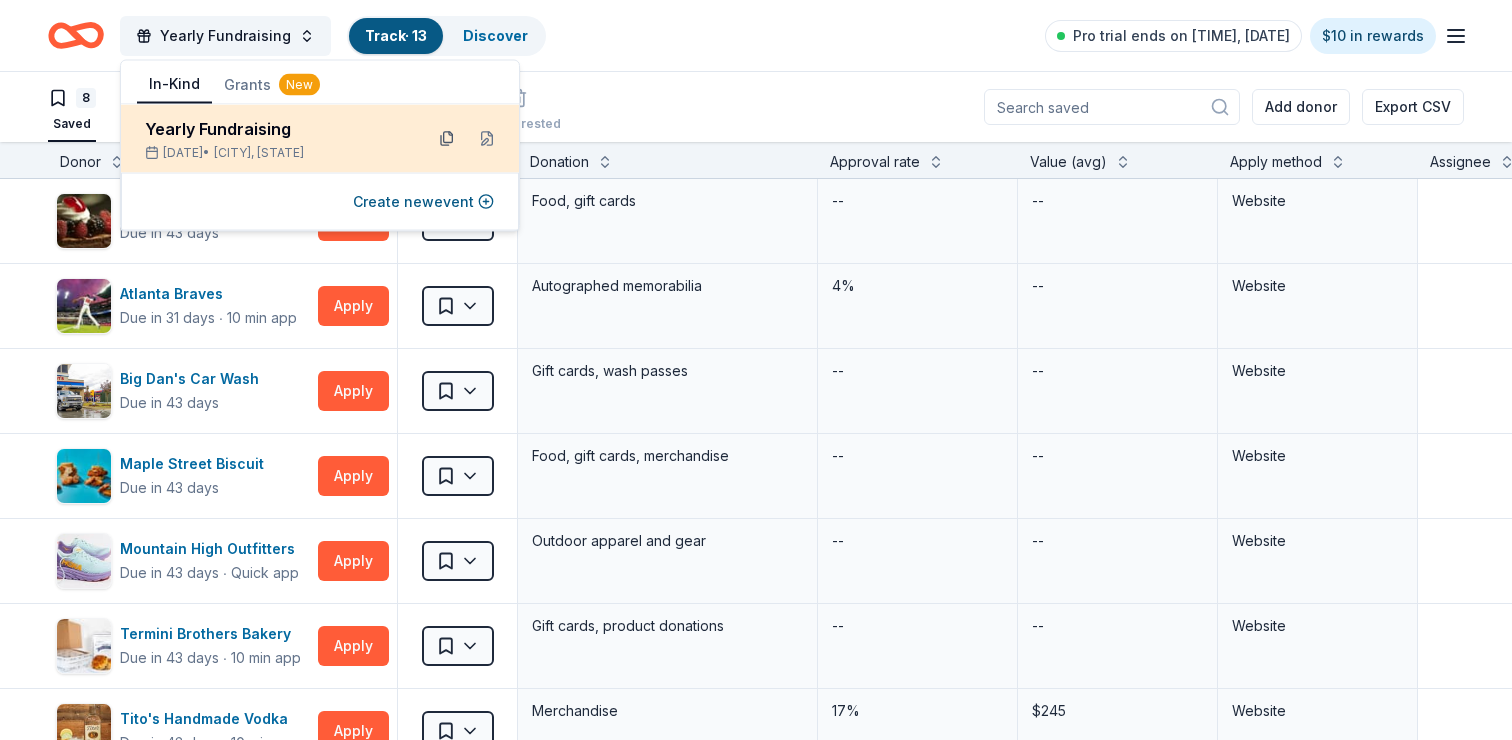 click at bounding box center [447, 139] 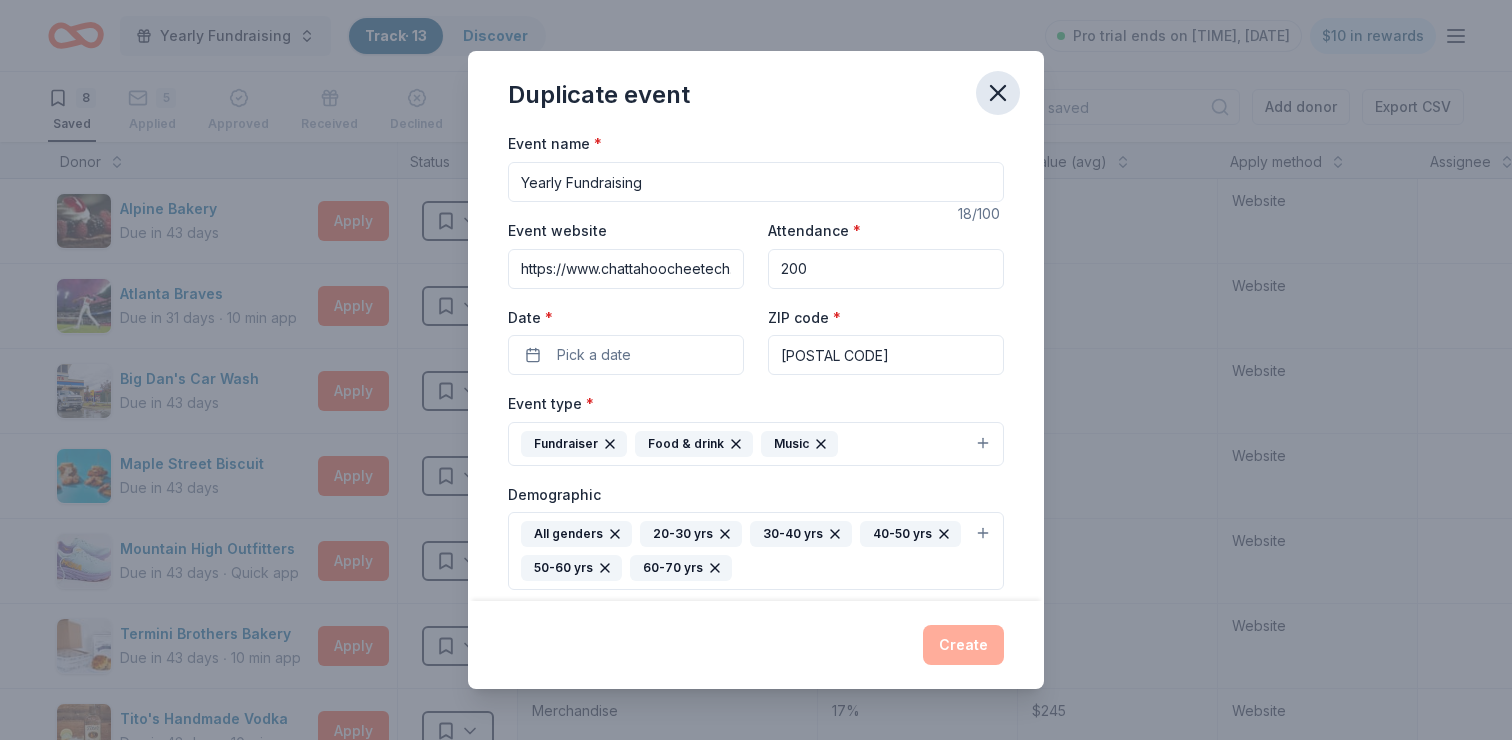 click 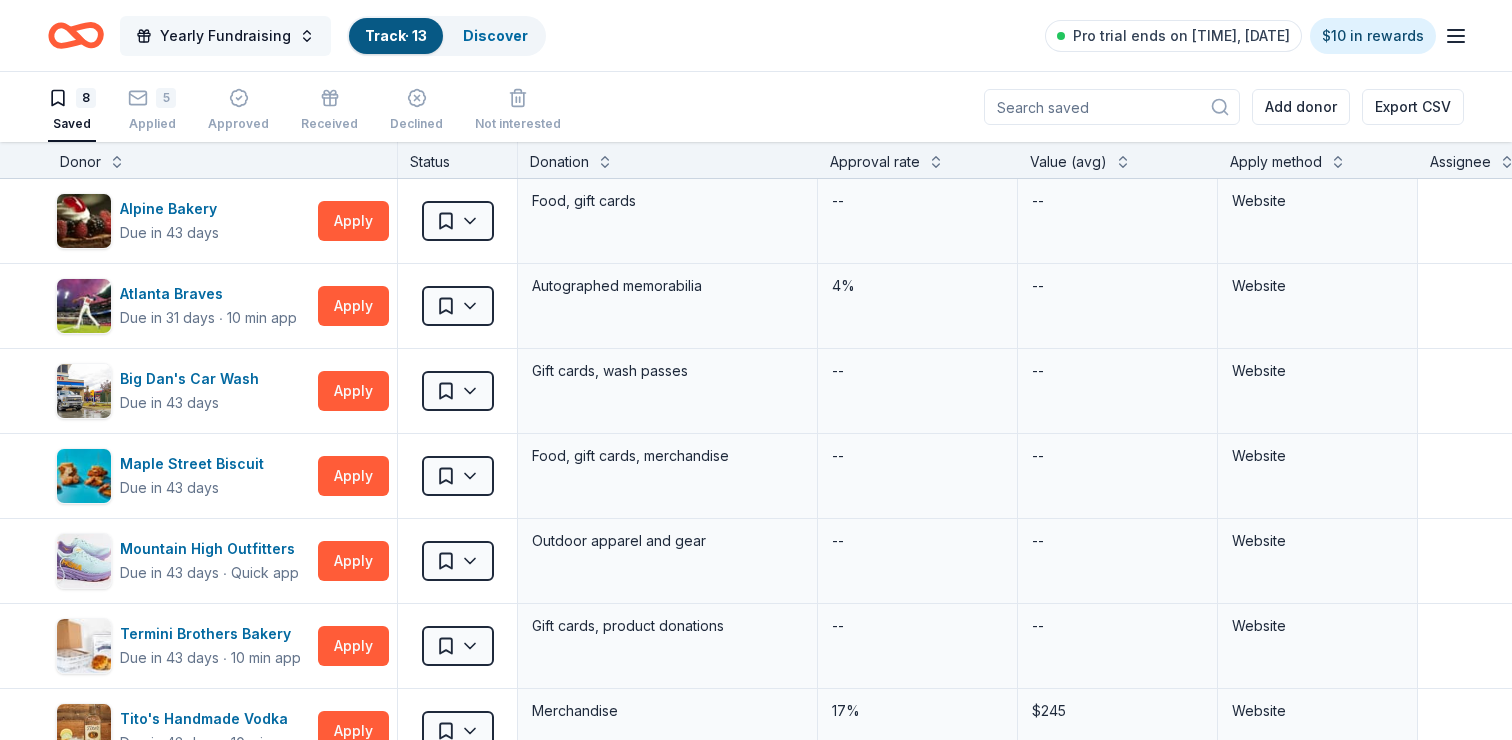 click on "Yearly Fundraising" at bounding box center [225, 36] 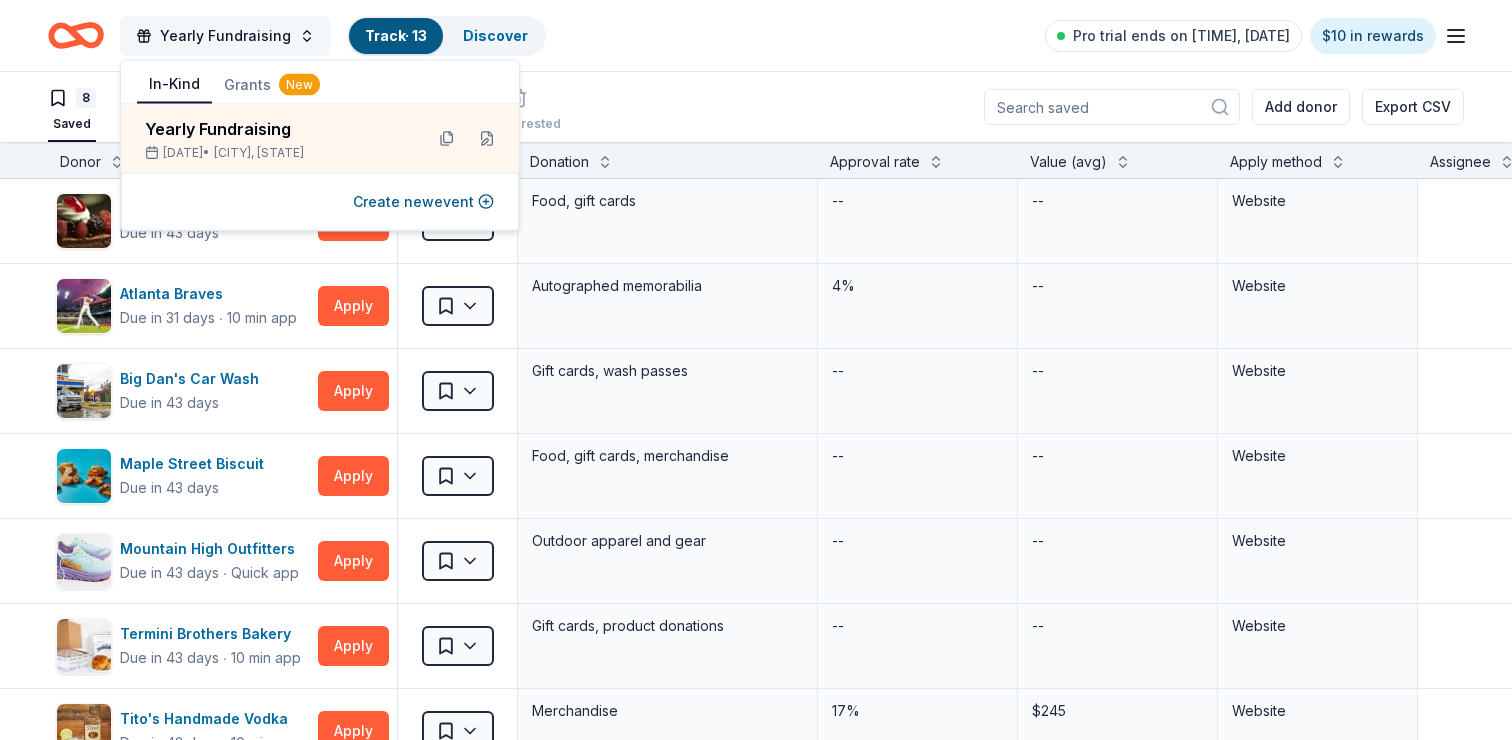 click on "Yearly Fundraising" at bounding box center [225, 36] 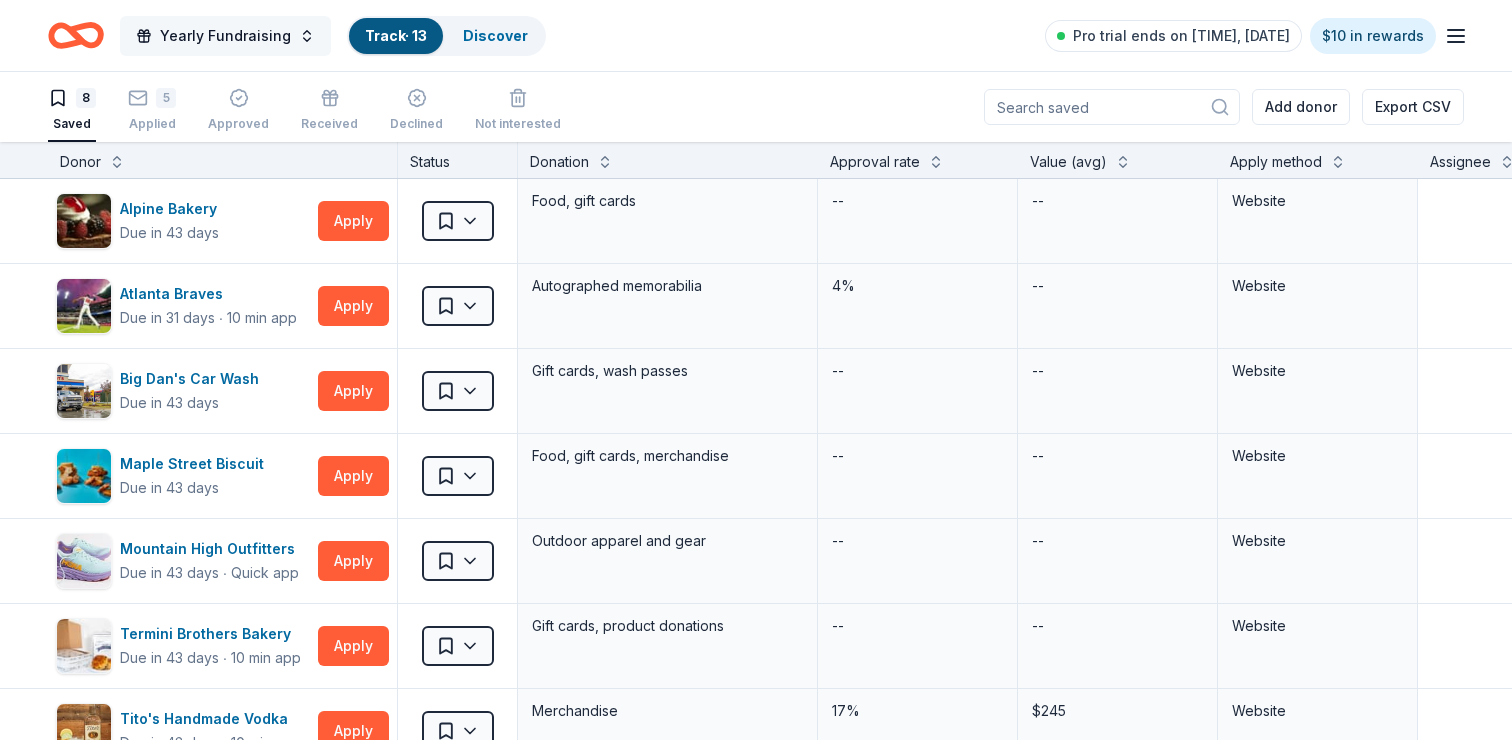 click on "Yearly Fundraising" at bounding box center (225, 36) 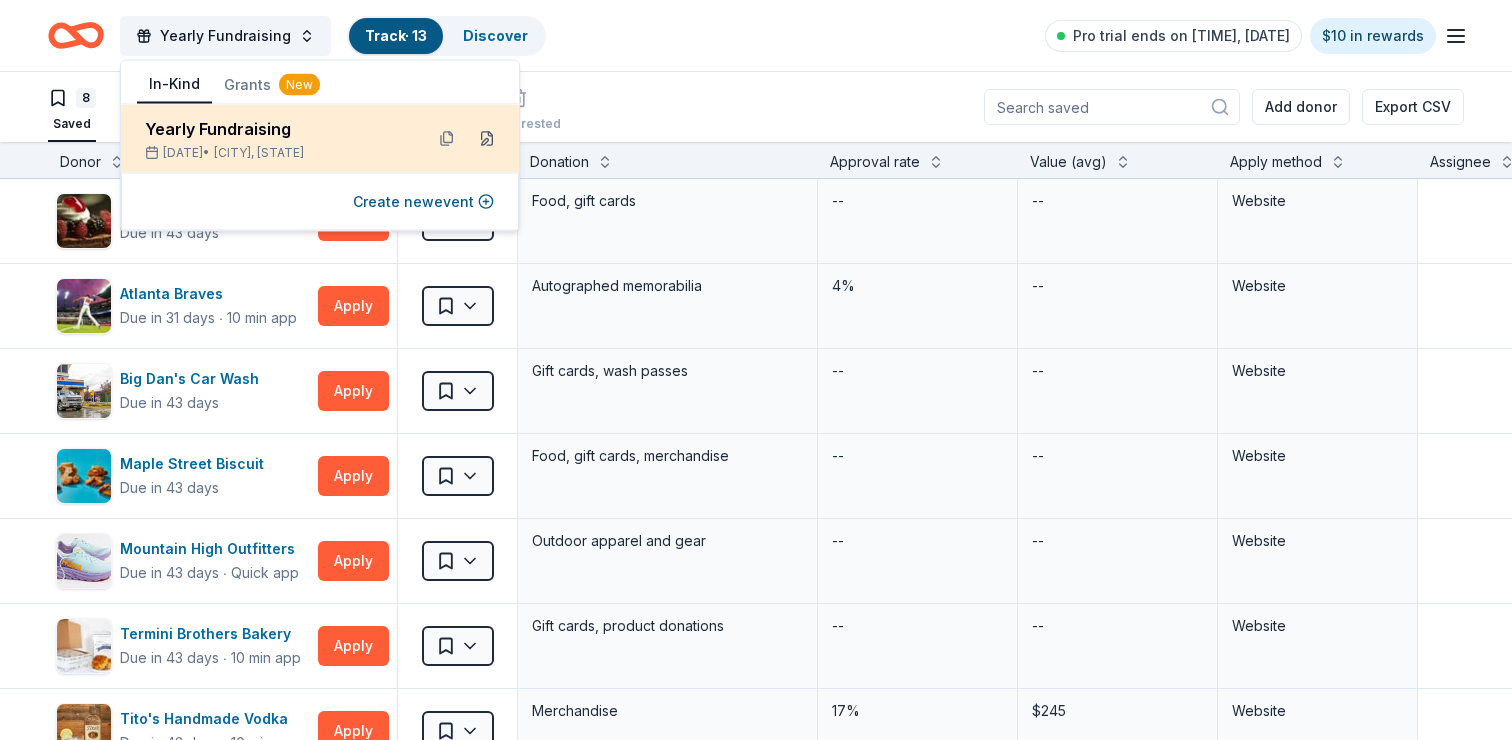 click at bounding box center [487, 139] 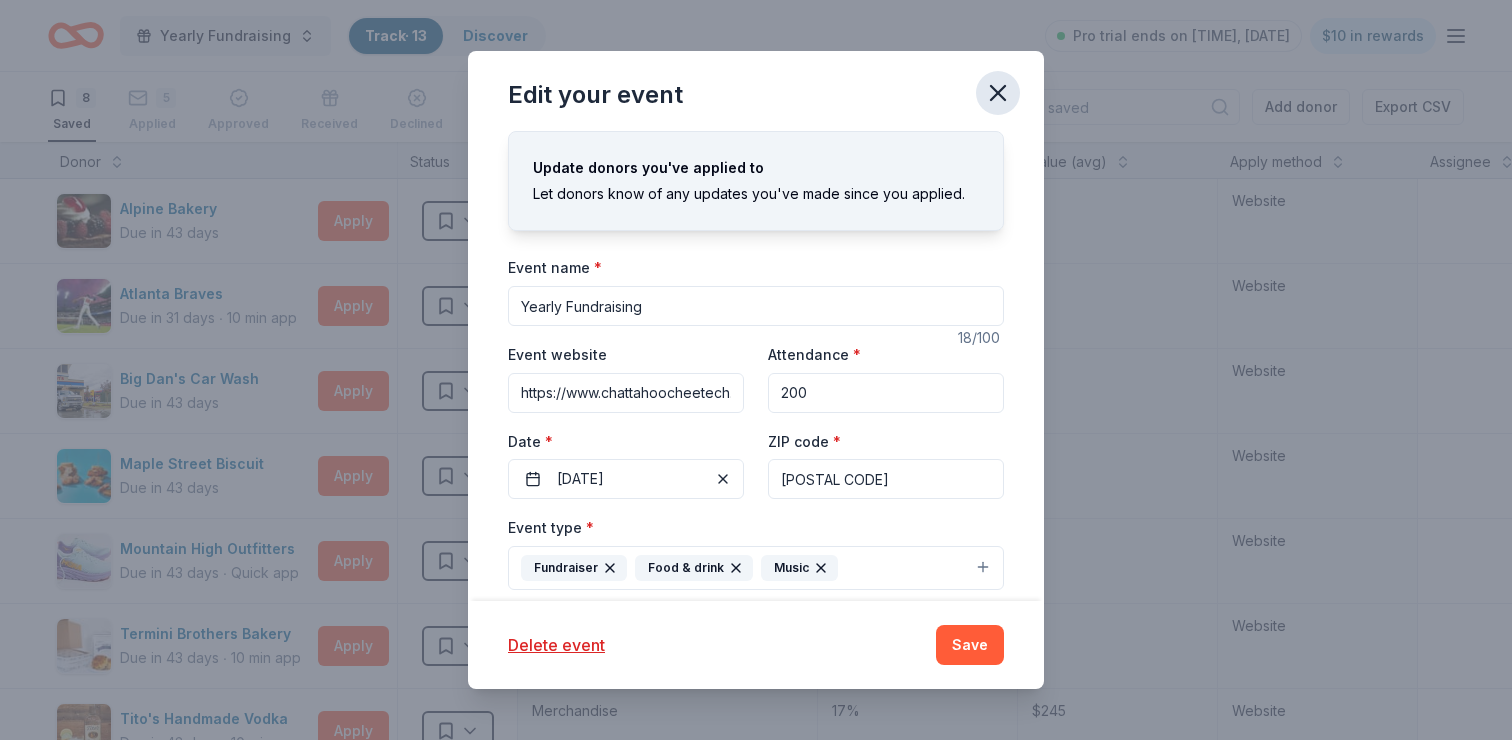 click 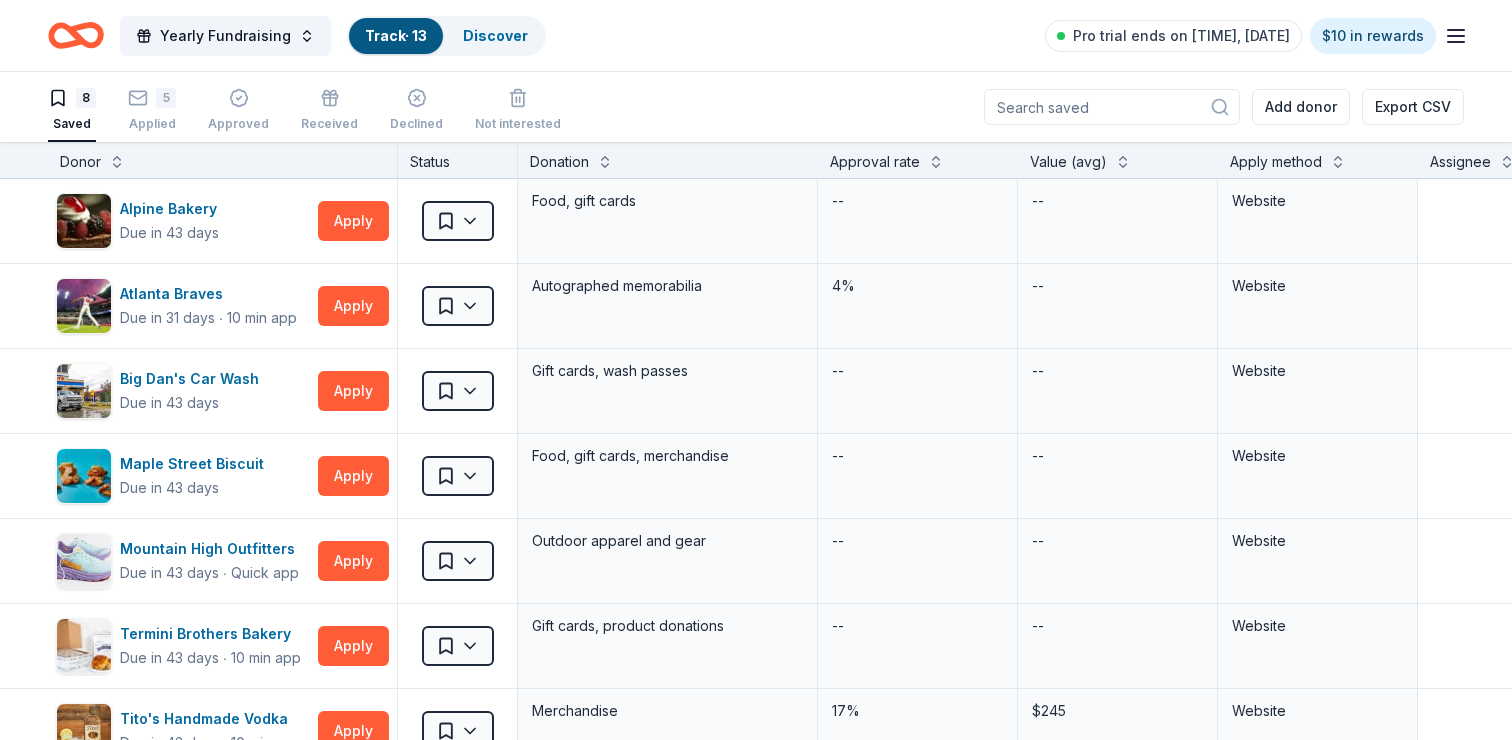click 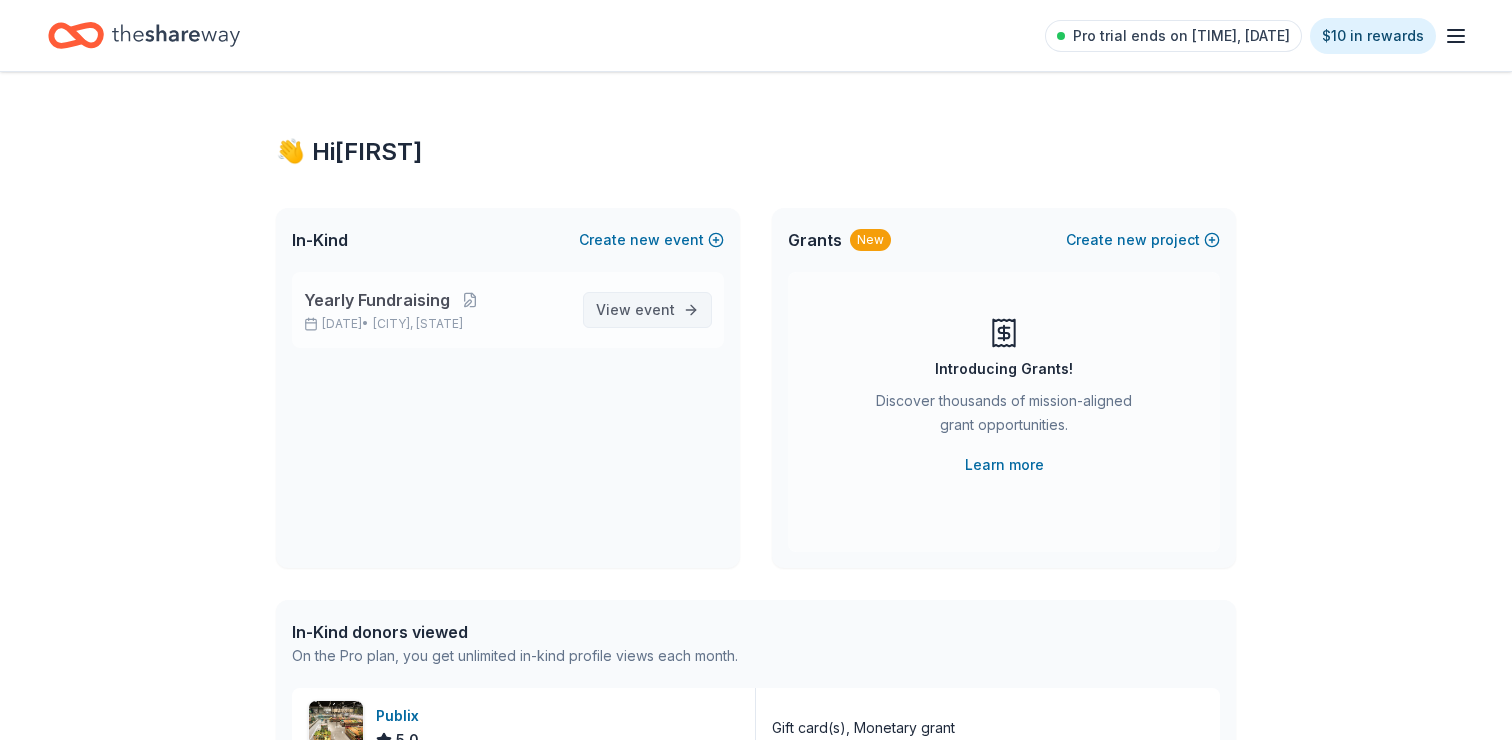 click on "View   event" at bounding box center [635, 310] 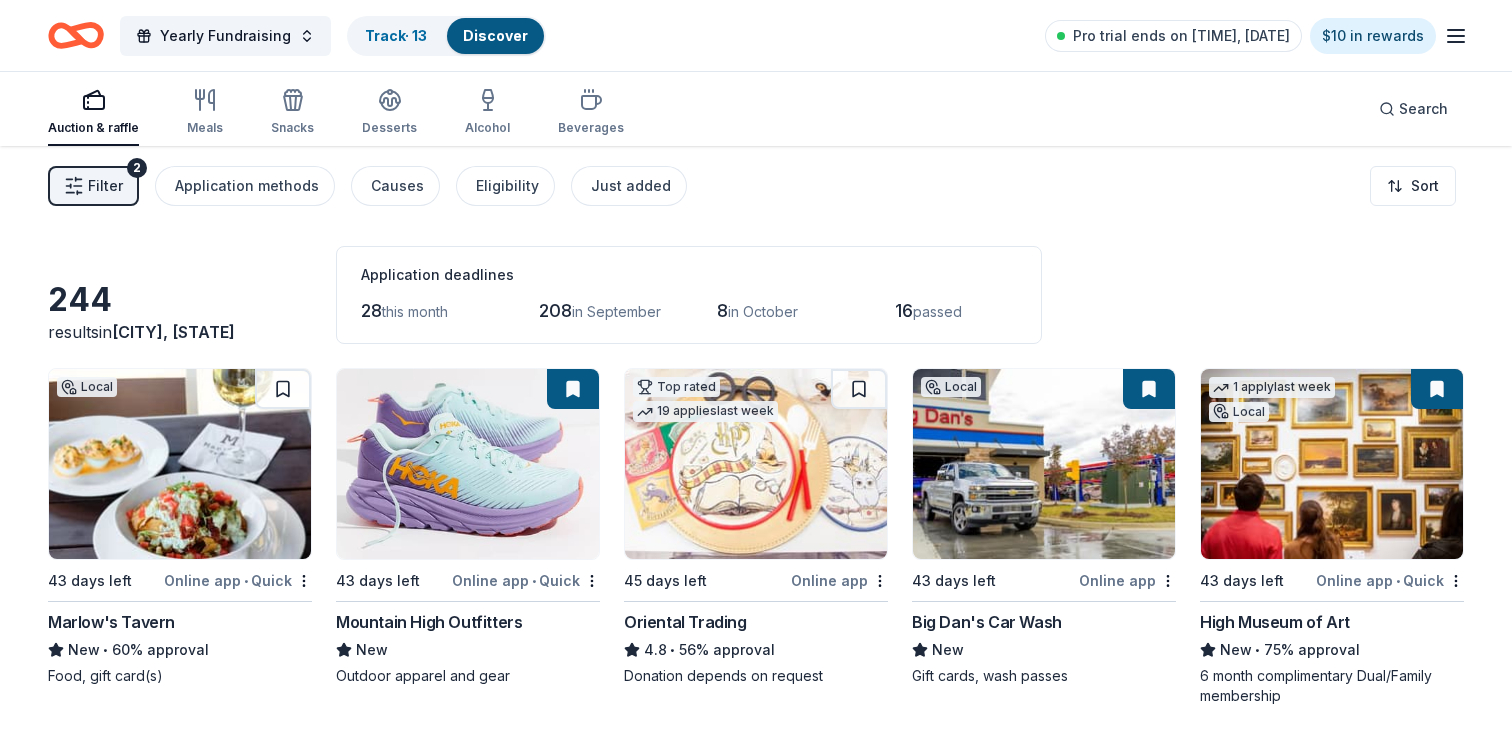 click on "Filter" at bounding box center (105, 186) 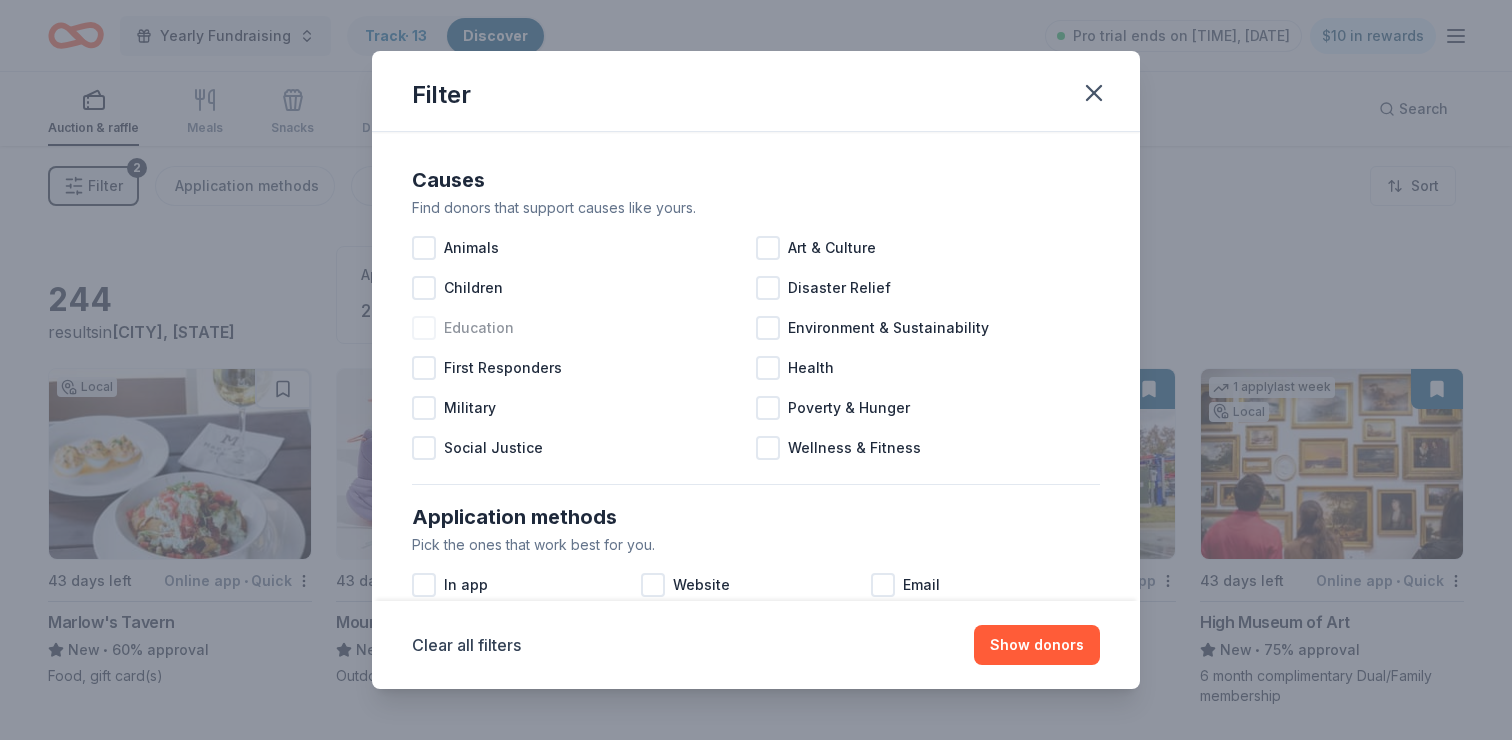 click at bounding box center [424, 328] 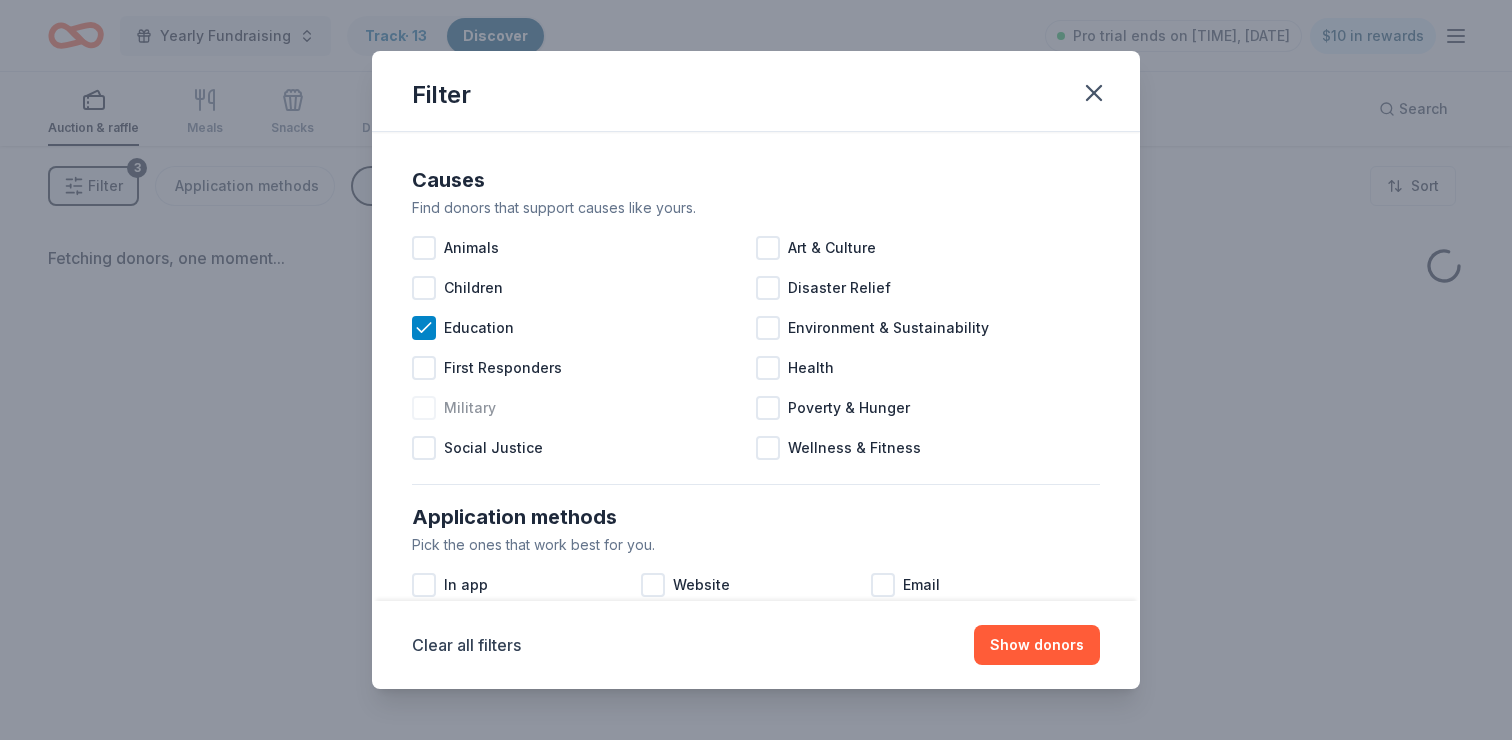 click at bounding box center [424, 408] 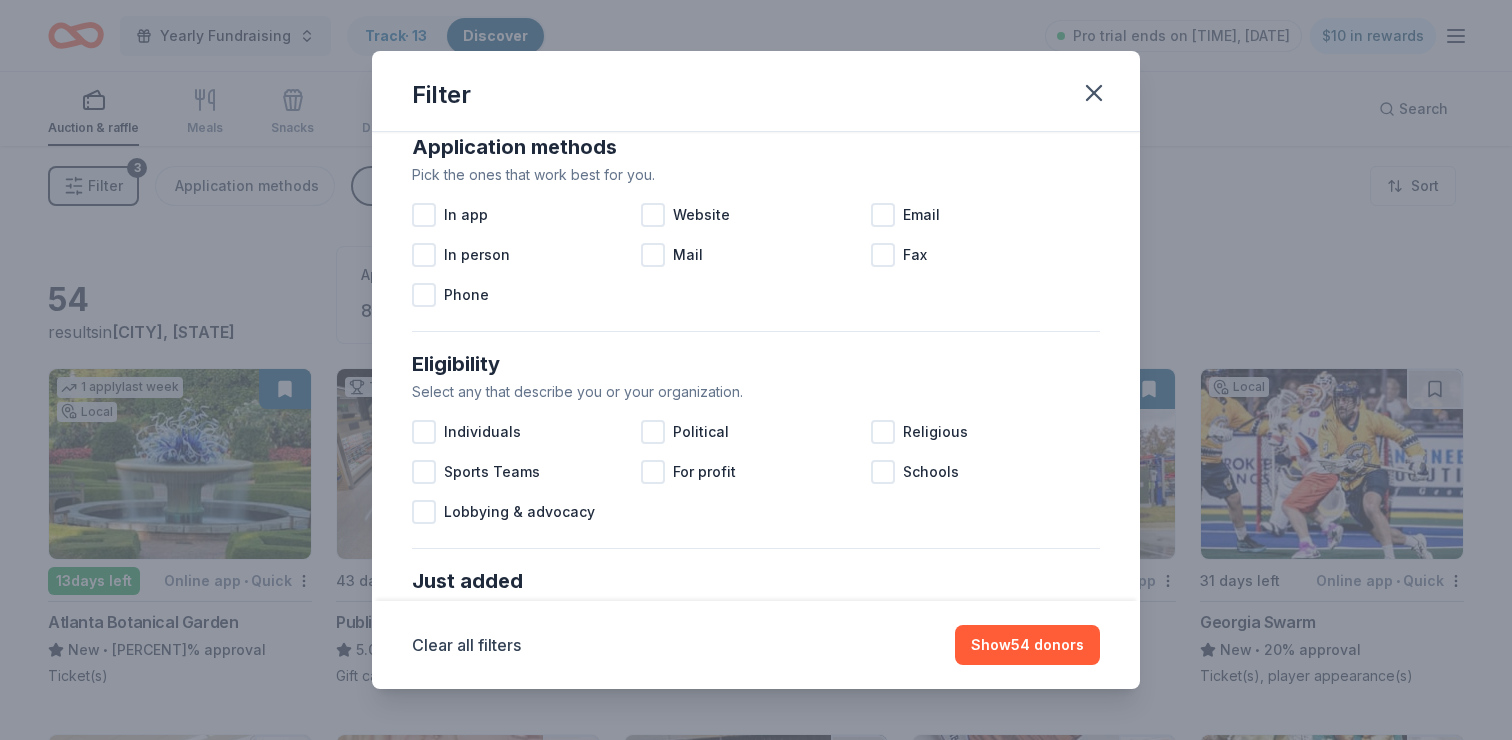 scroll, scrollTop: 378, scrollLeft: 0, axis: vertical 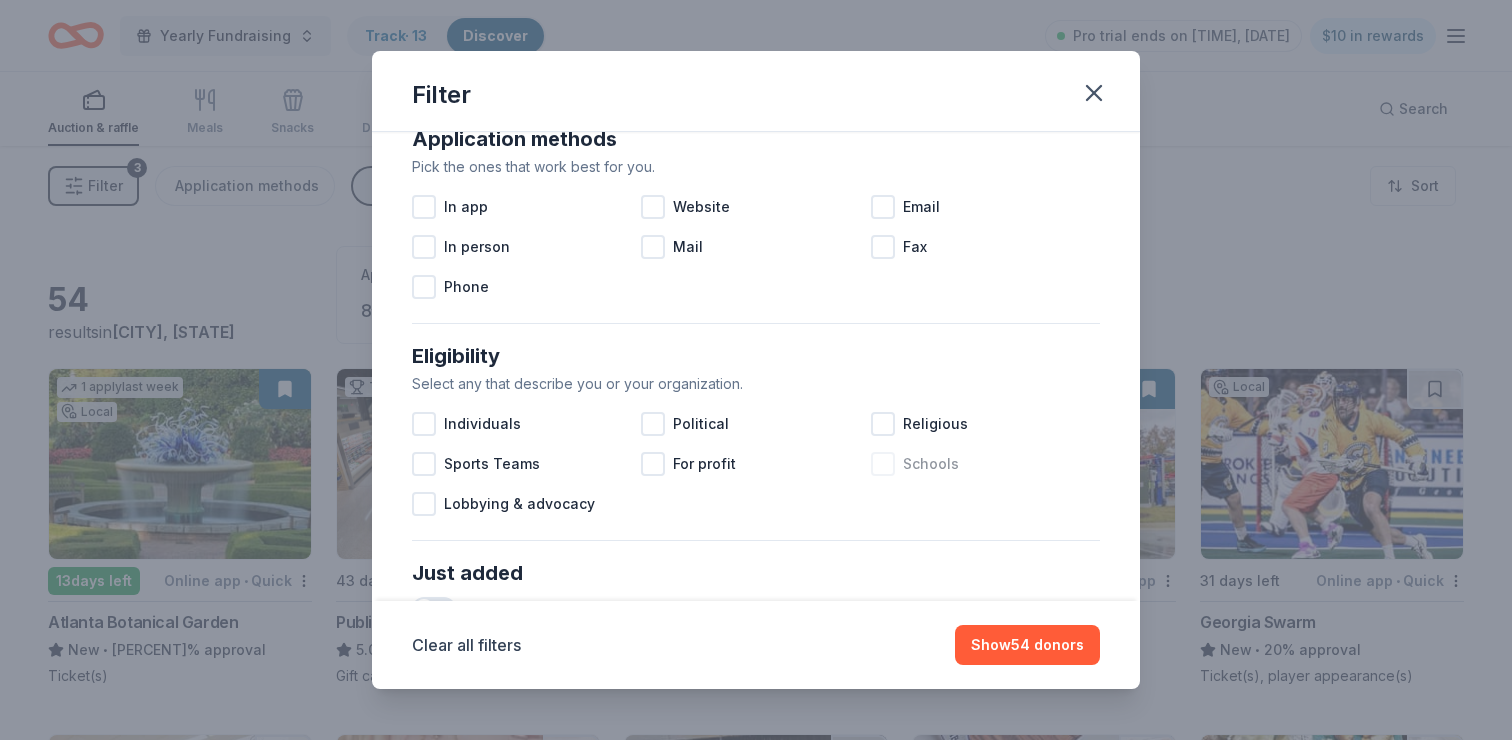 click at bounding box center (883, 464) 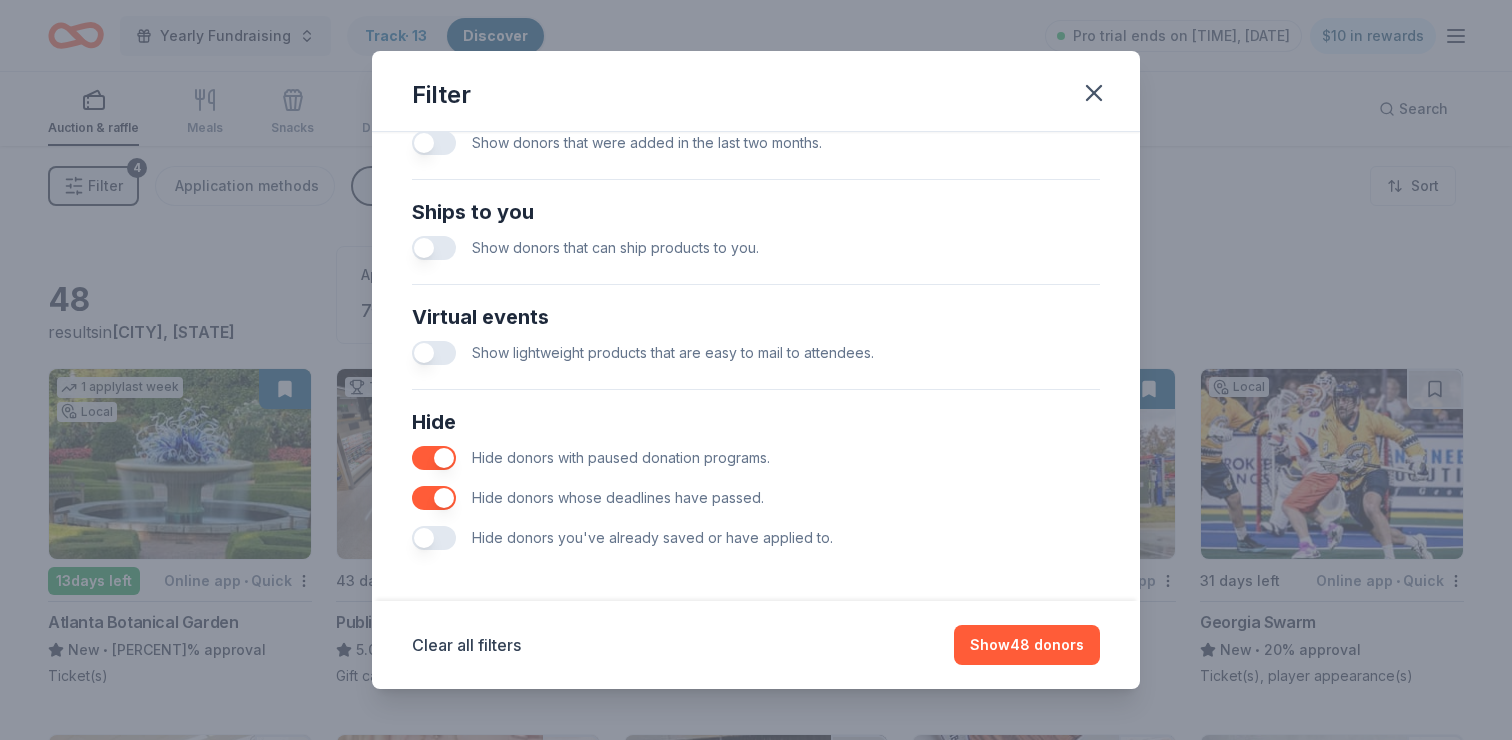 scroll, scrollTop: 850, scrollLeft: 0, axis: vertical 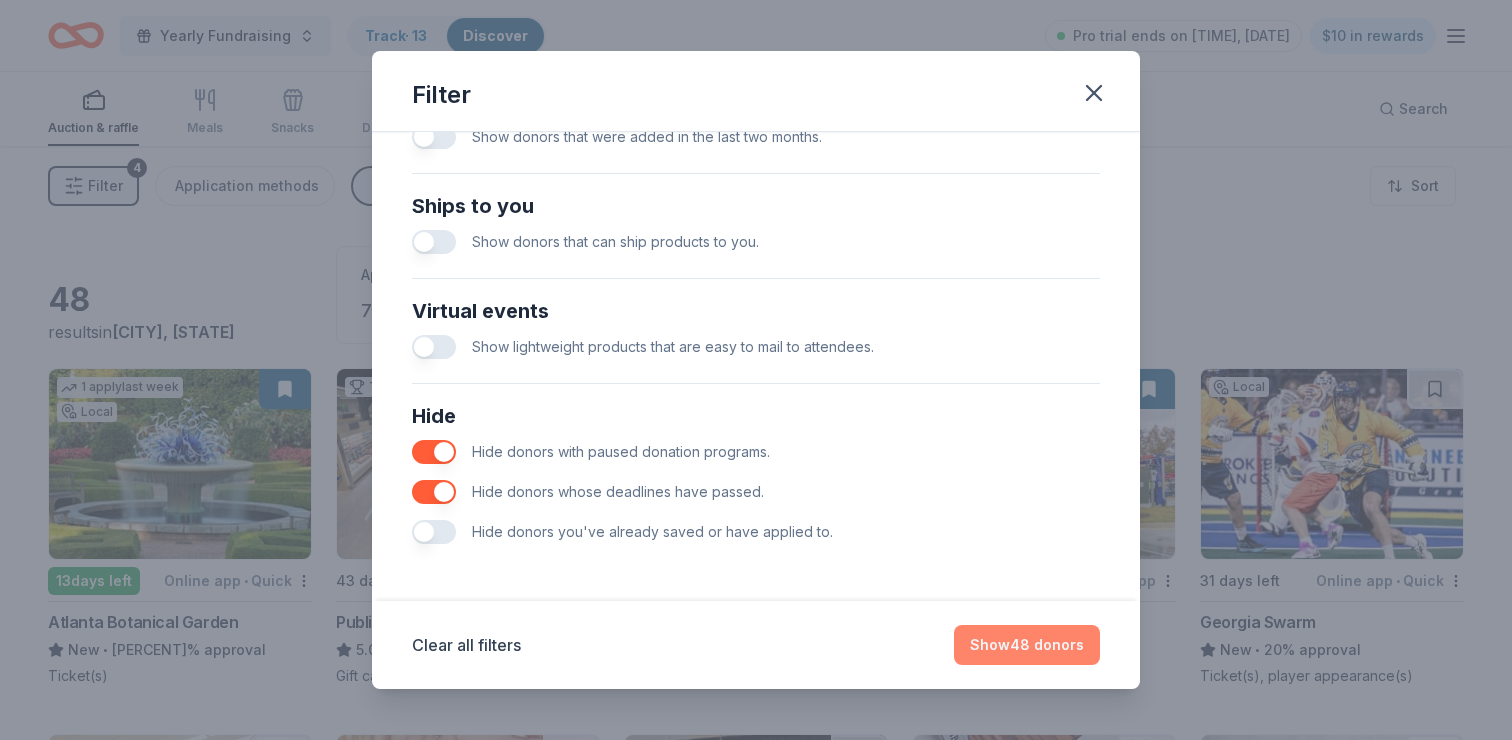 click on "Show  48   donors" at bounding box center [1027, 645] 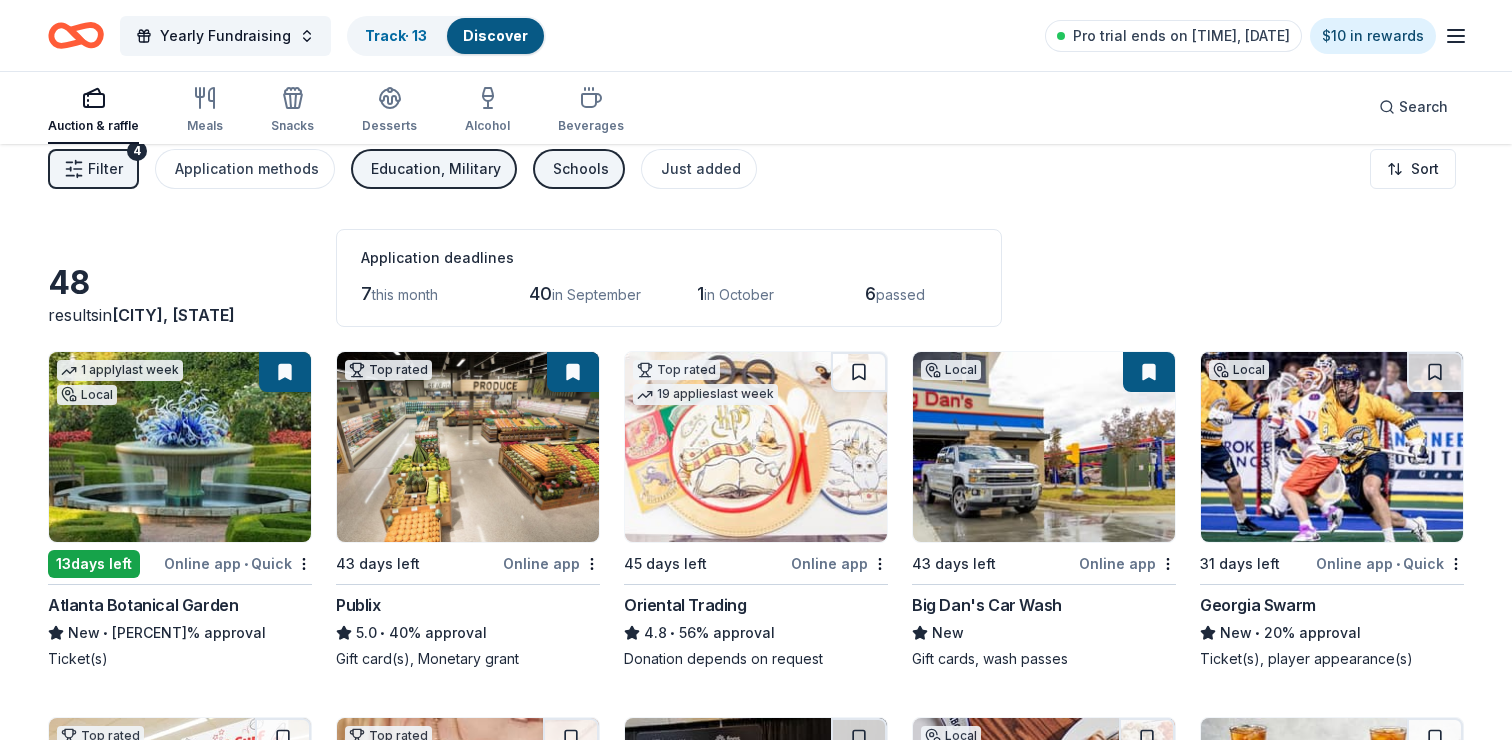 scroll, scrollTop: 0, scrollLeft: 0, axis: both 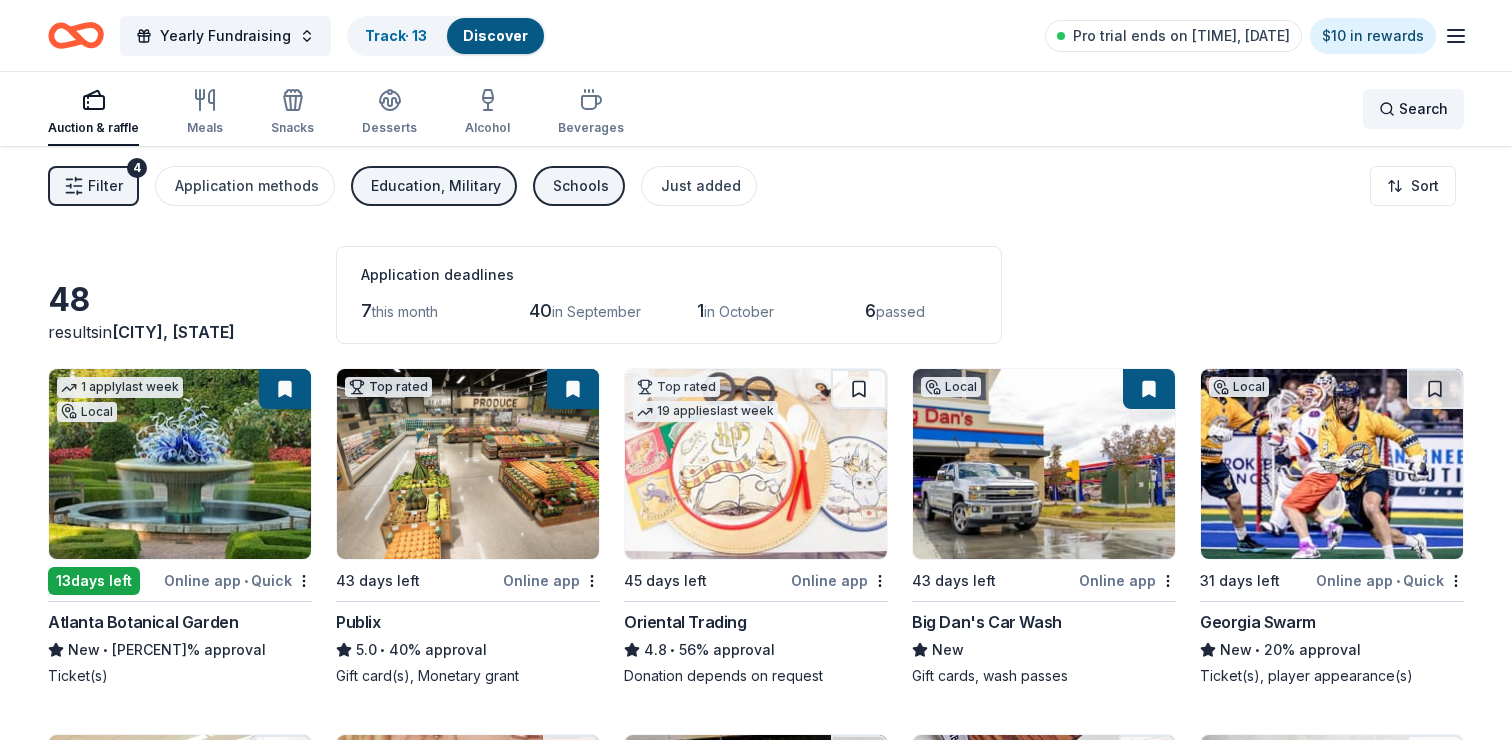 click on "Search" at bounding box center (1413, 109) 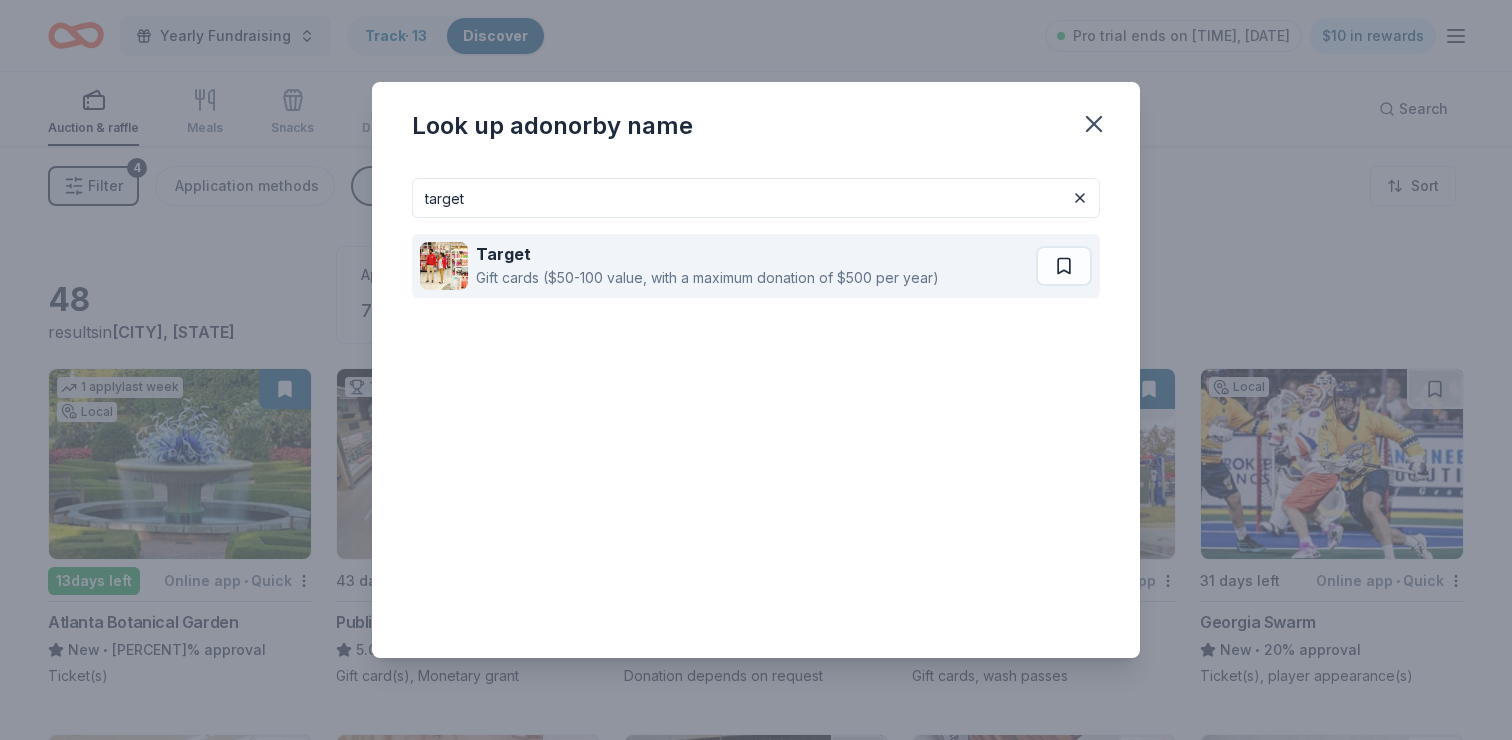 type on "target" 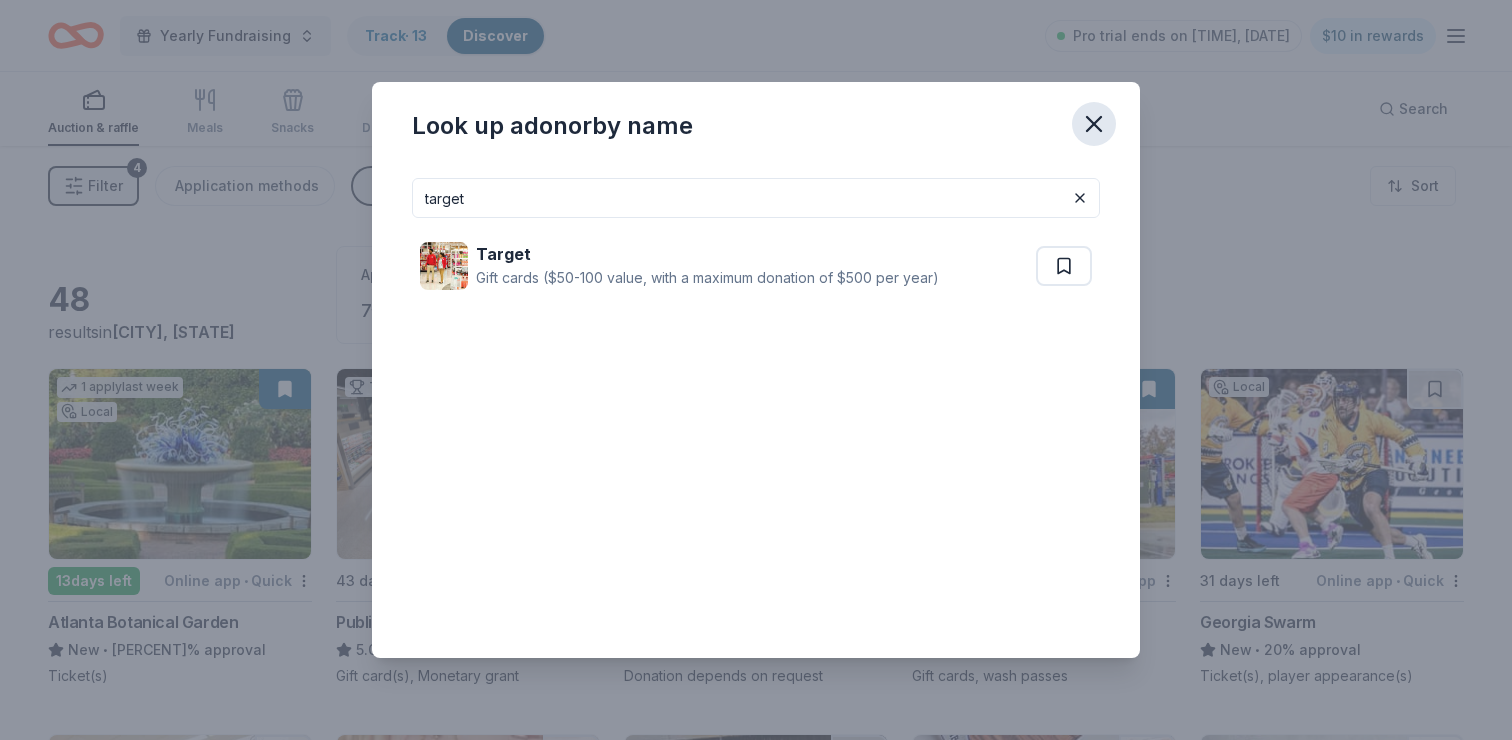 click 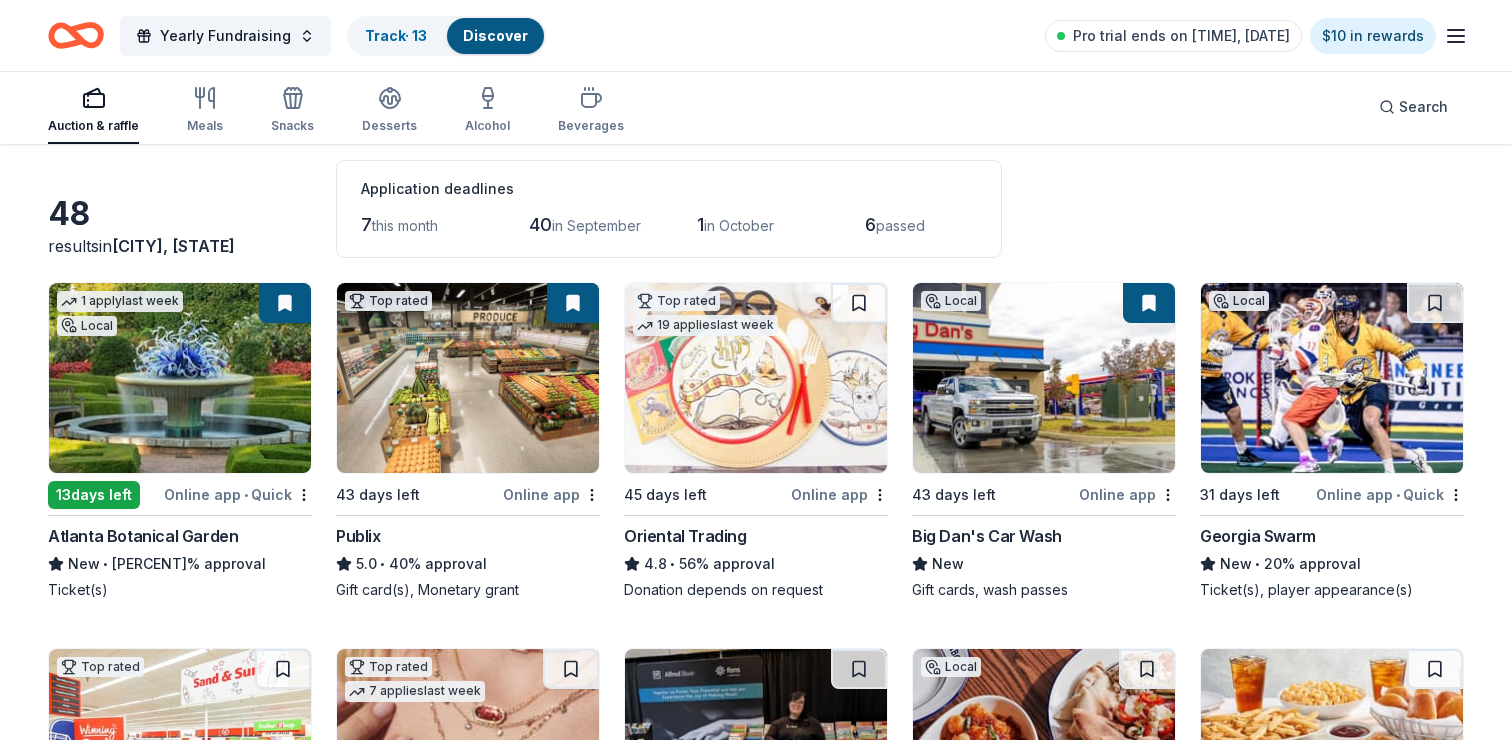 scroll, scrollTop: 95, scrollLeft: 0, axis: vertical 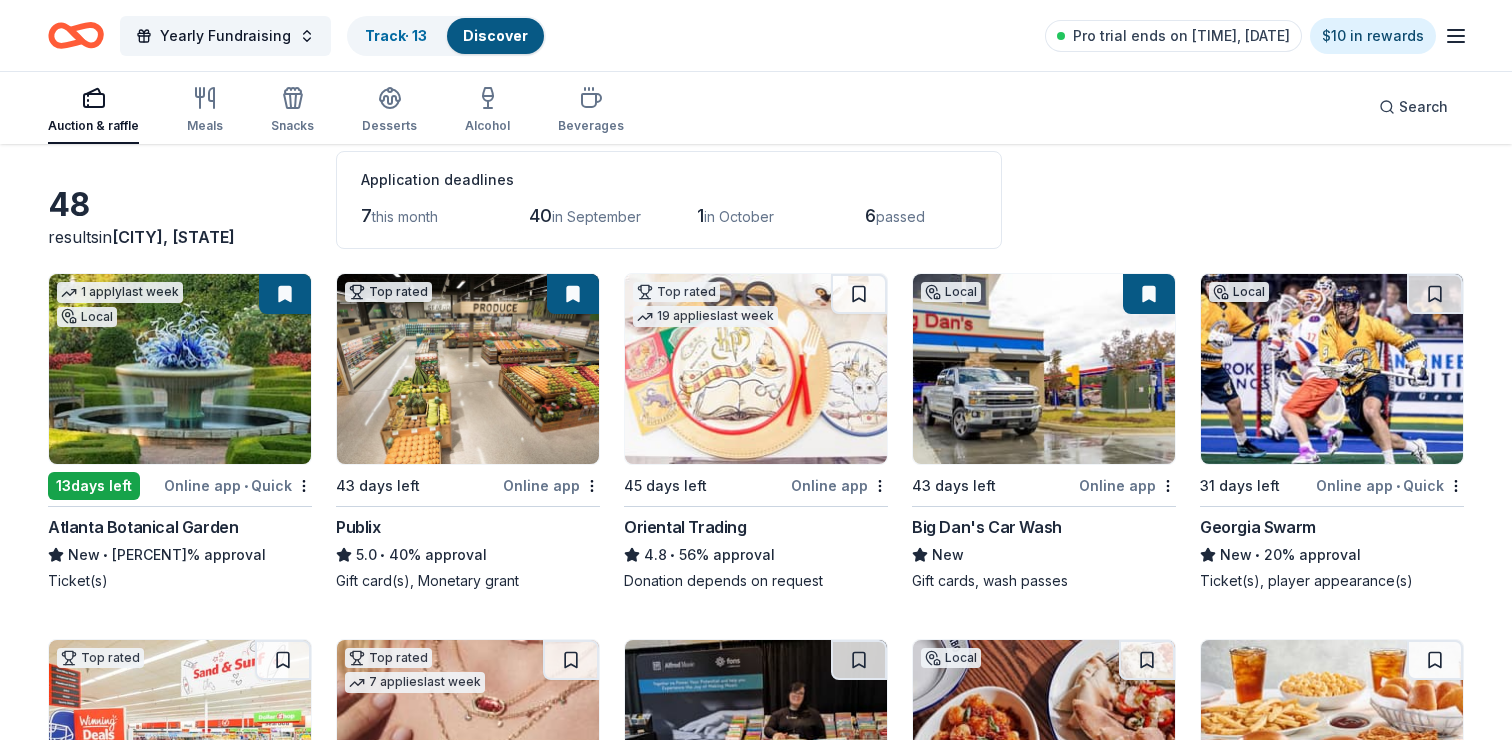 click at bounding box center (756, 369) 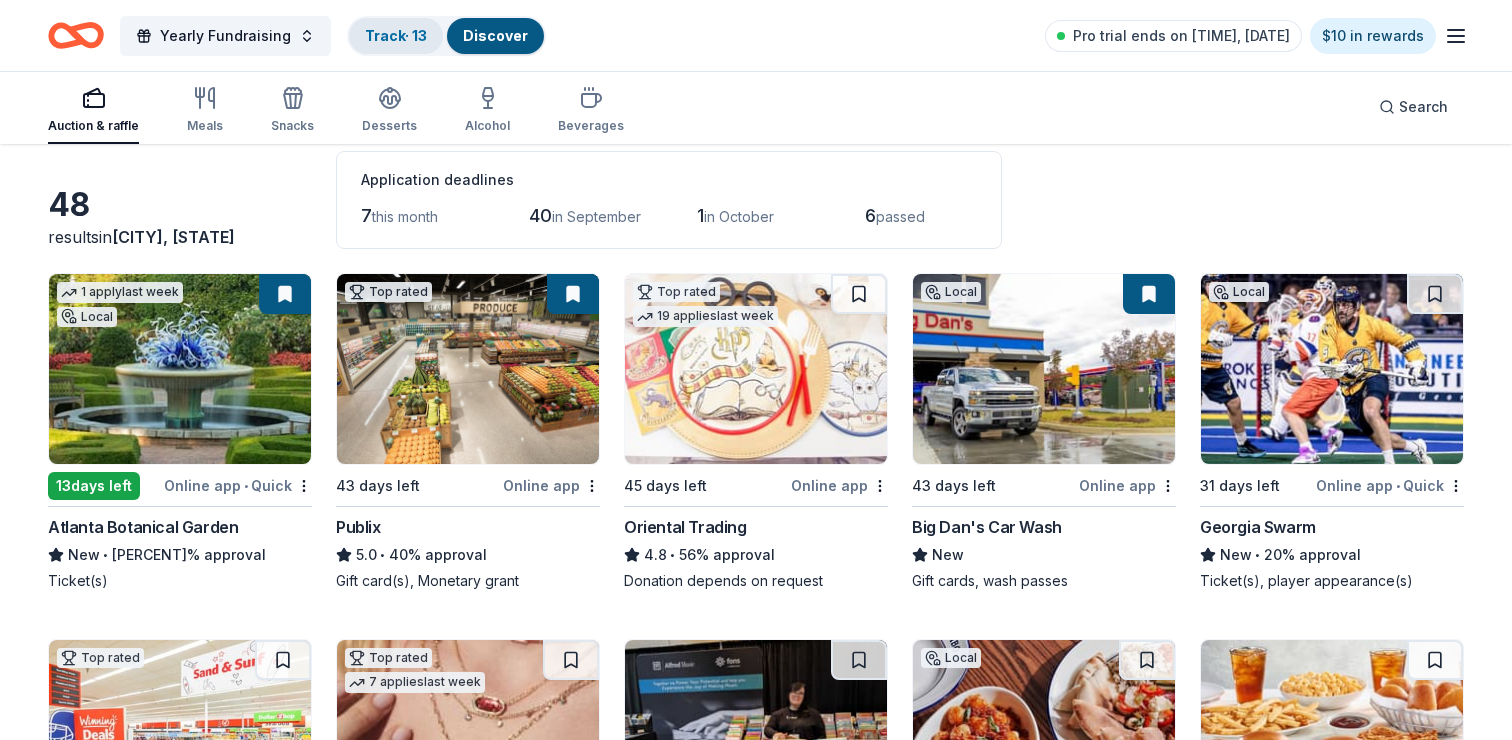click on "Track  · 13" at bounding box center (396, 35) 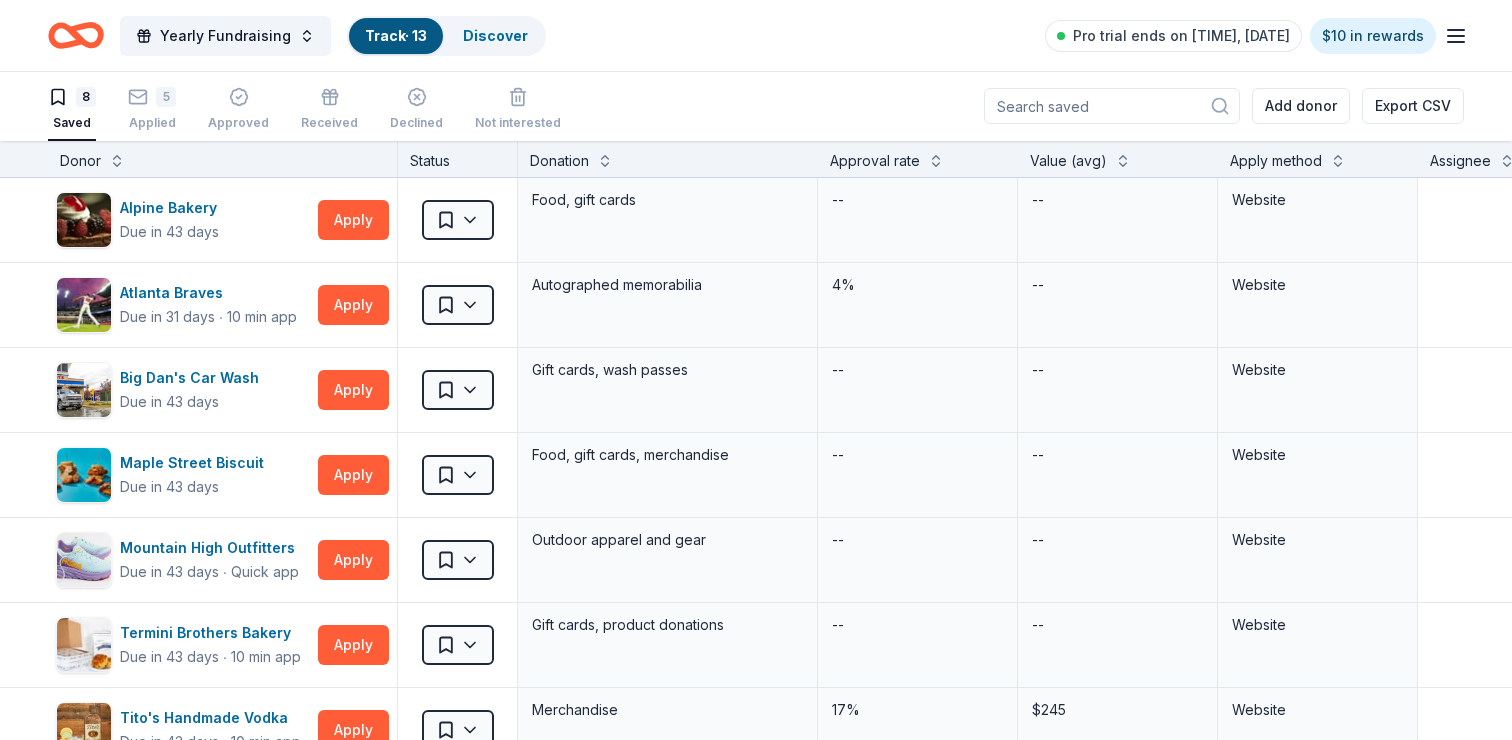 scroll, scrollTop: 1, scrollLeft: 0, axis: vertical 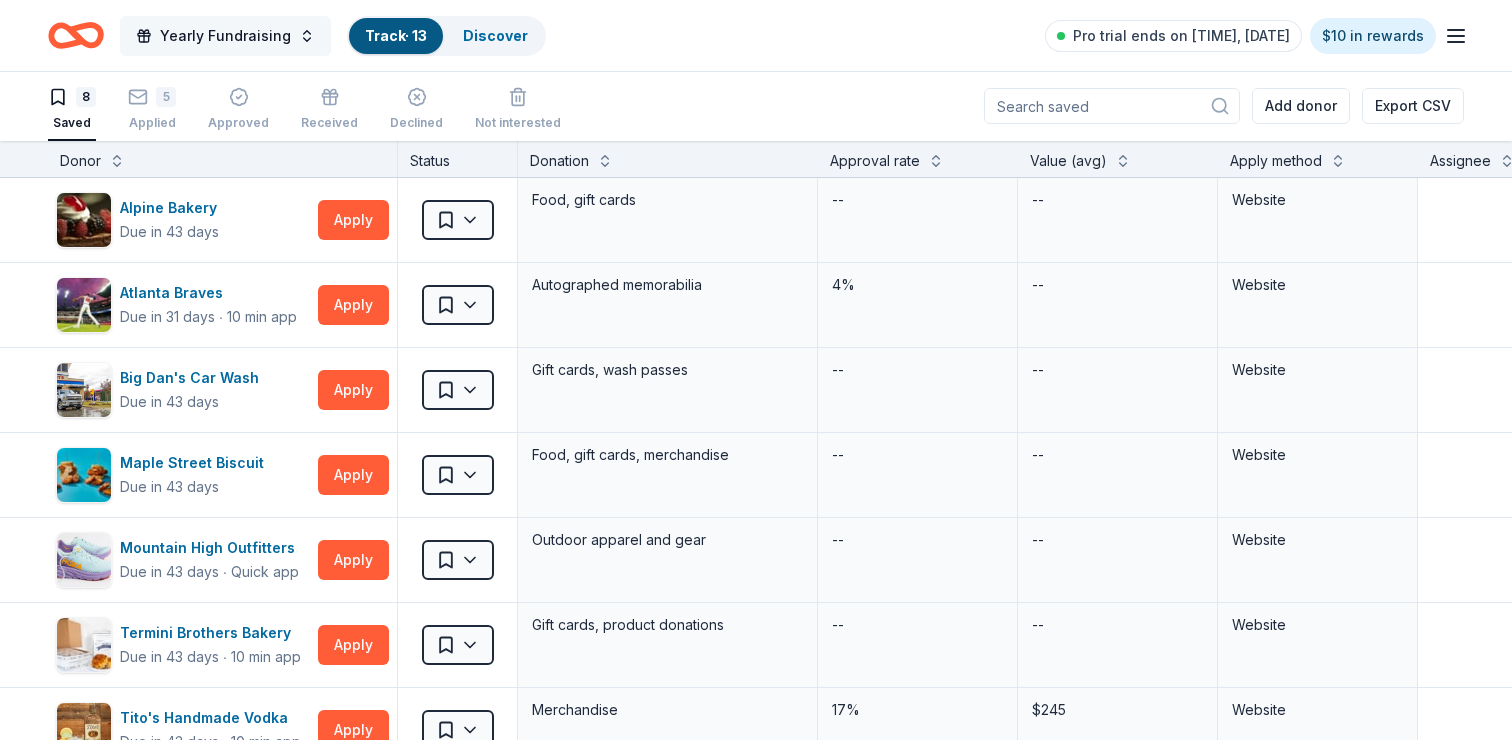 click on "Yearly Fundraising" at bounding box center (225, 36) 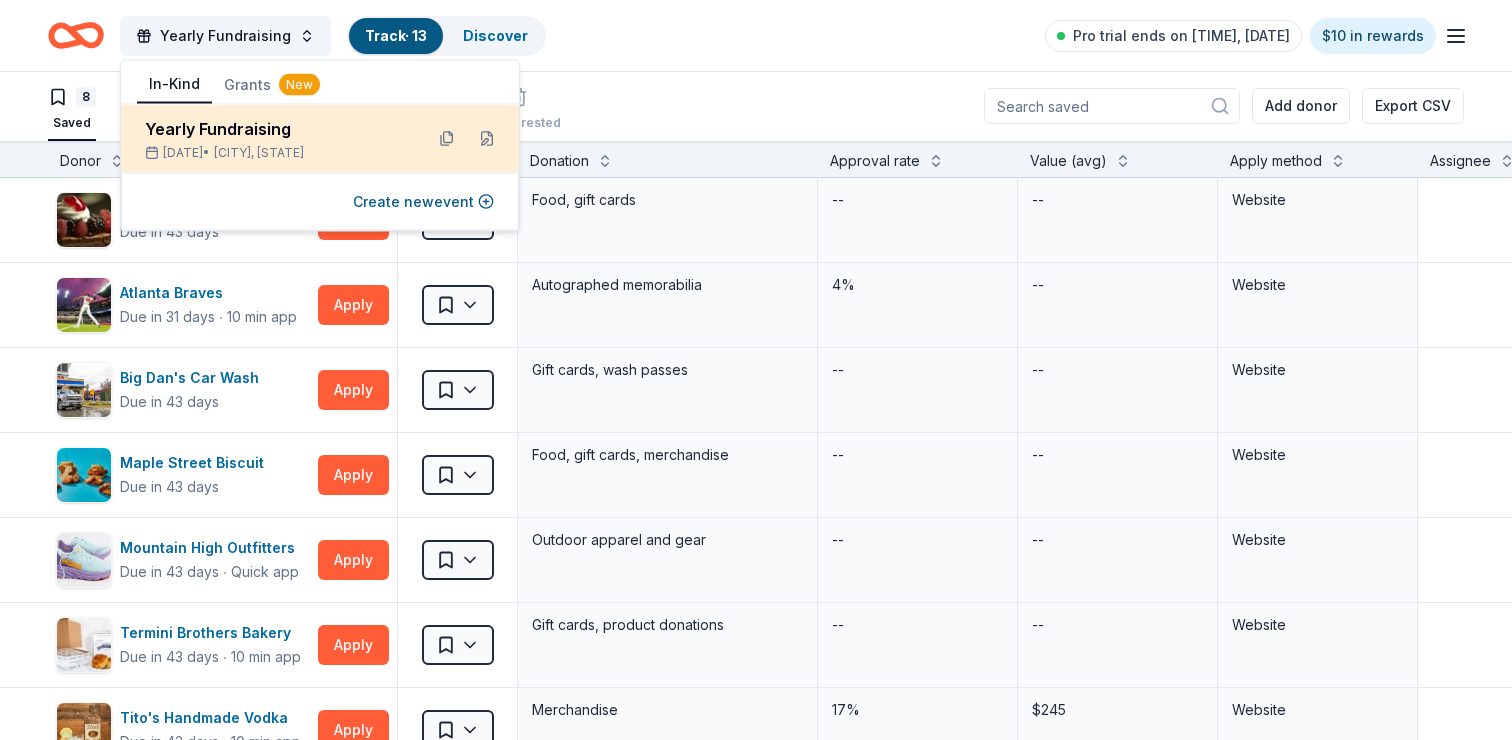 click on "Yearly Fundraising" at bounding box center [276, 129] 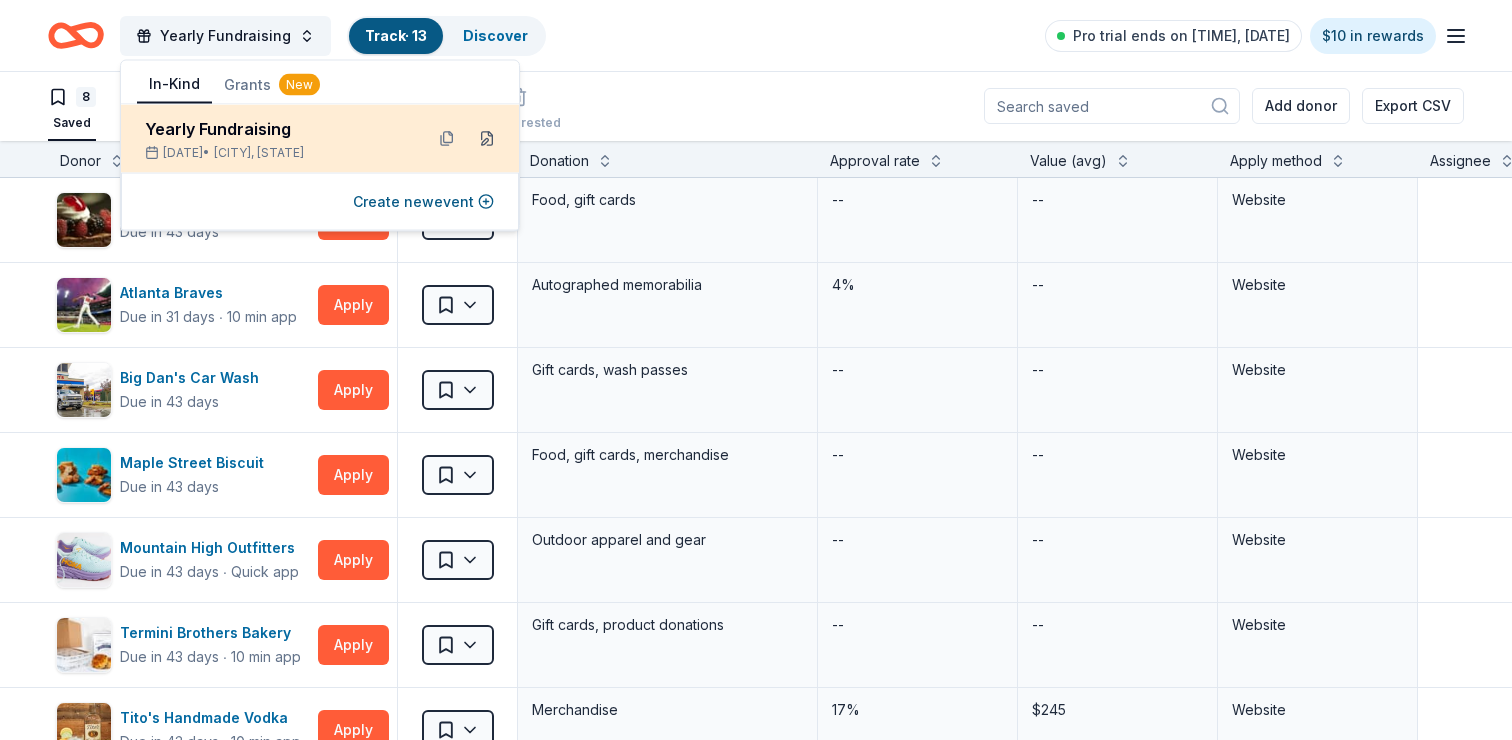 click at bounding box center [487, 139] 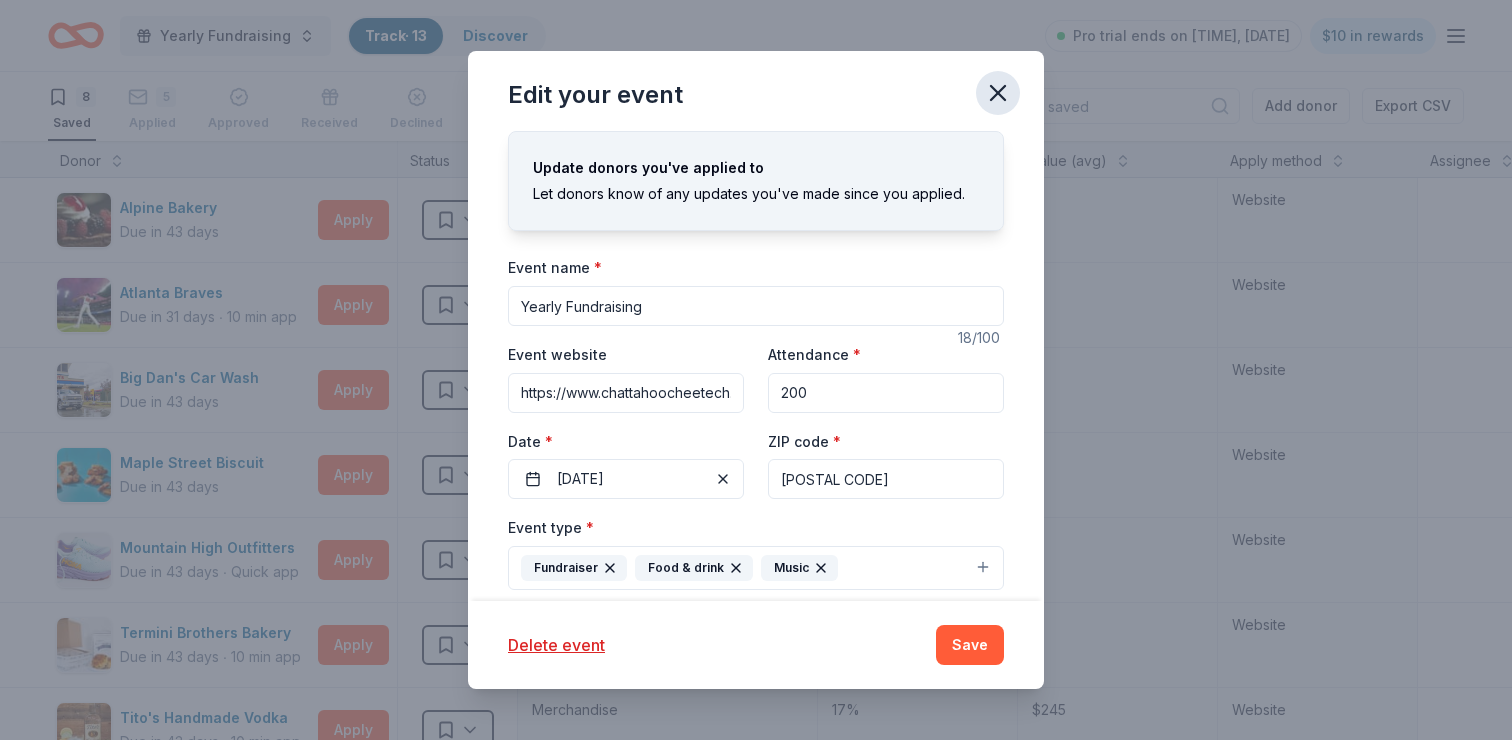 click 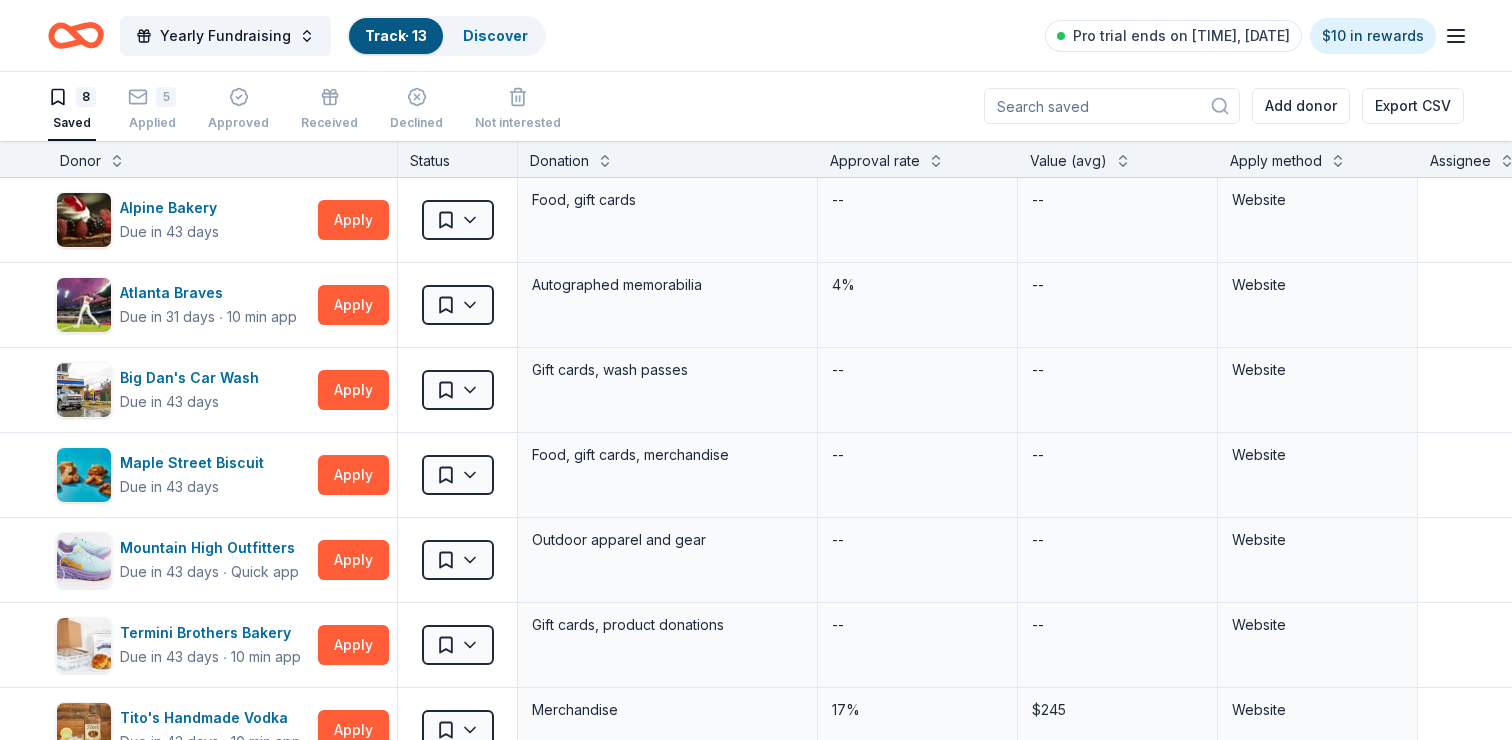 click 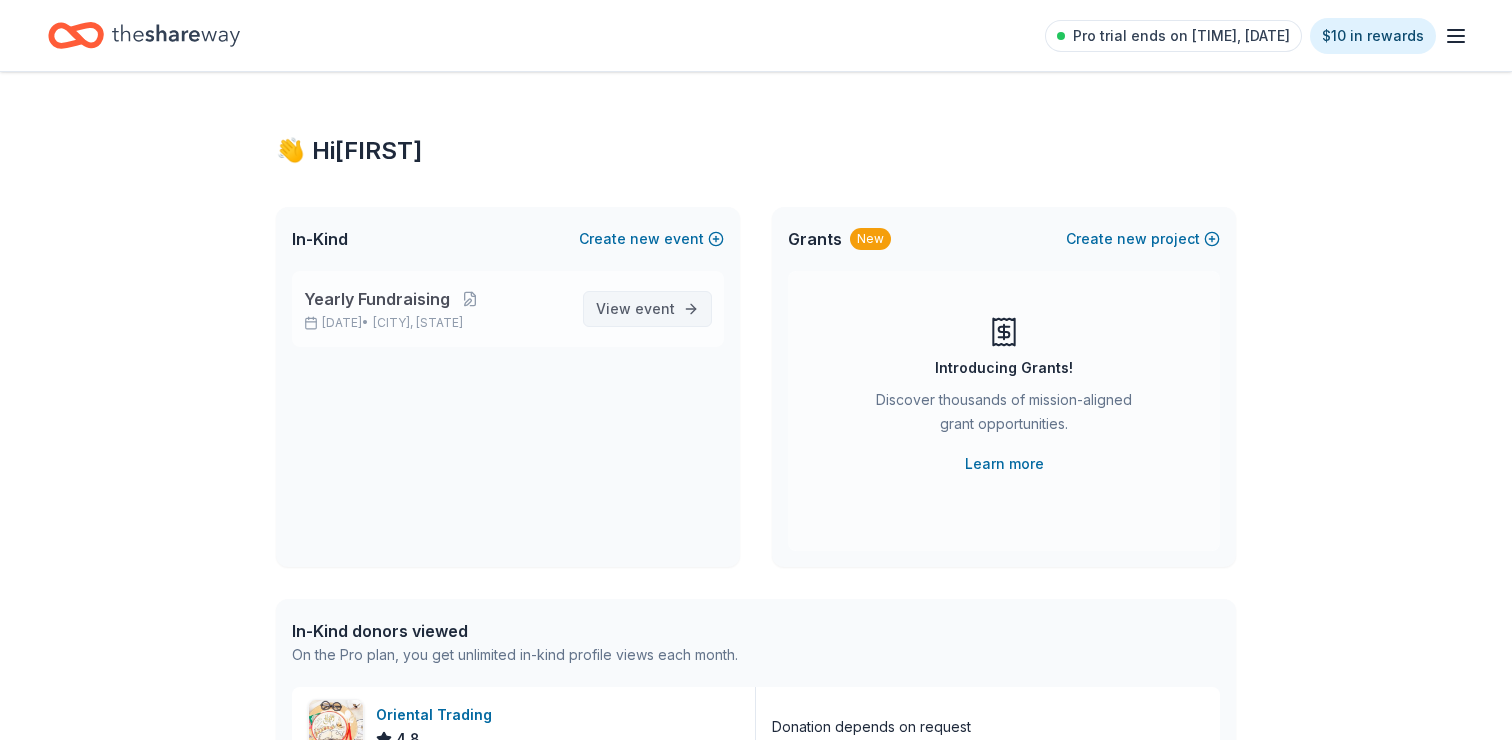 click on "event" at bounding box center (655, 308) 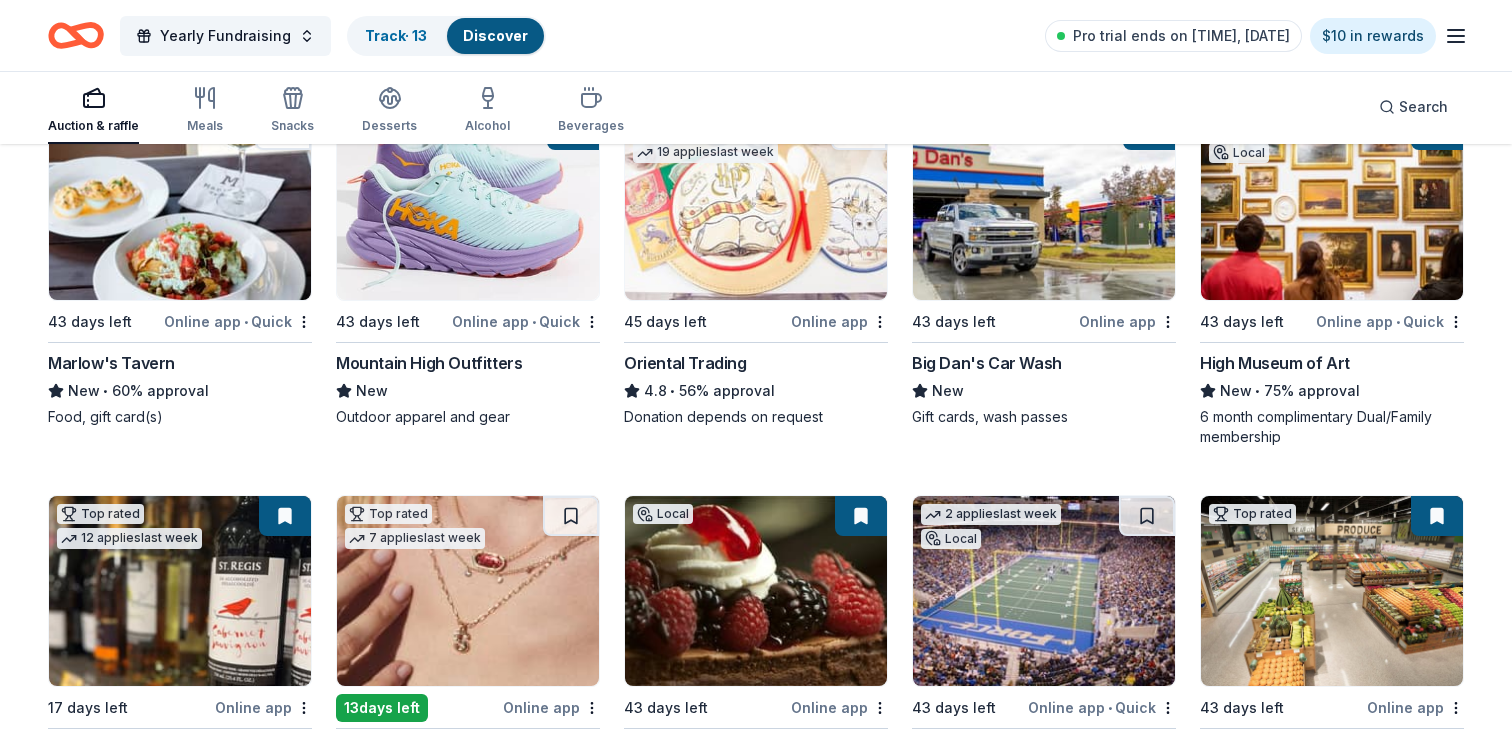 scroll, scrollTop: 0, scrollLeft: 0, axis: both 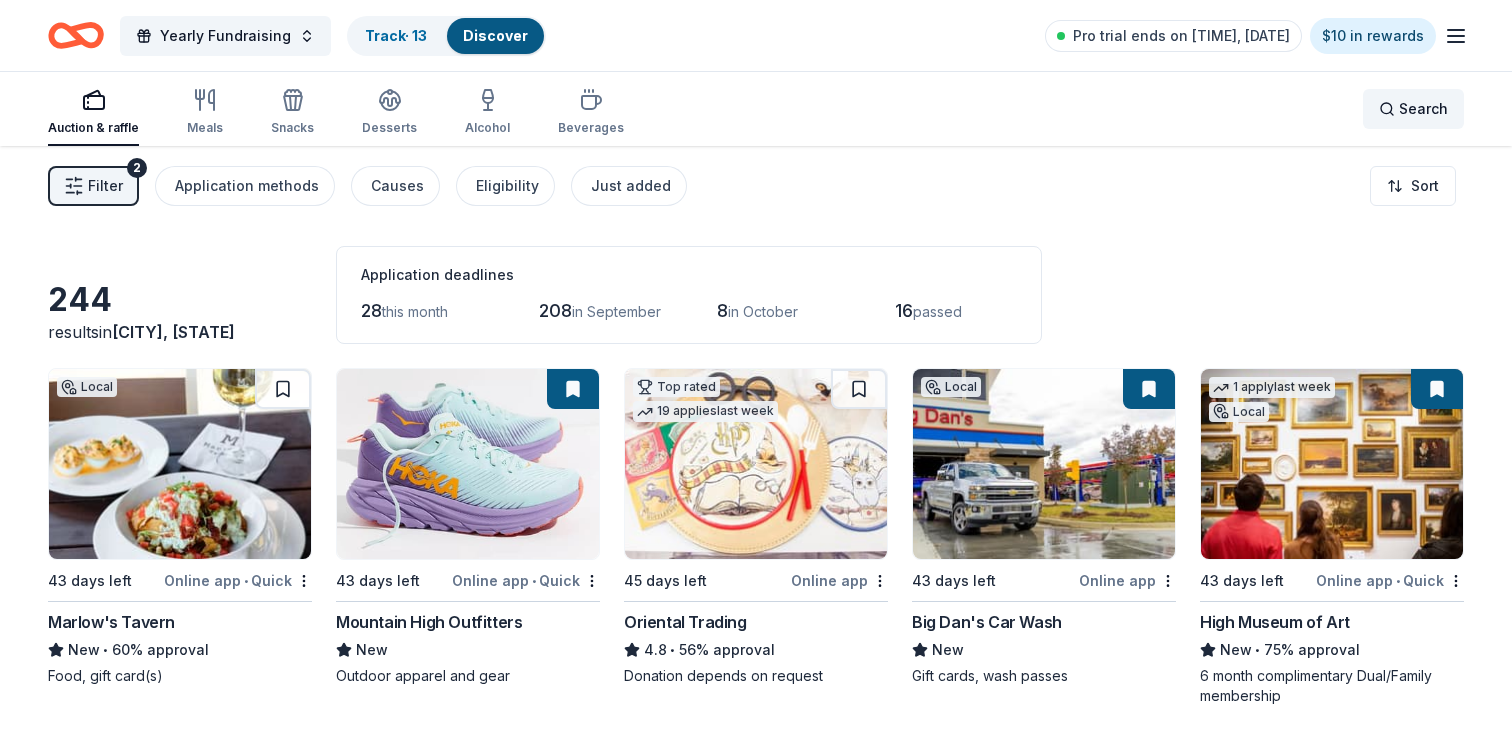 click on "Search" at bounding box center [1413, 109] 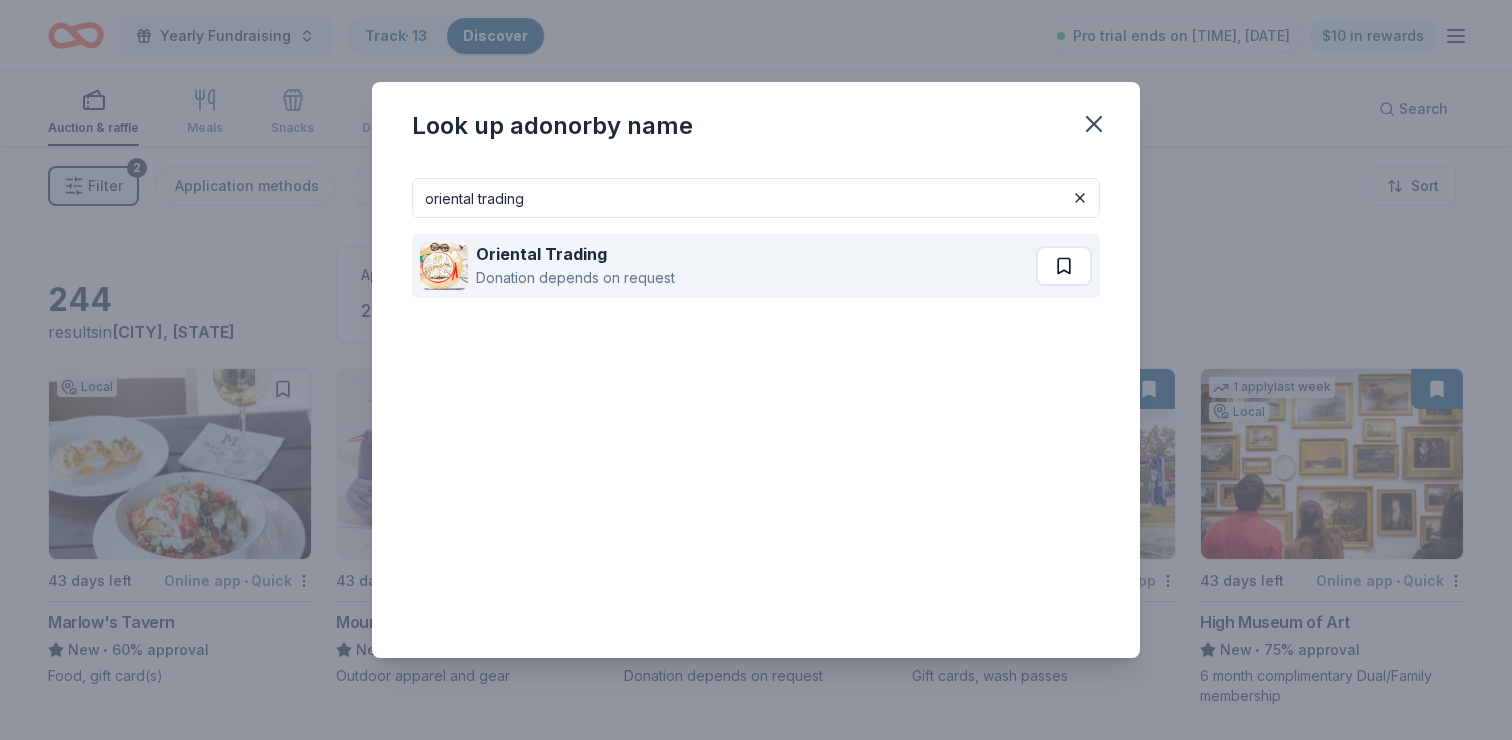 type on "oriental trading" 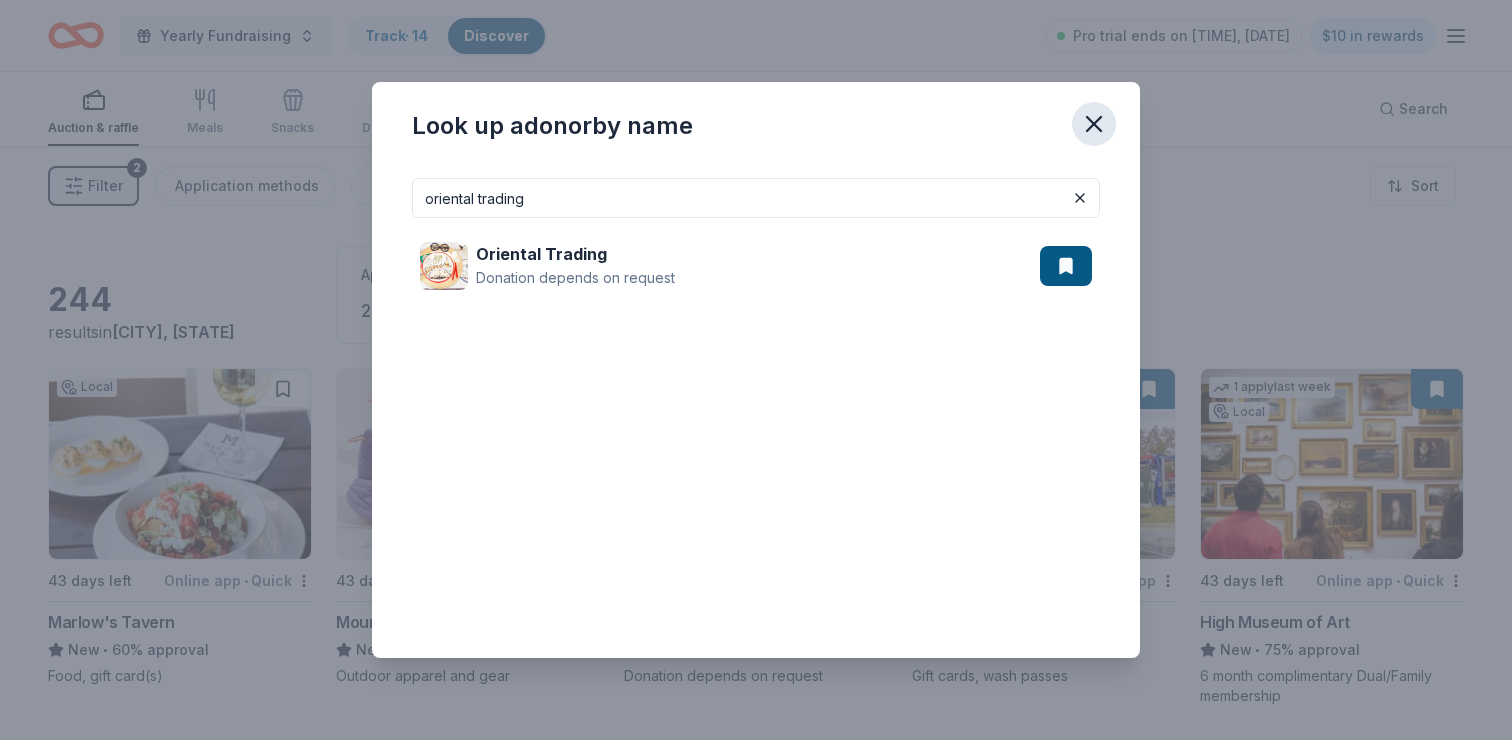 click 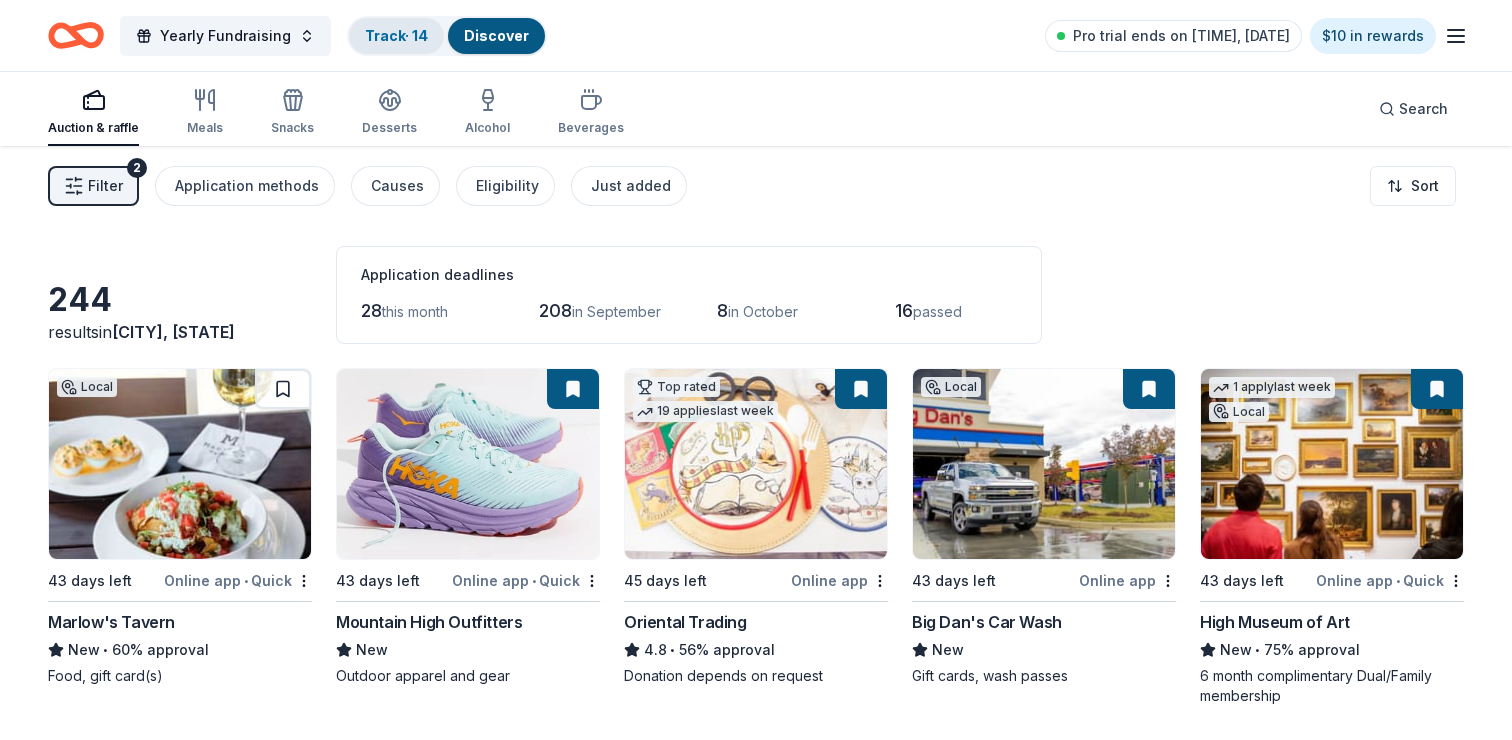 click on "Track  · 14" at bounding box center [396, 35] 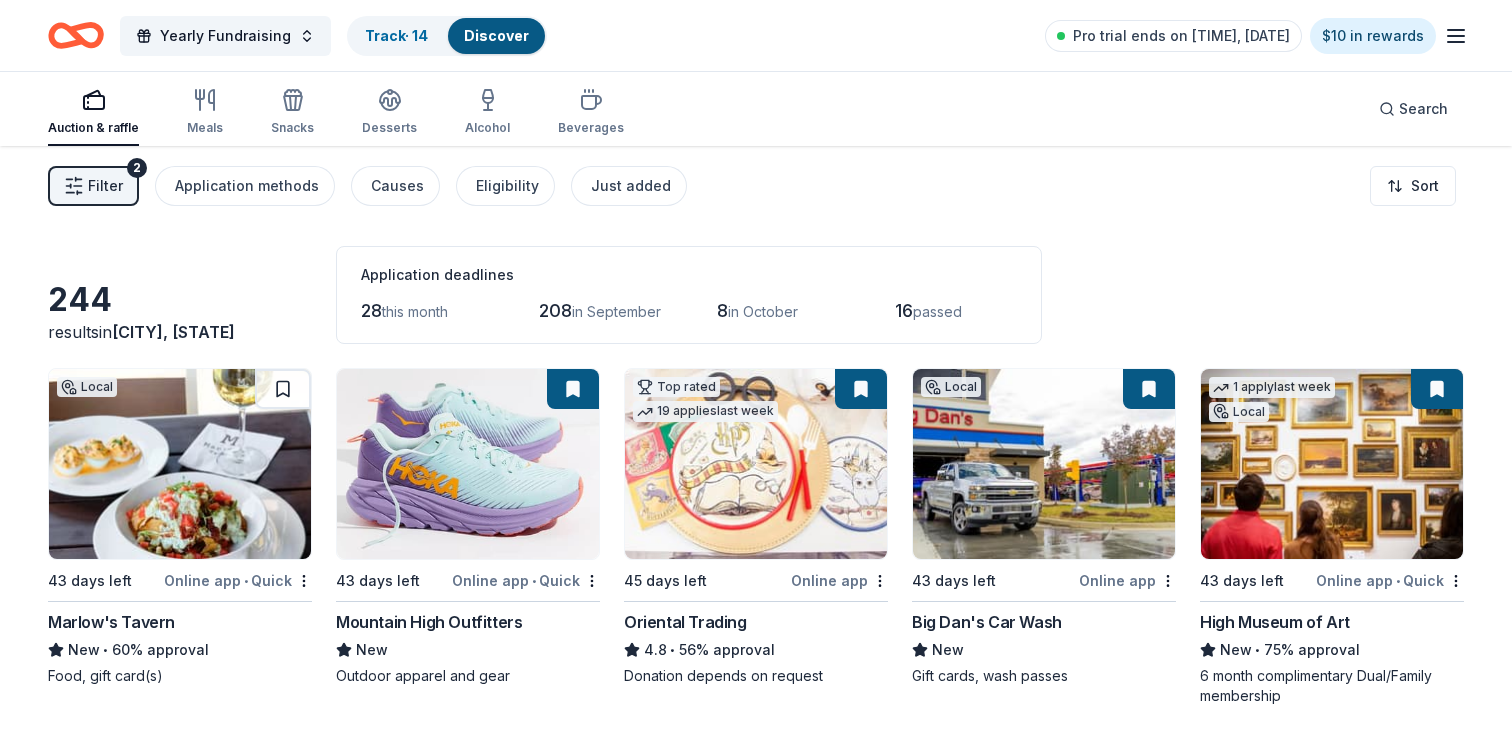 scroll, scrollTop: 1, scrollLeft: 0, axis: vertical 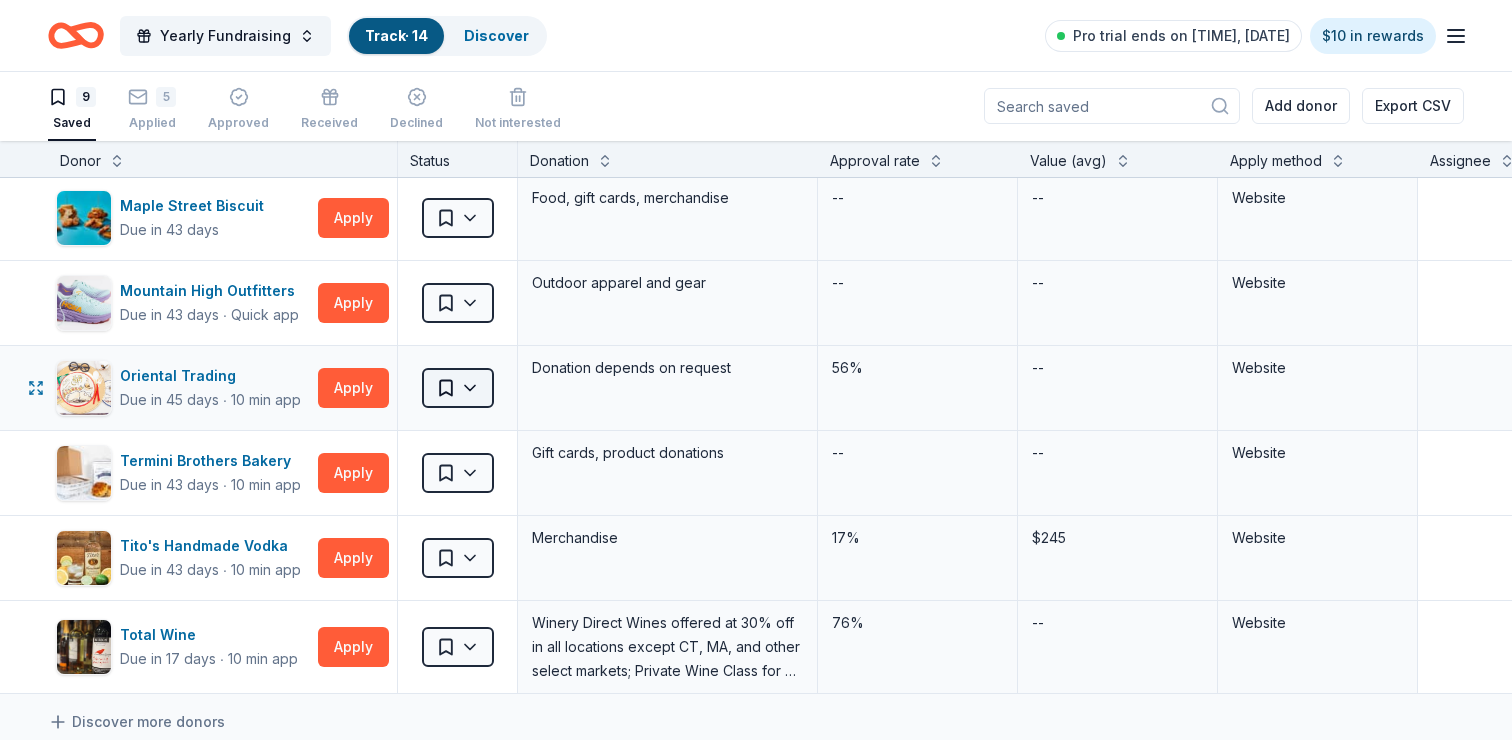 click on "Yearly Fundraising Track  · 14 Discover Pro trial ends on 4PM, 8/6 $10 in rewards 9 Saved 5 Applied Approved Received Declined Not interested Add donor Export CSV Donor Status Donation Approval rate Value (avg) Apply method Assignee Notes Alpine Bakery Due in 43 days Apply Saved Food, gift cards -- -- Website Atlanta Braves Due in 31 days ∙ 10 min app Apply Saved Autographed memorabilia 4% -- Website Big Dan's Car Wash Due in 43 days Apply Saved Gift cards, wash passes -- -- Website Maple Street Biscuit Due in 43 days Apply Saved Food, gift cards, merchandise -- -- Website Mountain High Outfitters Due in 43 days ∙ Quick app Apply Saved Outdoor apparel and gear -- -- Website Oriental Trading Due in 45 days ∙ 10 min app Apply Saved Donation depends on request 56% -- Website Termini Brothers Bakery Due in 43 days ∙ 10 min app Apply Saved Gift cards, product donations -- -- Website Tito's Handmade Vodka Due in 43 days ∙ 10 min app Apply Saved Merchandise 17% $245 Website Total Wine Due in 17 days ∙" at bounding box center [756, 369] 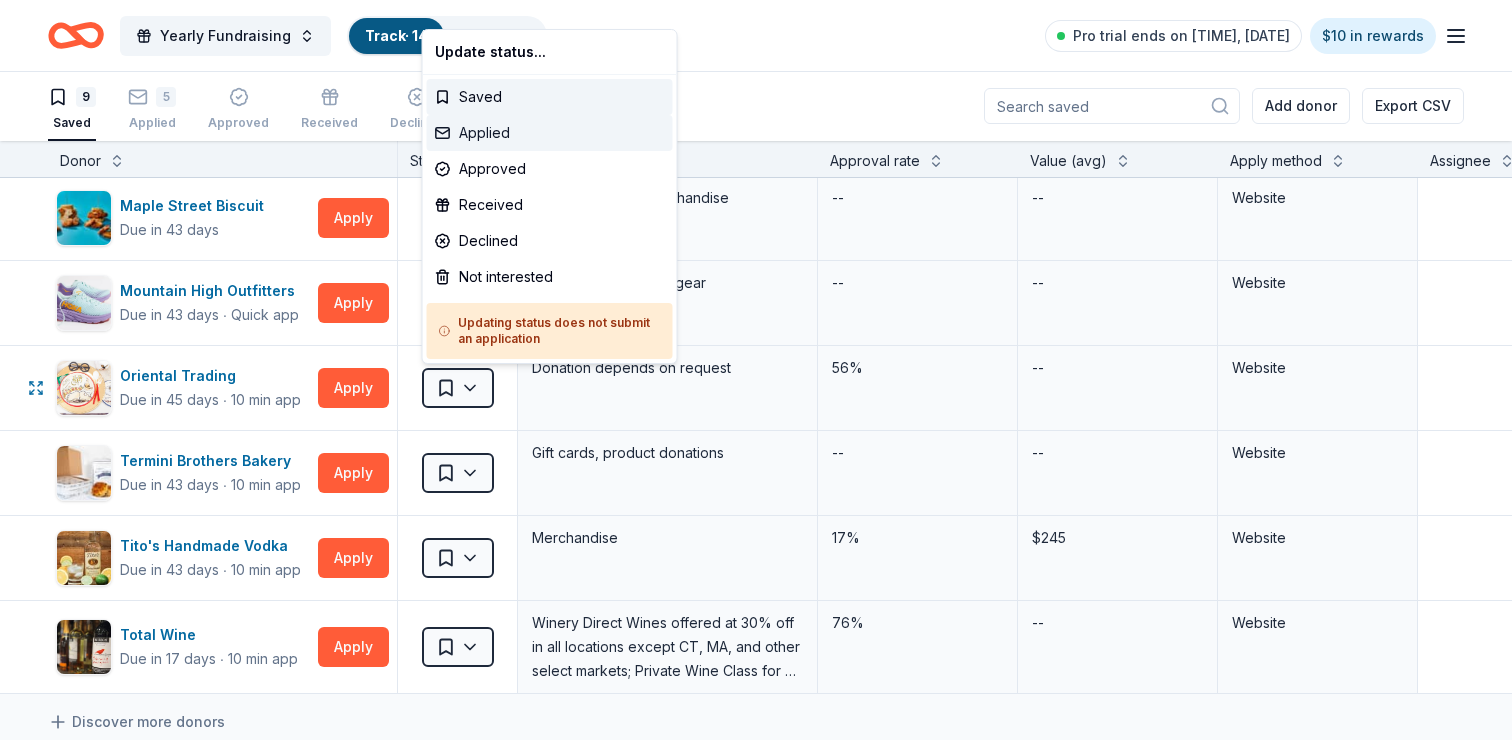 click on "Applied" at bounding box center [550, 133] 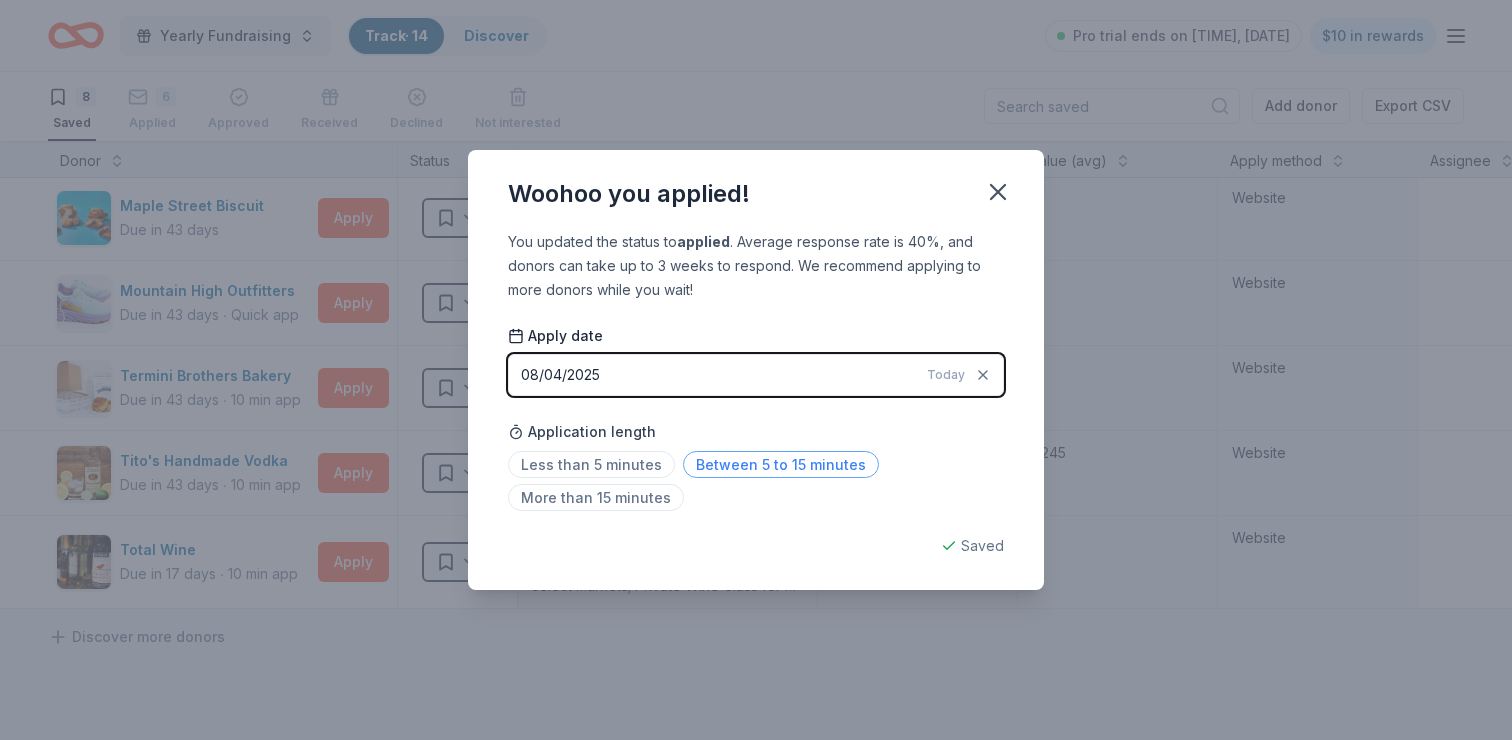 click on "Between 5 to 15 minutes" at bounding box center (781, 464) 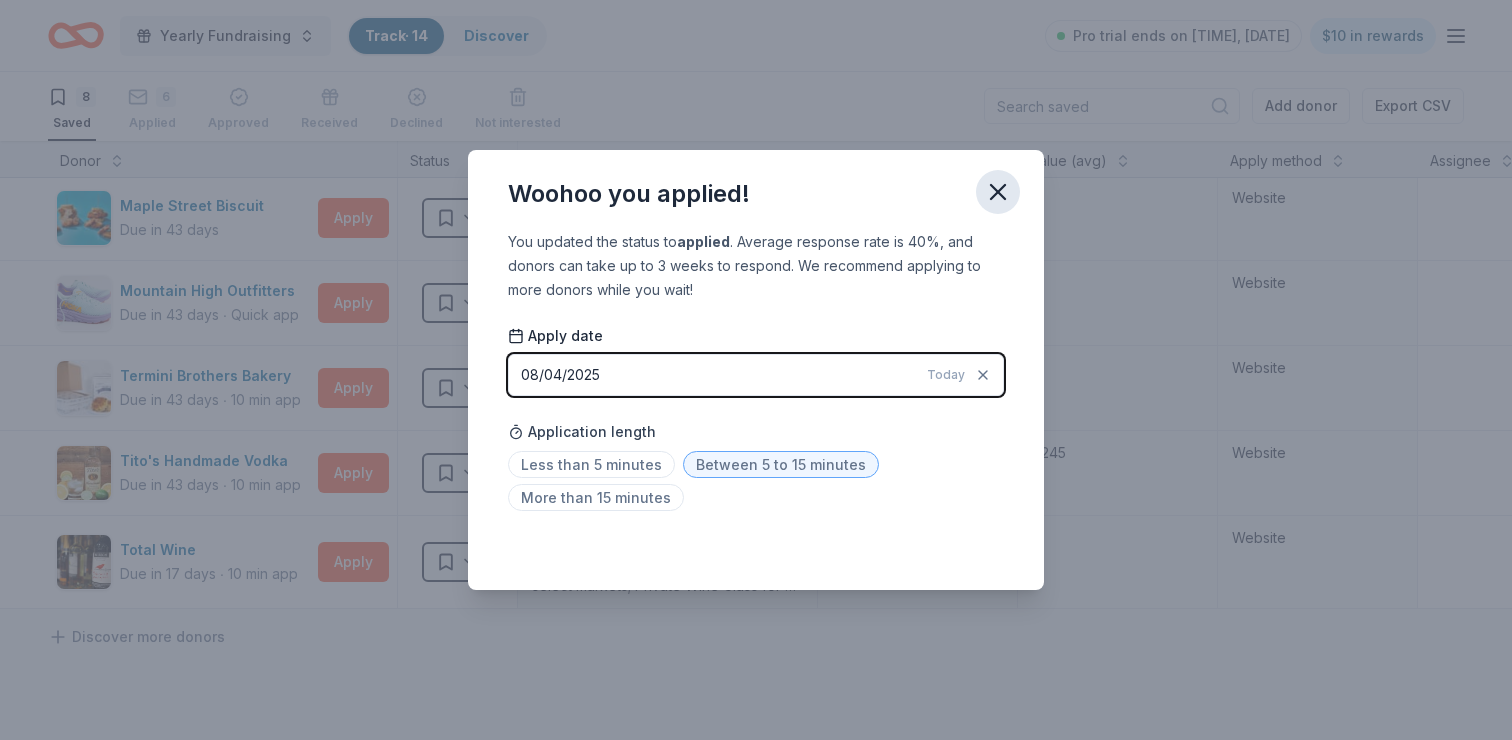 click 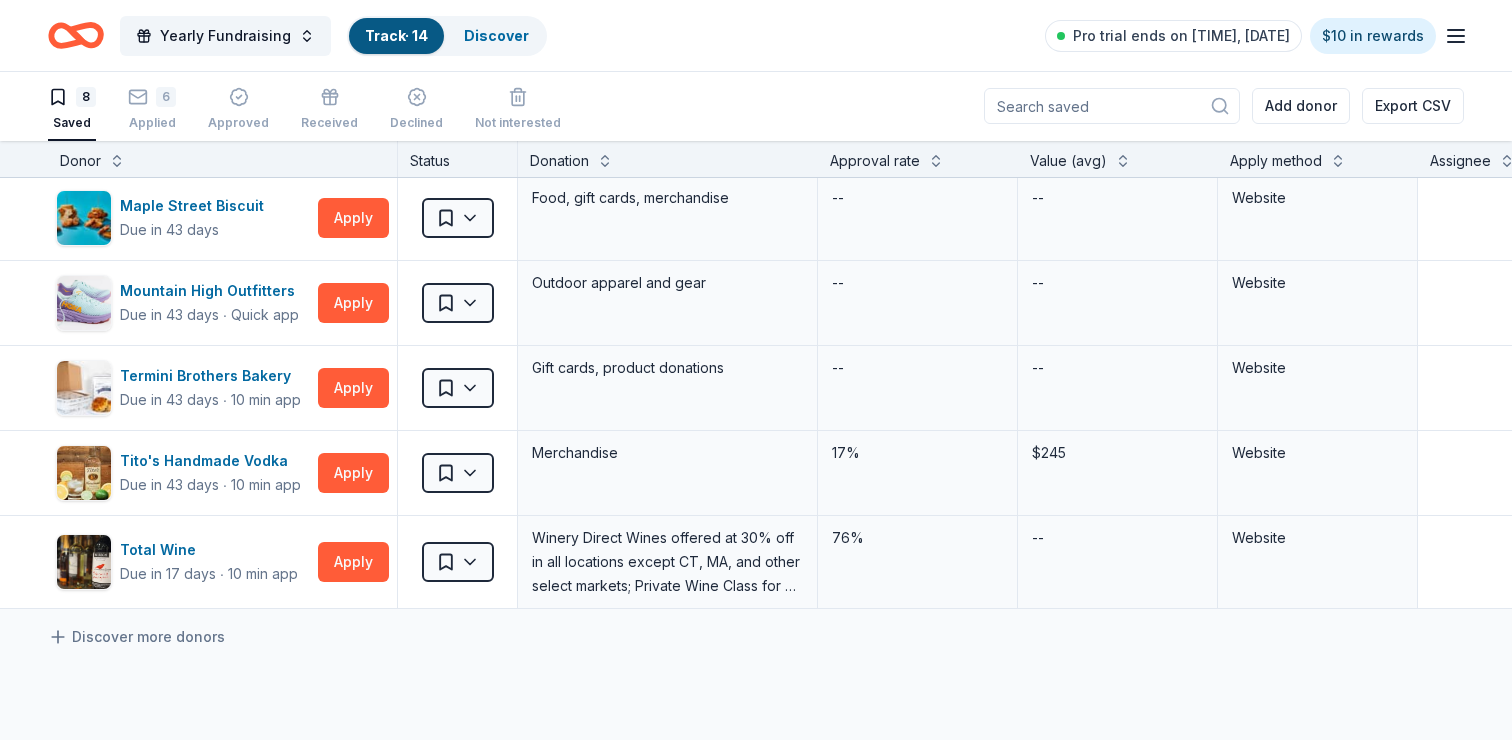 scroll, scrollTop: 0, scrollLeft: 0, axis: both 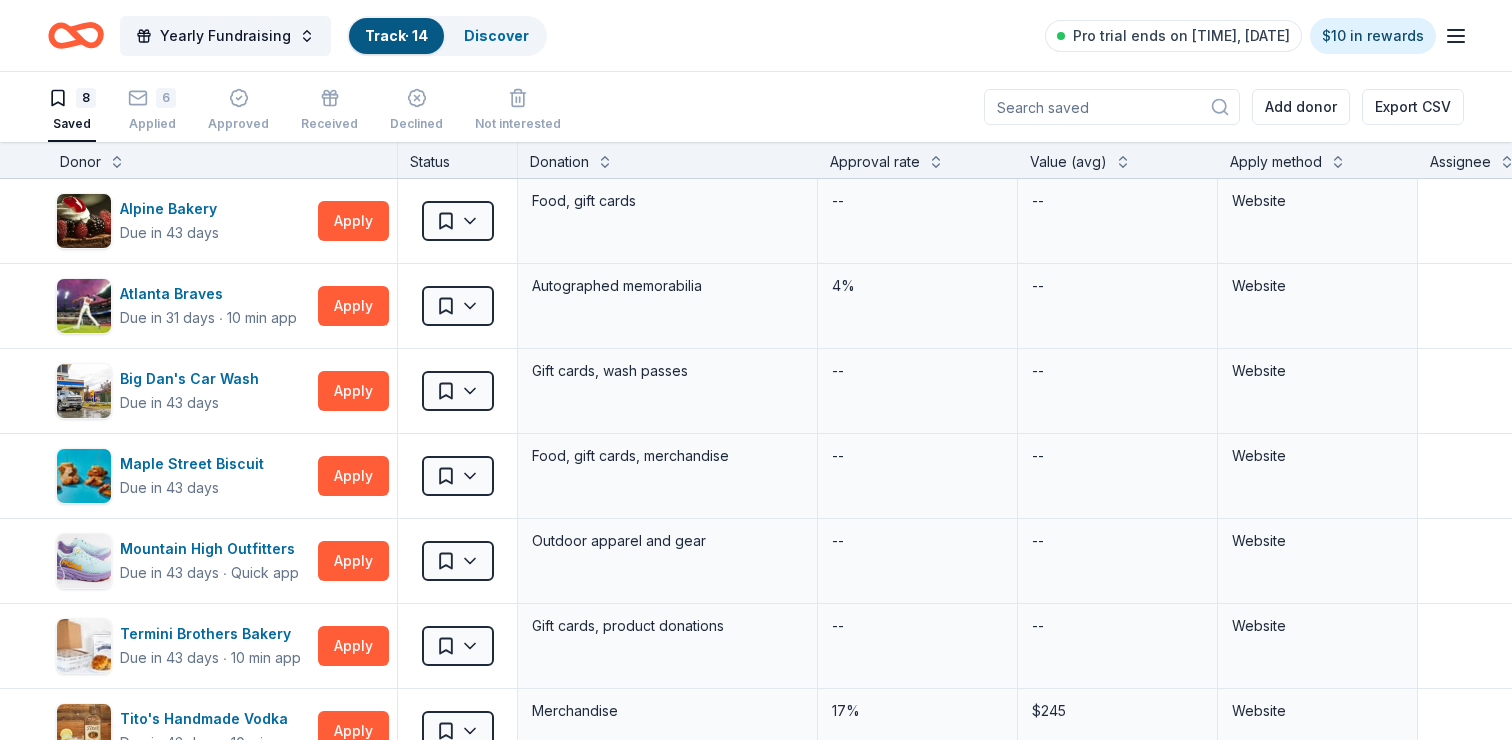click 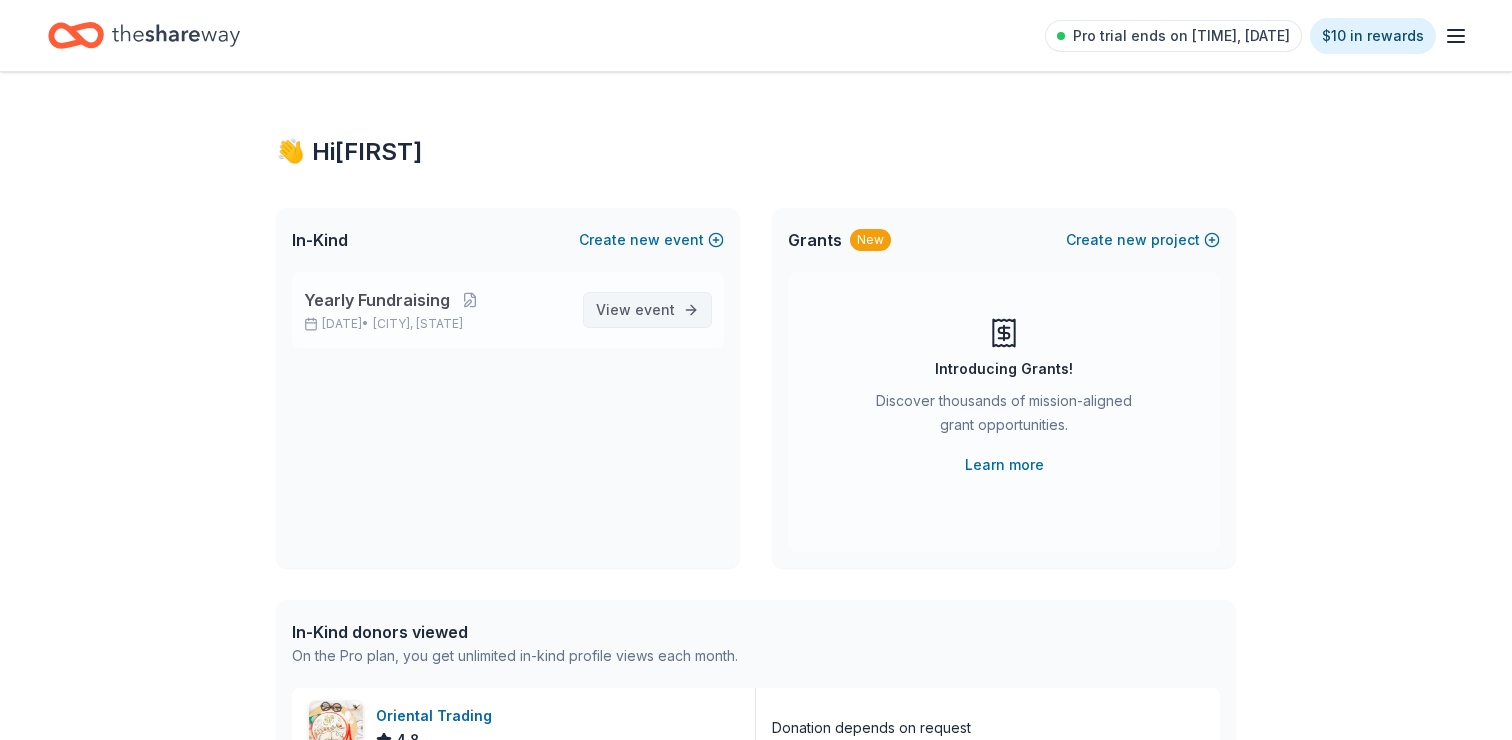click on "event" at bounding box center (655, 309) 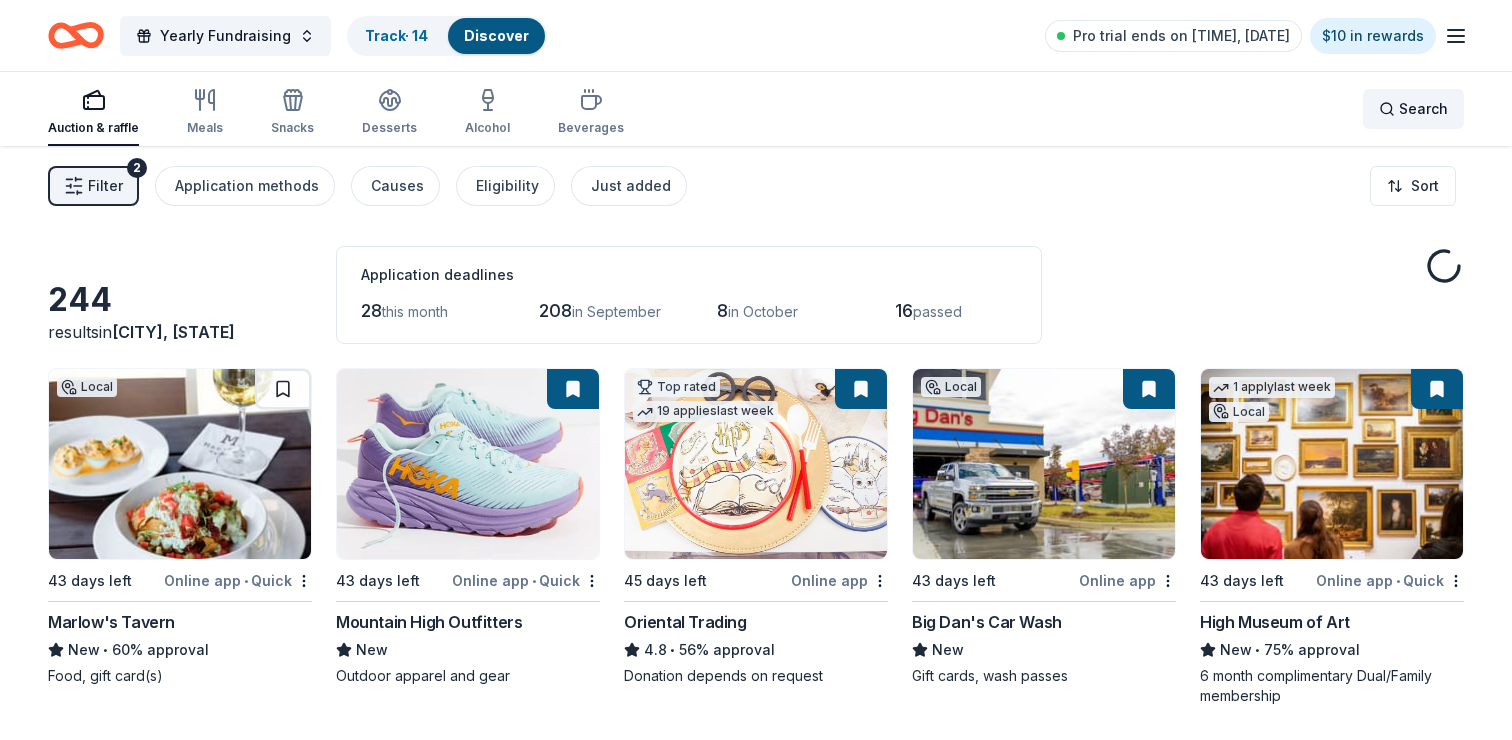 click on "Search" at bounding box center (1413, 109) 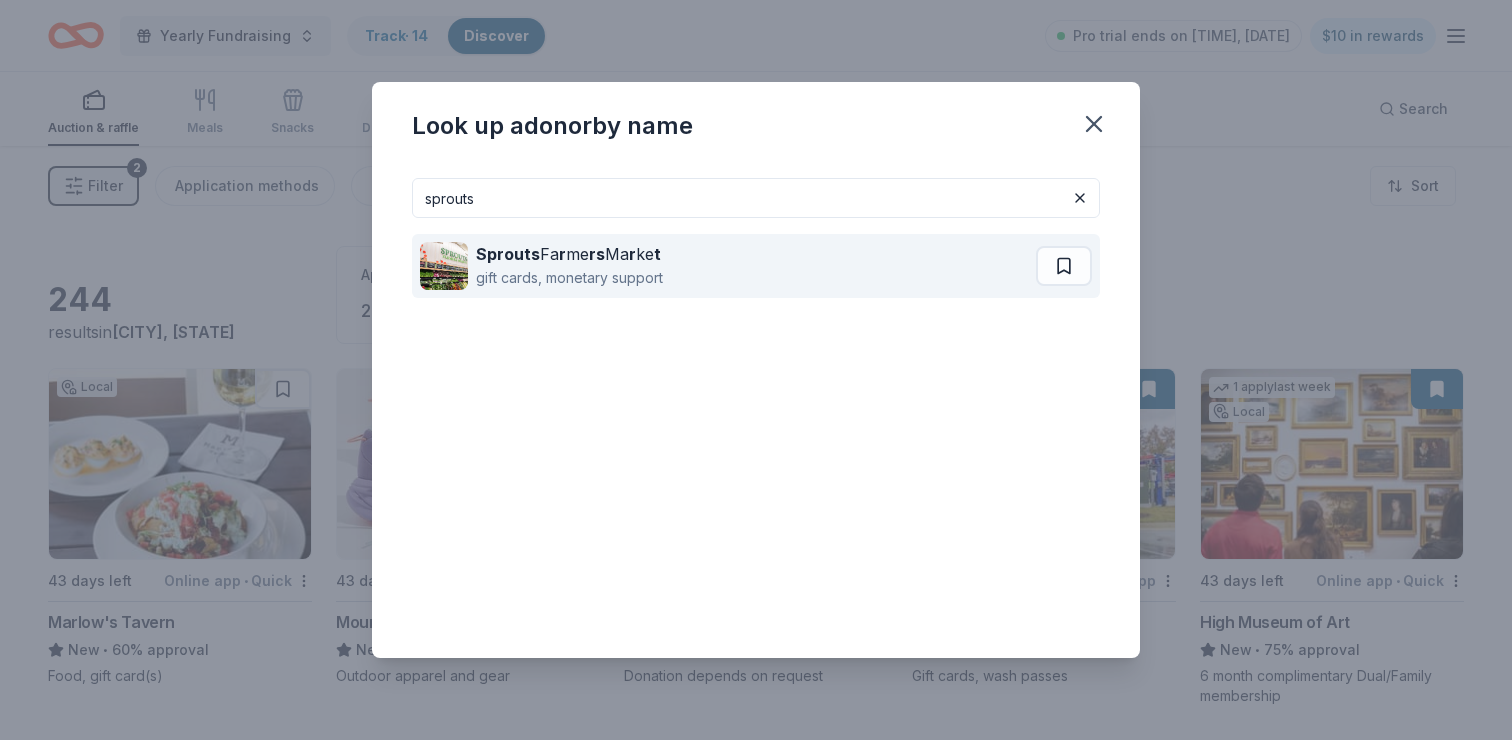 type on "sprouts" 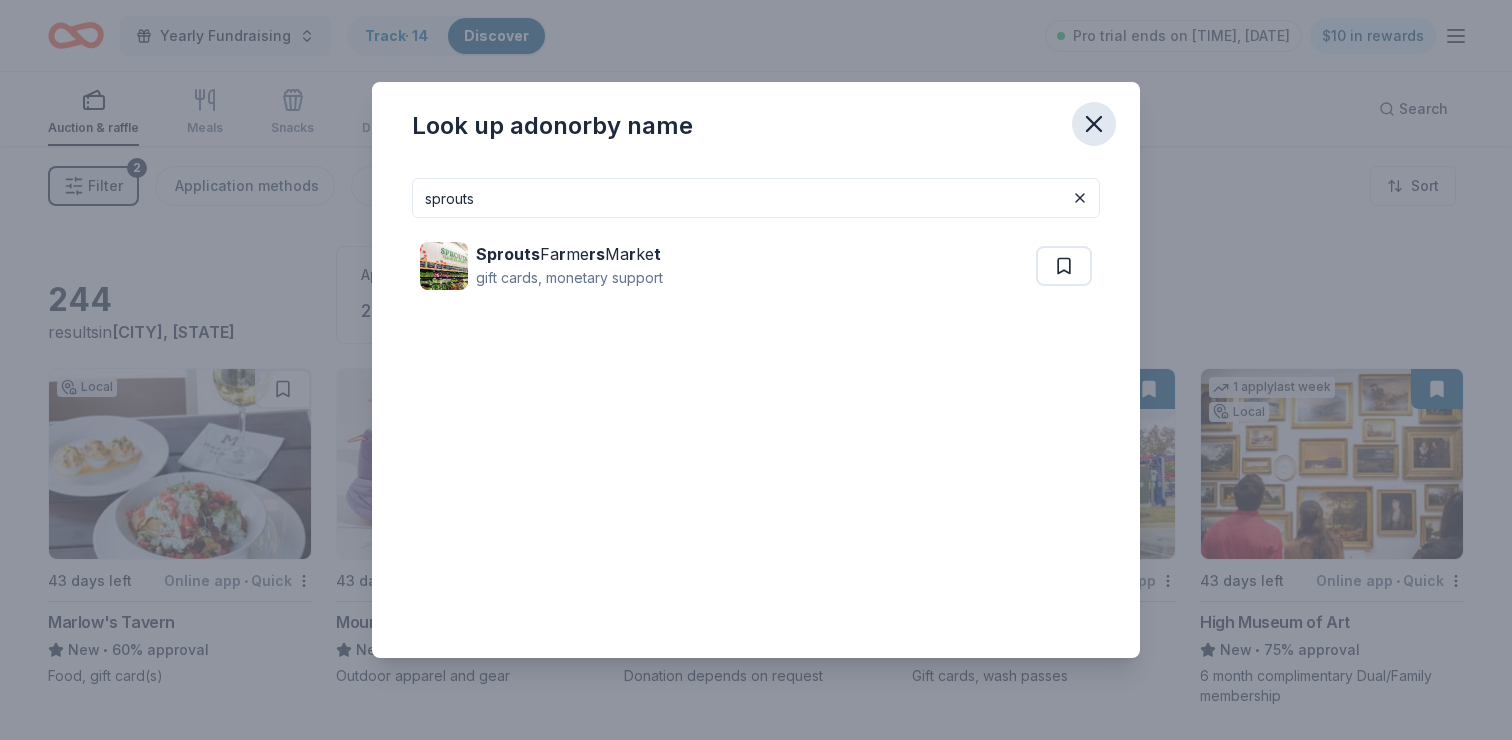 click 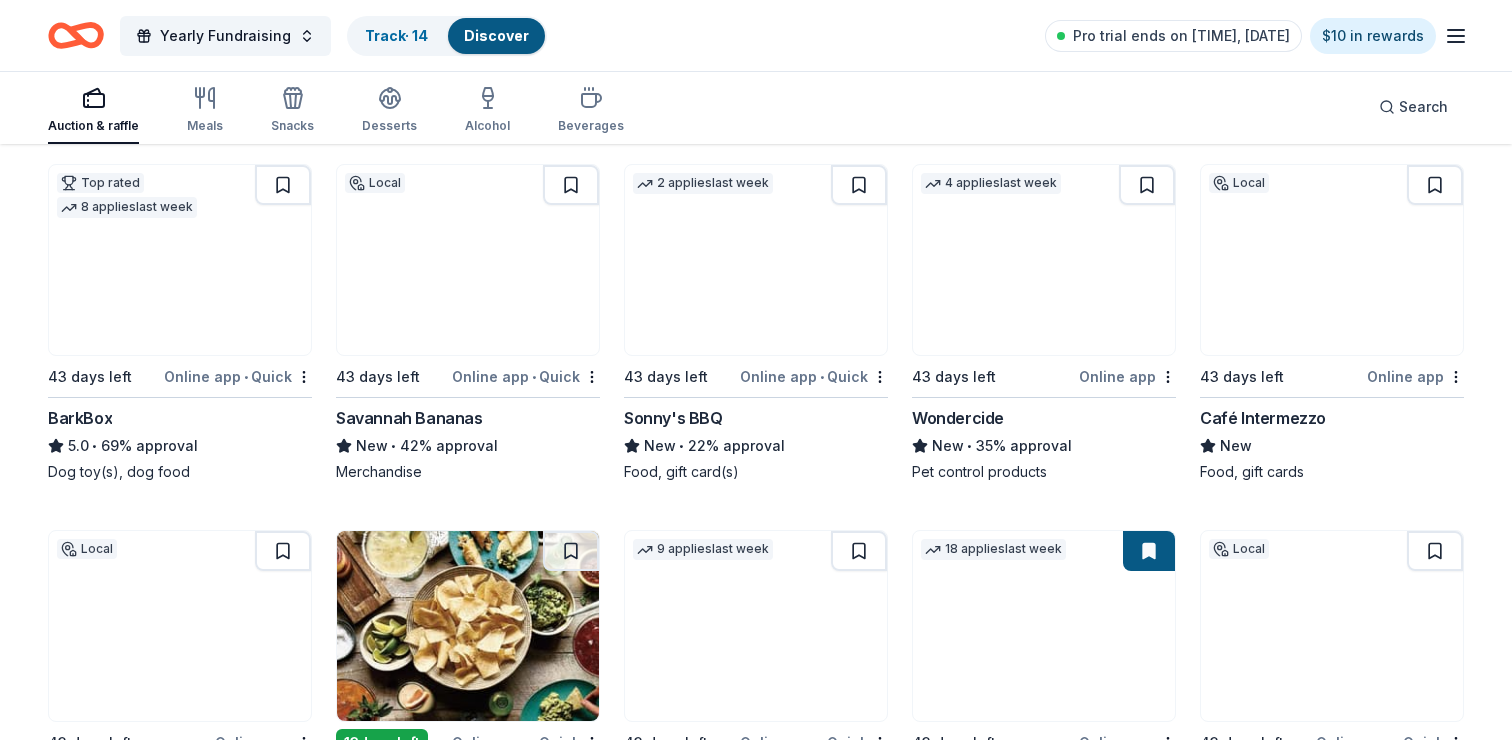 scroll, scrollTop: 1352, scrollLeft: 0, axis: vertical 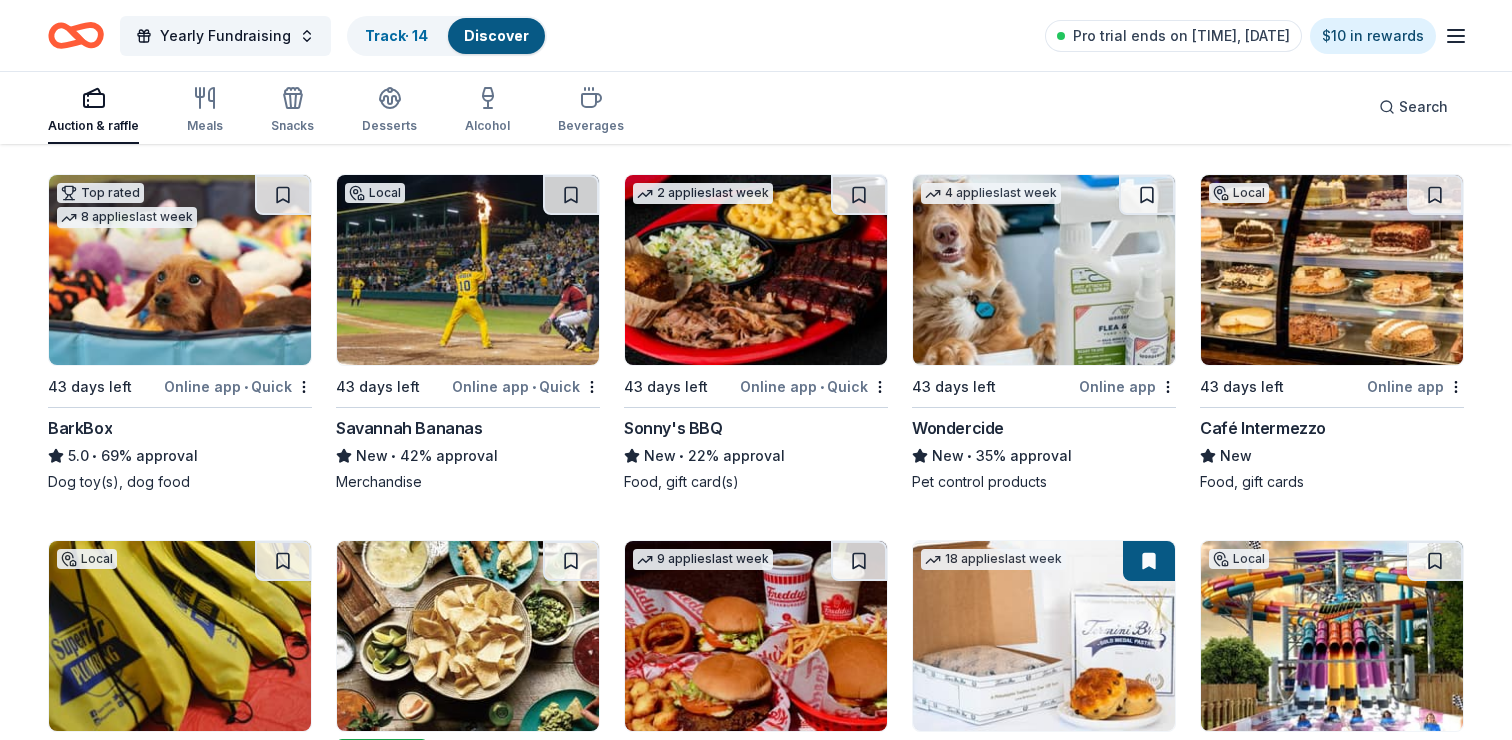 click at bounding box center [468, 270] 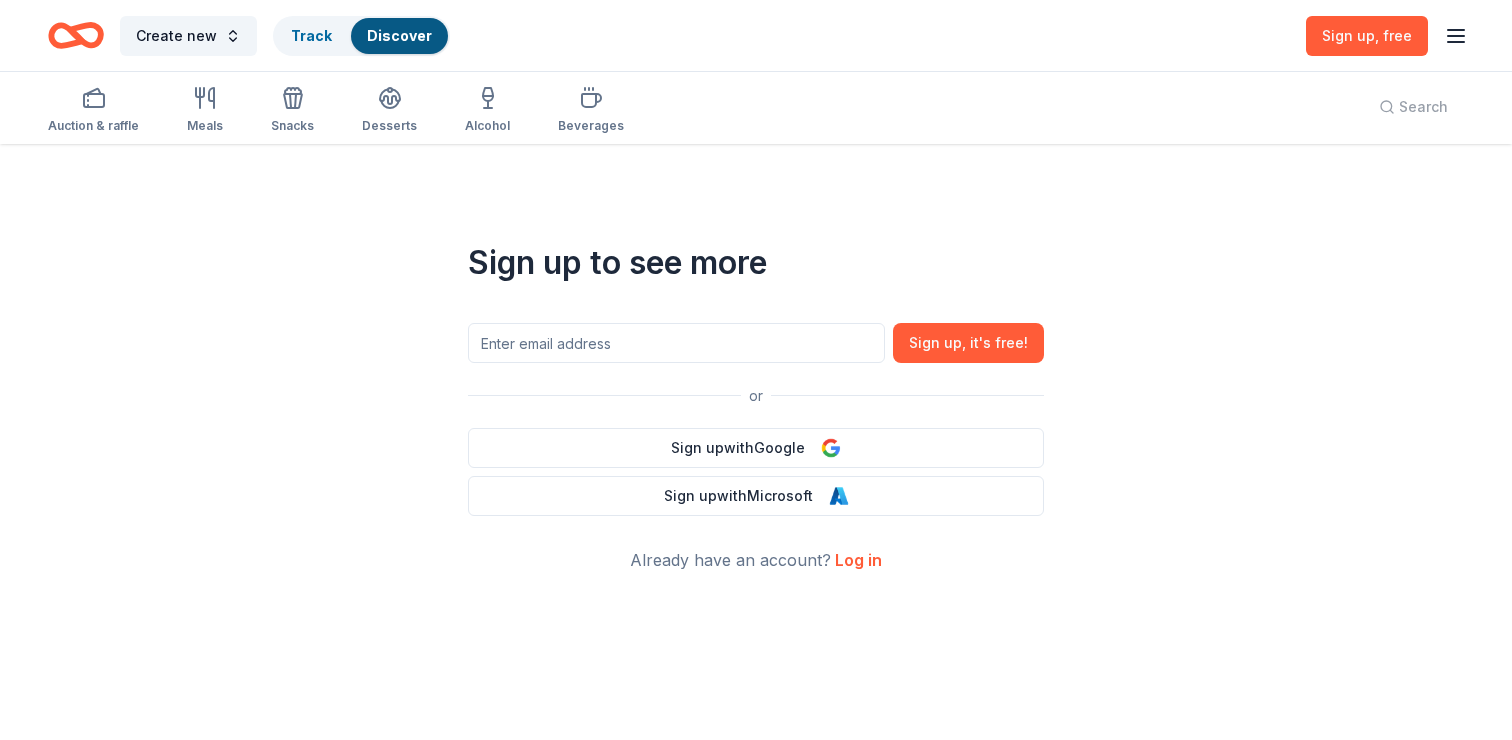 scroll, scrollTop: 0, scrollLeft: 0, axis: both 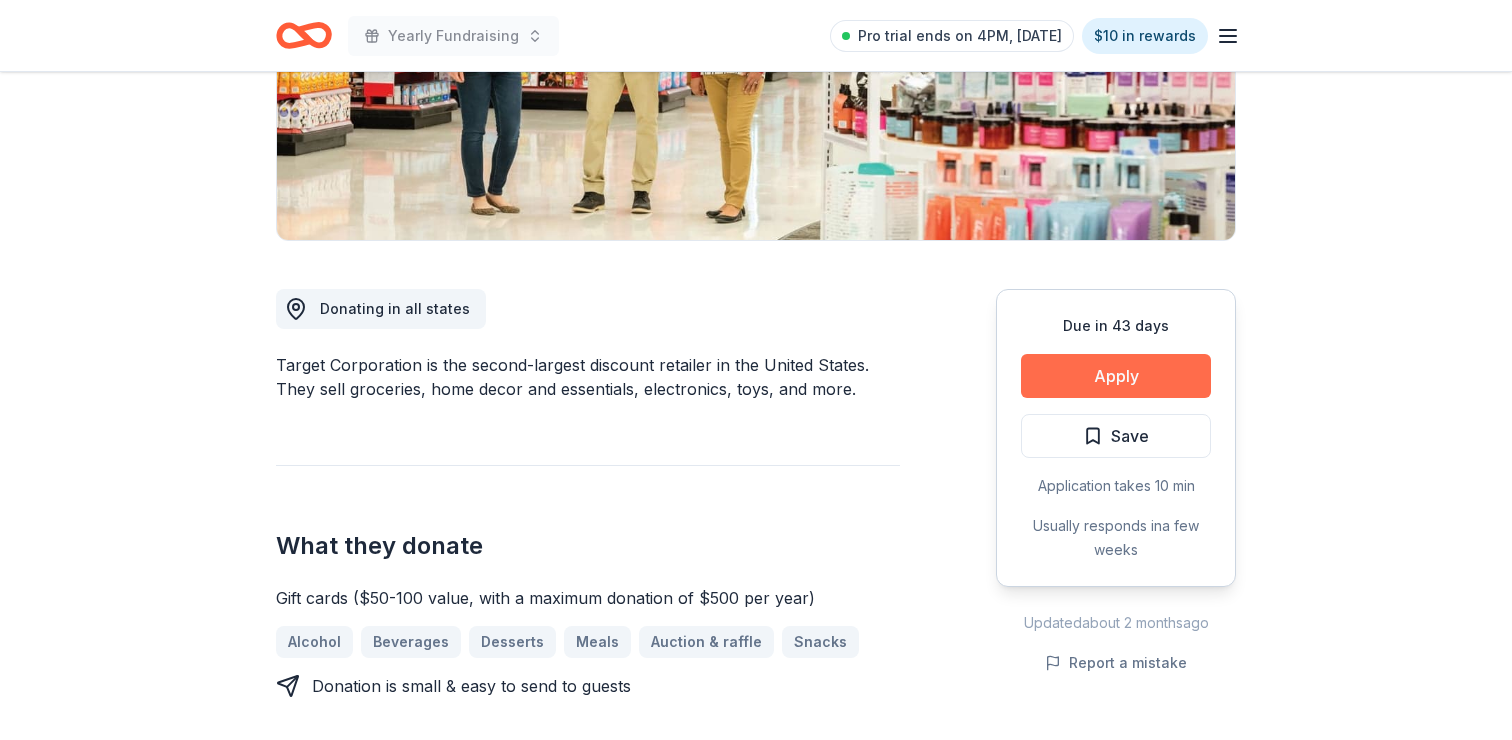 click on "Apply" at bounding box center [1116, 376] 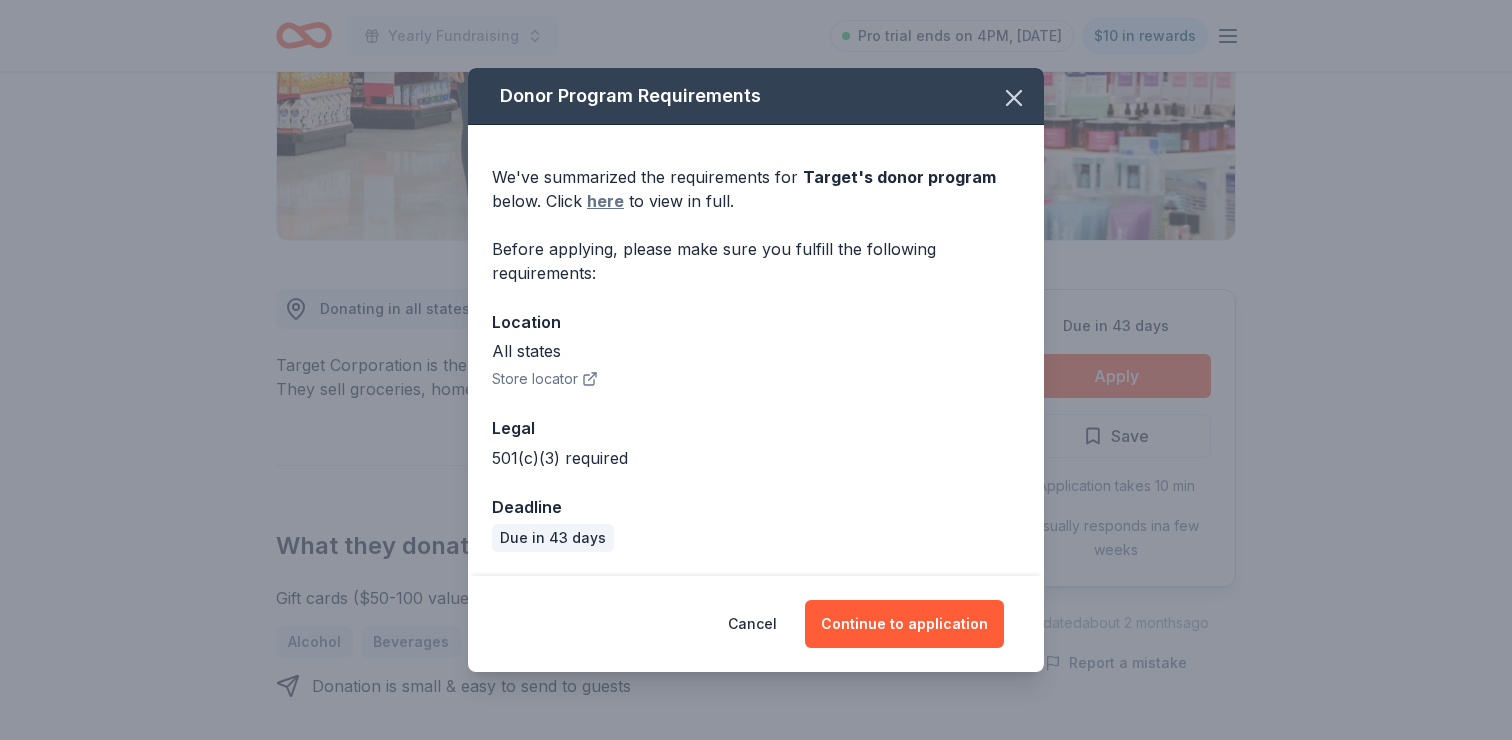 click on "here" at bounding box center [605, 201] 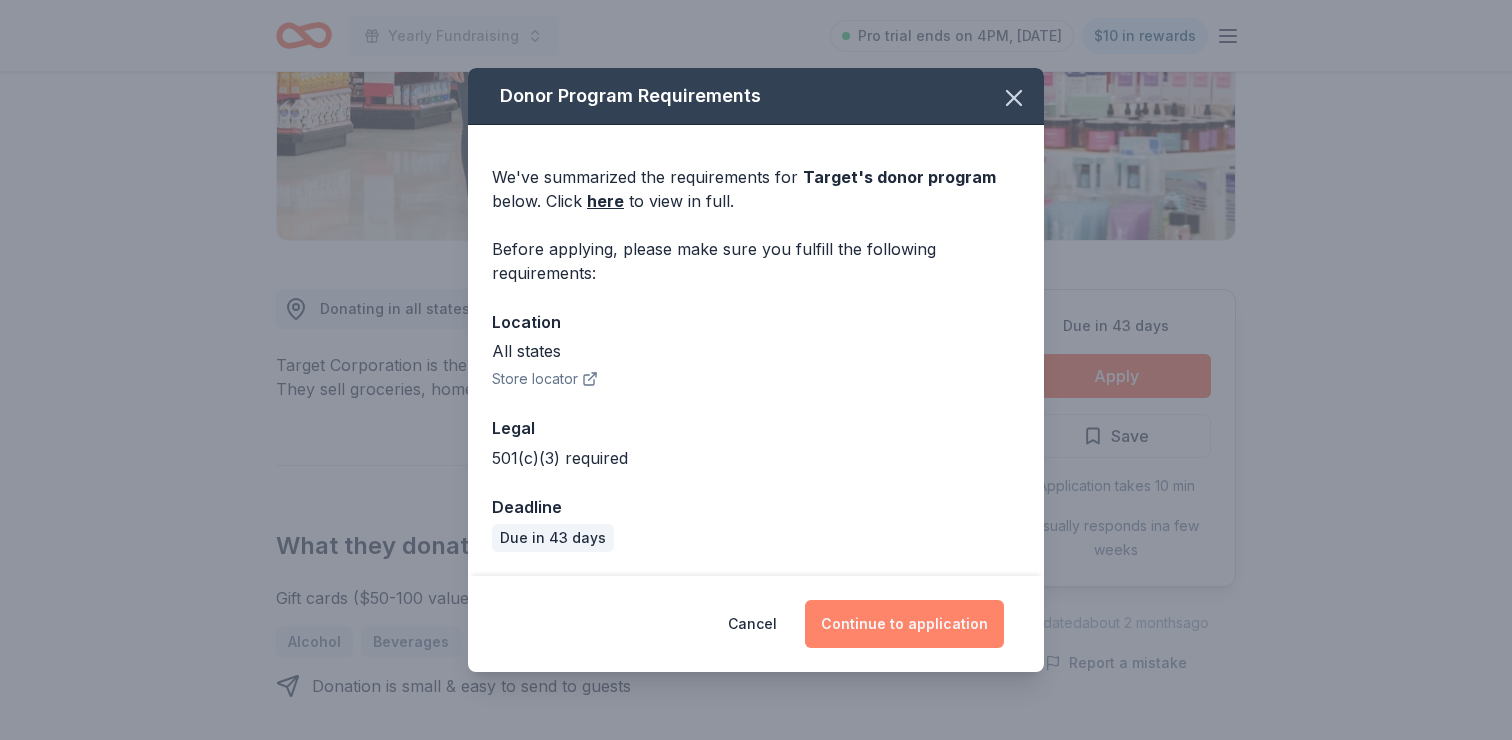 click on "Continue to application" at bounding box center [904, 624] 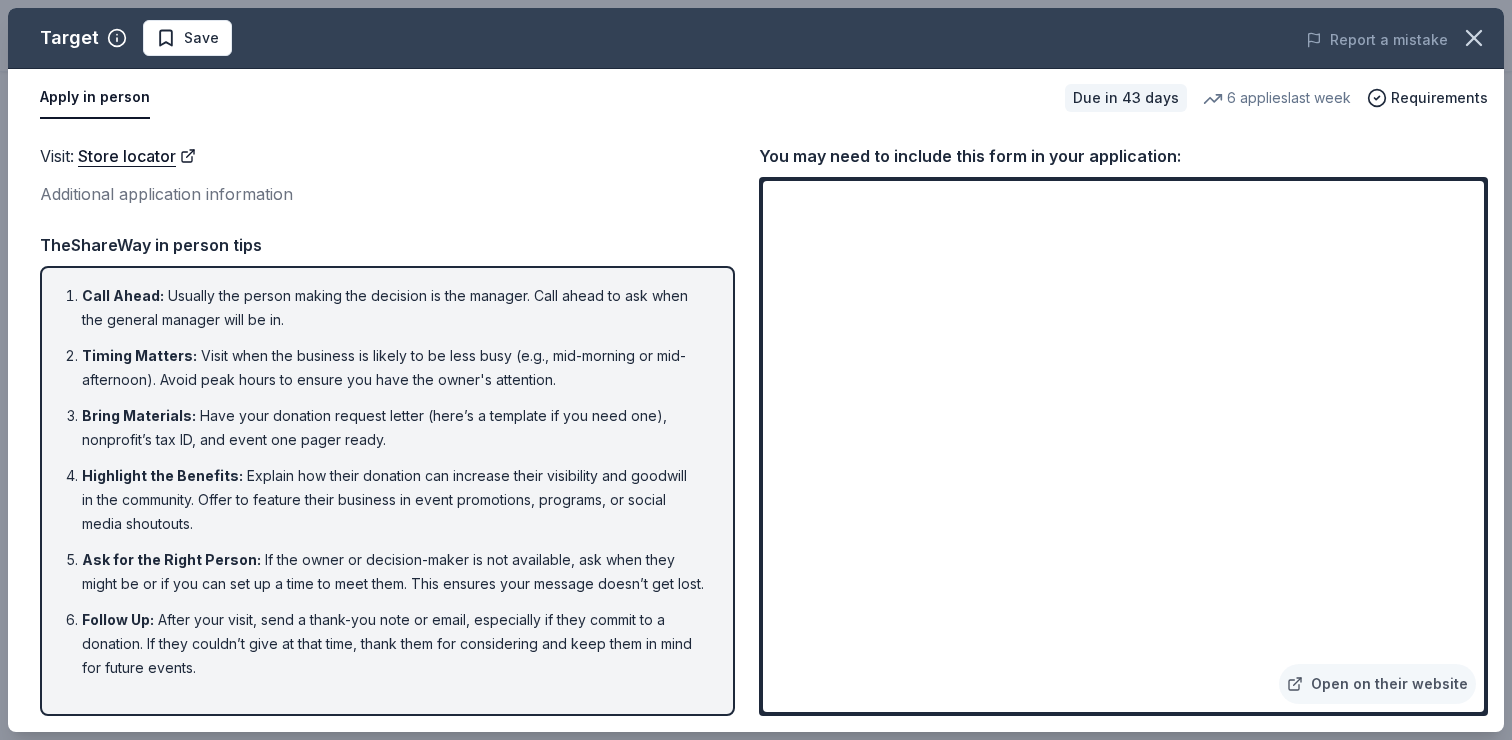 scroll, scrollTop: 6, scrollLeft: 0, axis: vertical 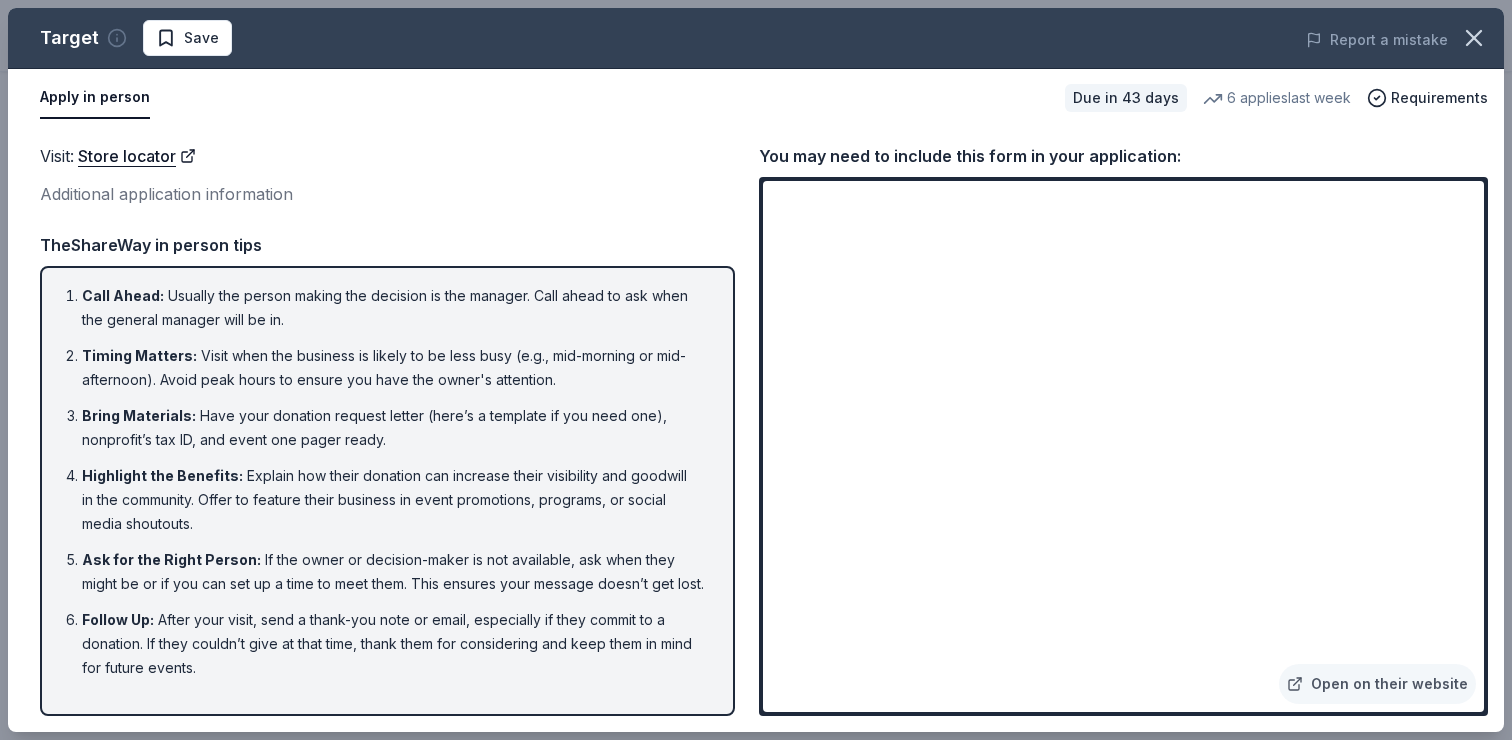 click 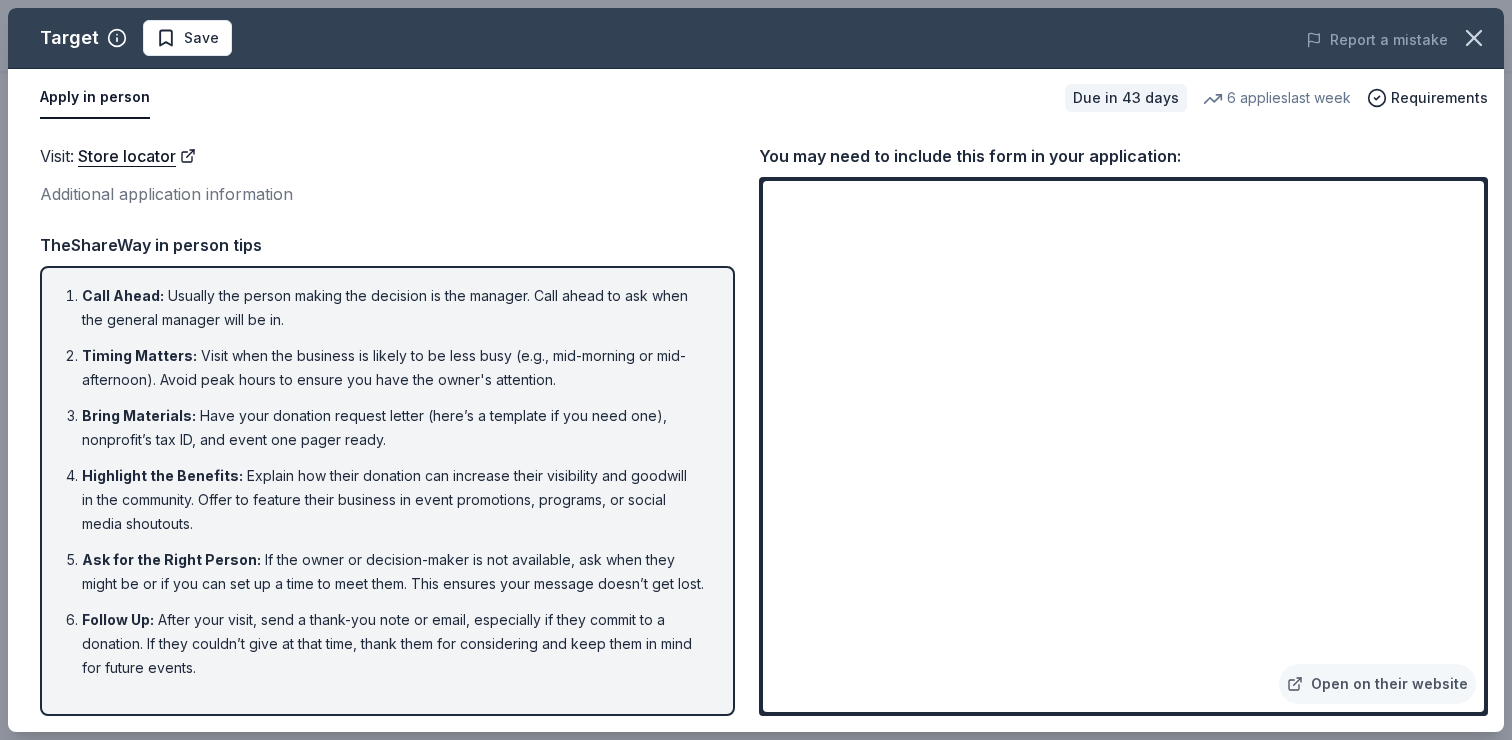 click on "Visit : Store locator Additional application information   Visit : Store locator Additional application information   TheShareWay in person tips Call Ahead :   Usually the person making the decision is the manager. Call ahead to ask when the general manager will be in. Timing Matters :   Visit when the business is likely to be less busy (e.g., mid-morning or mid-afternoon). Avoid peak hours to ensure you have the owner's attention. Bring Materials :   Have your donation request letter (here’s a template if you need one), nonprofit’s tax ID, and event one pager ready. Highlight the Benefits :   Explain how their donation can increase their visibility and goodwill in the community. Offer to feature their business in event promotions, programs, or social media shoutouts. Ask for the Right Person :   If the owner or decision-maker is not available, ask when they might be or if you can set up a time to meet them. This ensures your message doesn’t get lost. Follow Up :   Open on their website" at bounding box center [756, 429] 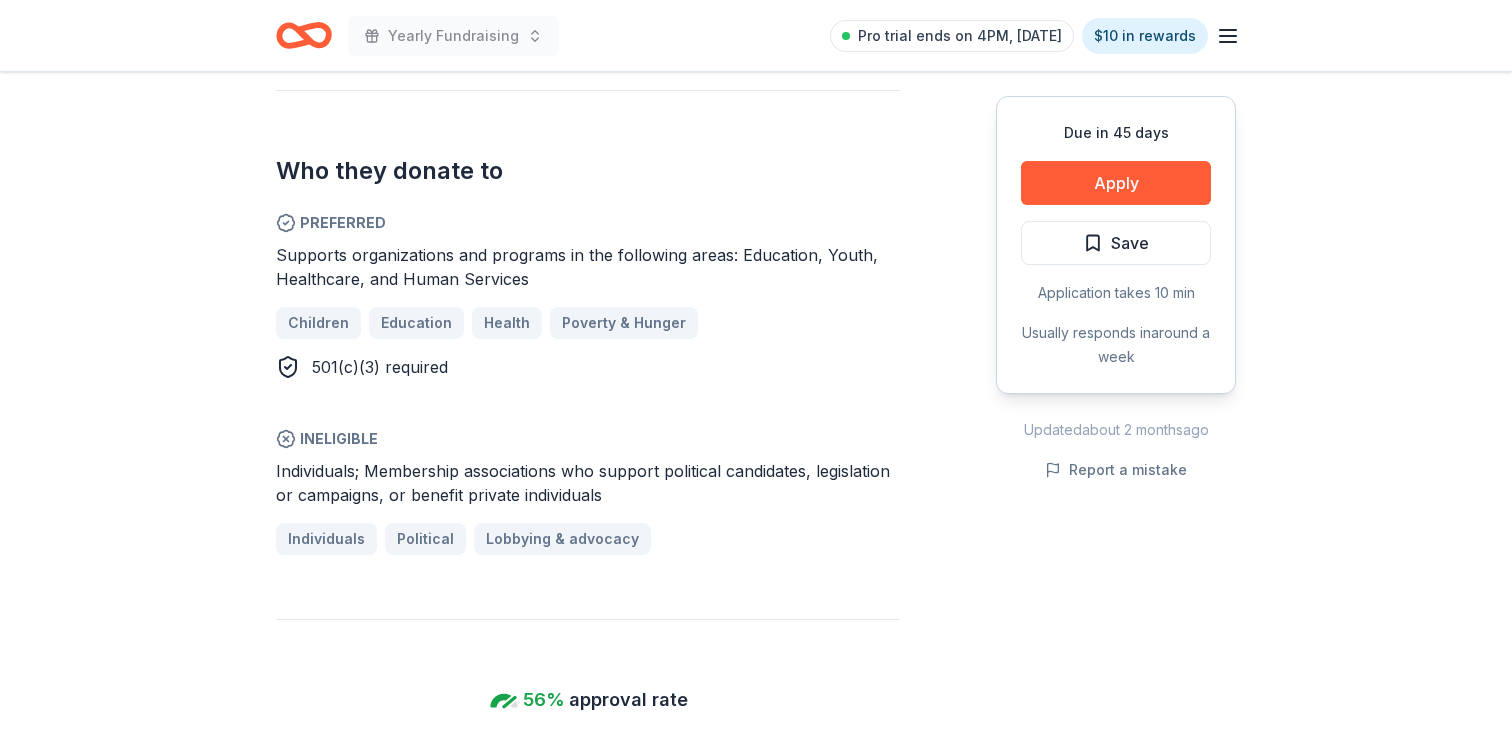 scroll, scrollTop: 1013, scrollLeft: 0, axis: vertical 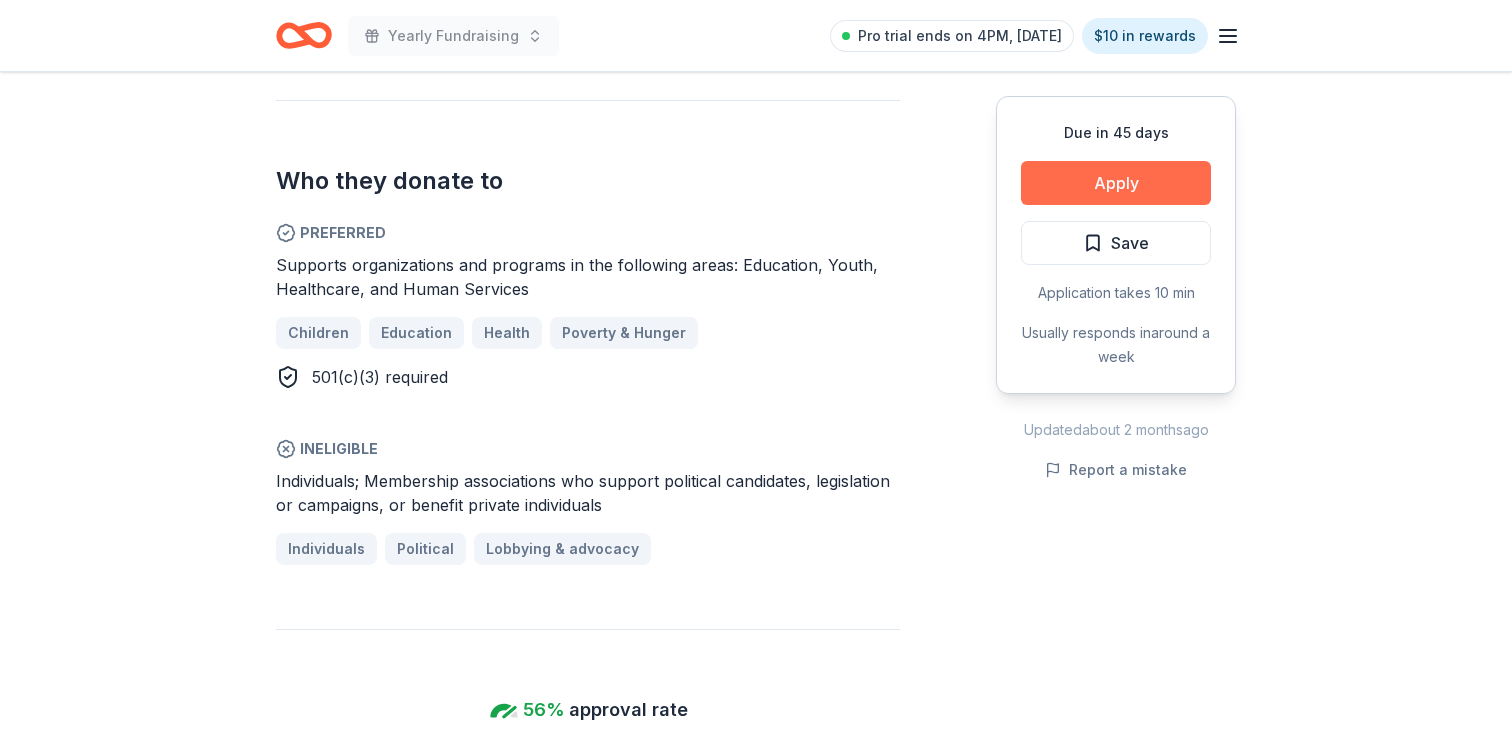 click on "Apply" at bounding box center [1116, 183] 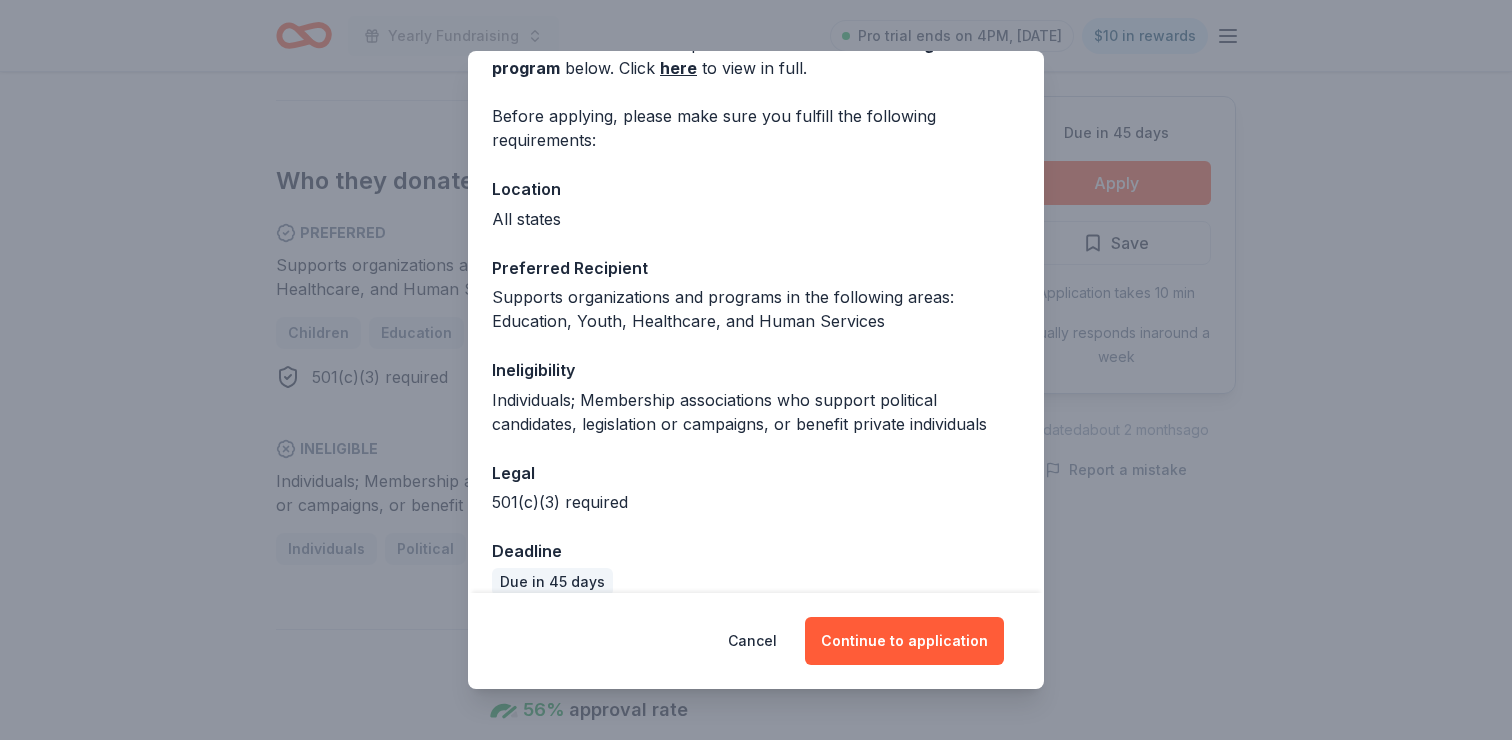 scroll, scrollTop: 144, scrollLeft: 0, axis: vertical 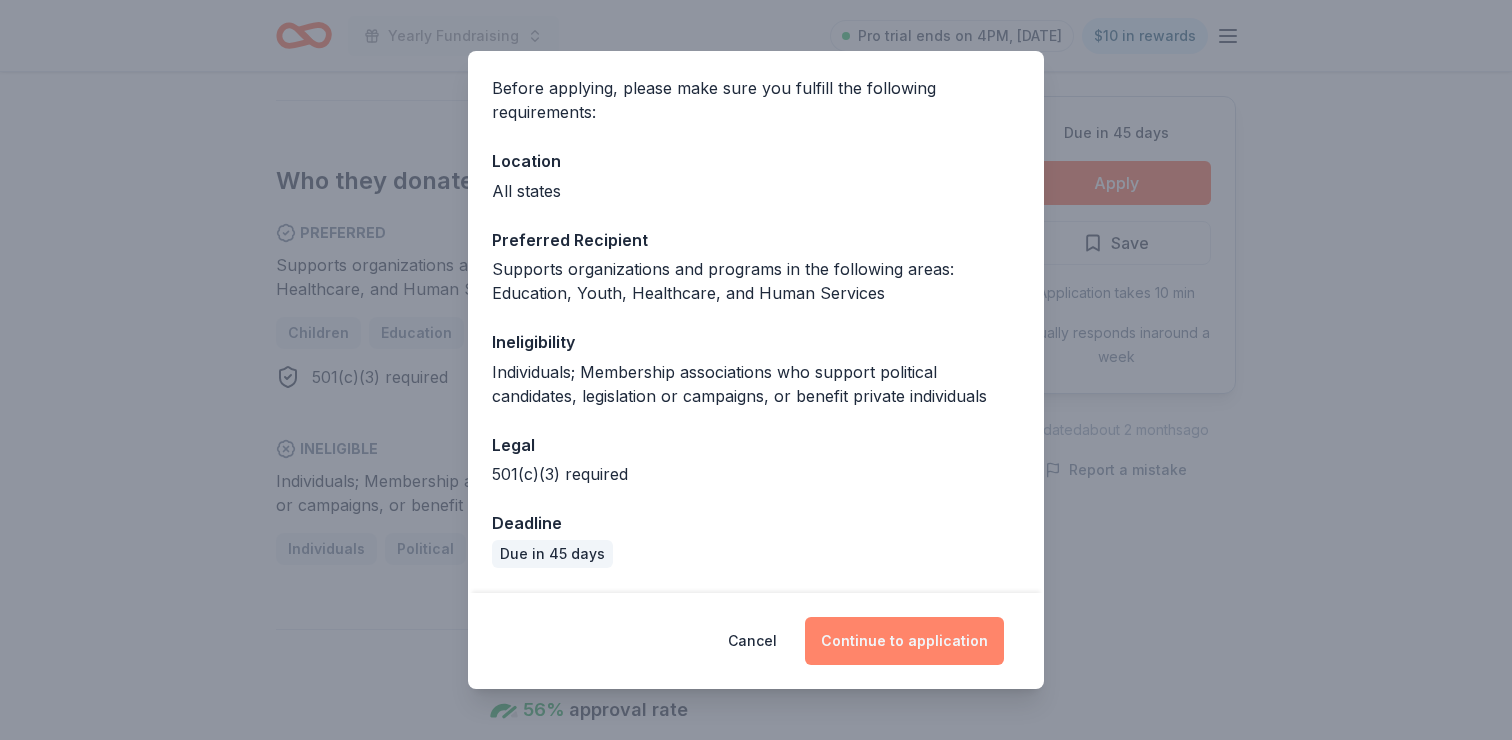 click on "Continue to application" at bounding box center [904, 641] 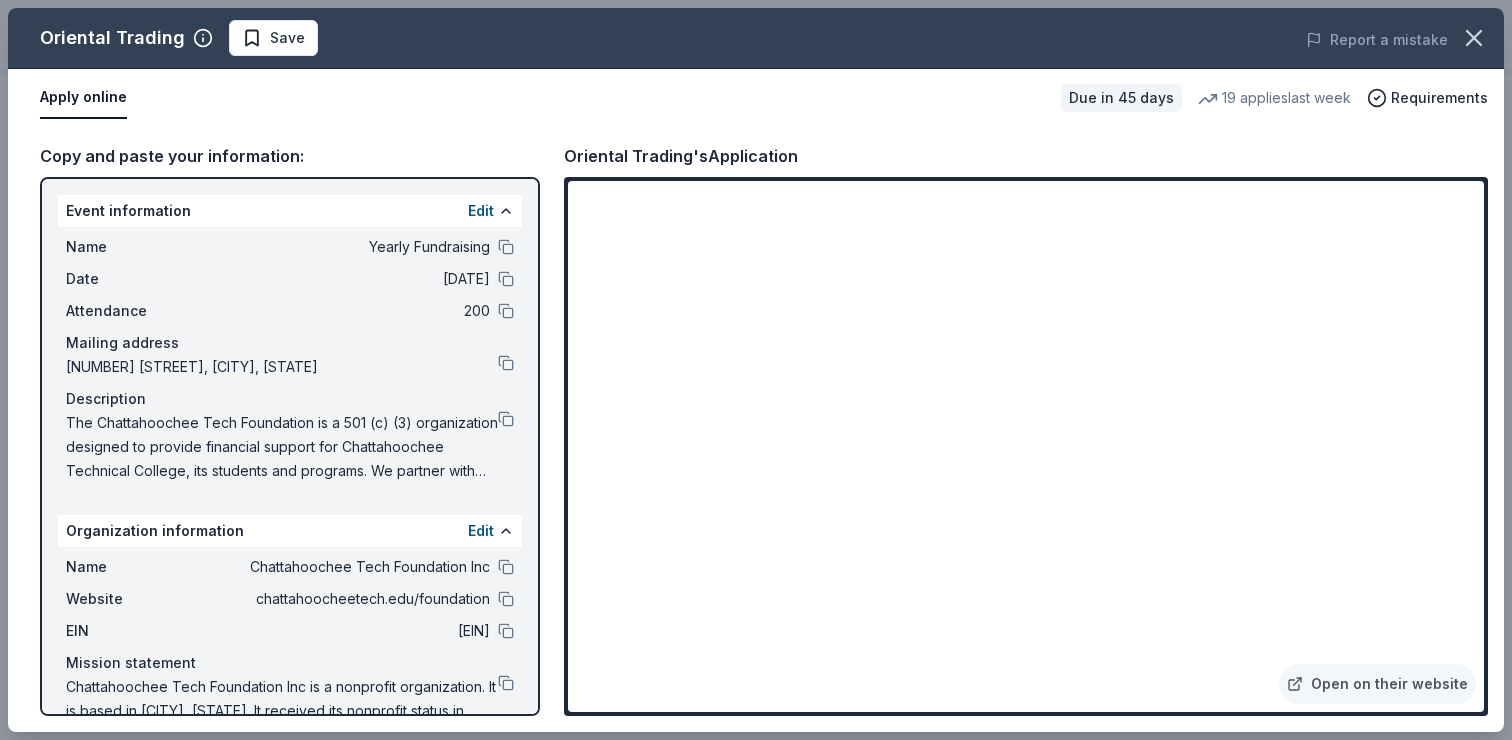 scroll, scrollTop: 33, scrollLeft: 0, axis: vertical 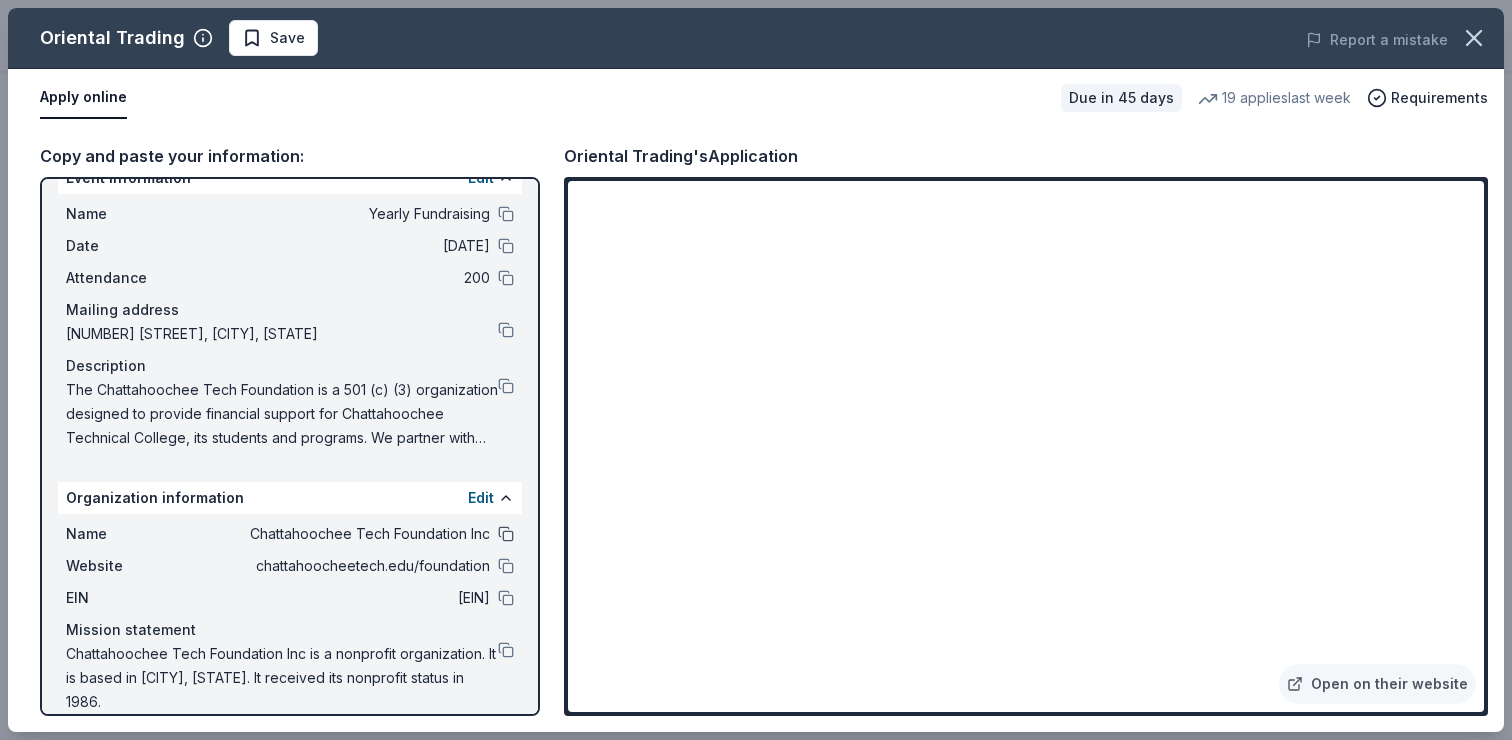 click at bounding box center (506, 534) 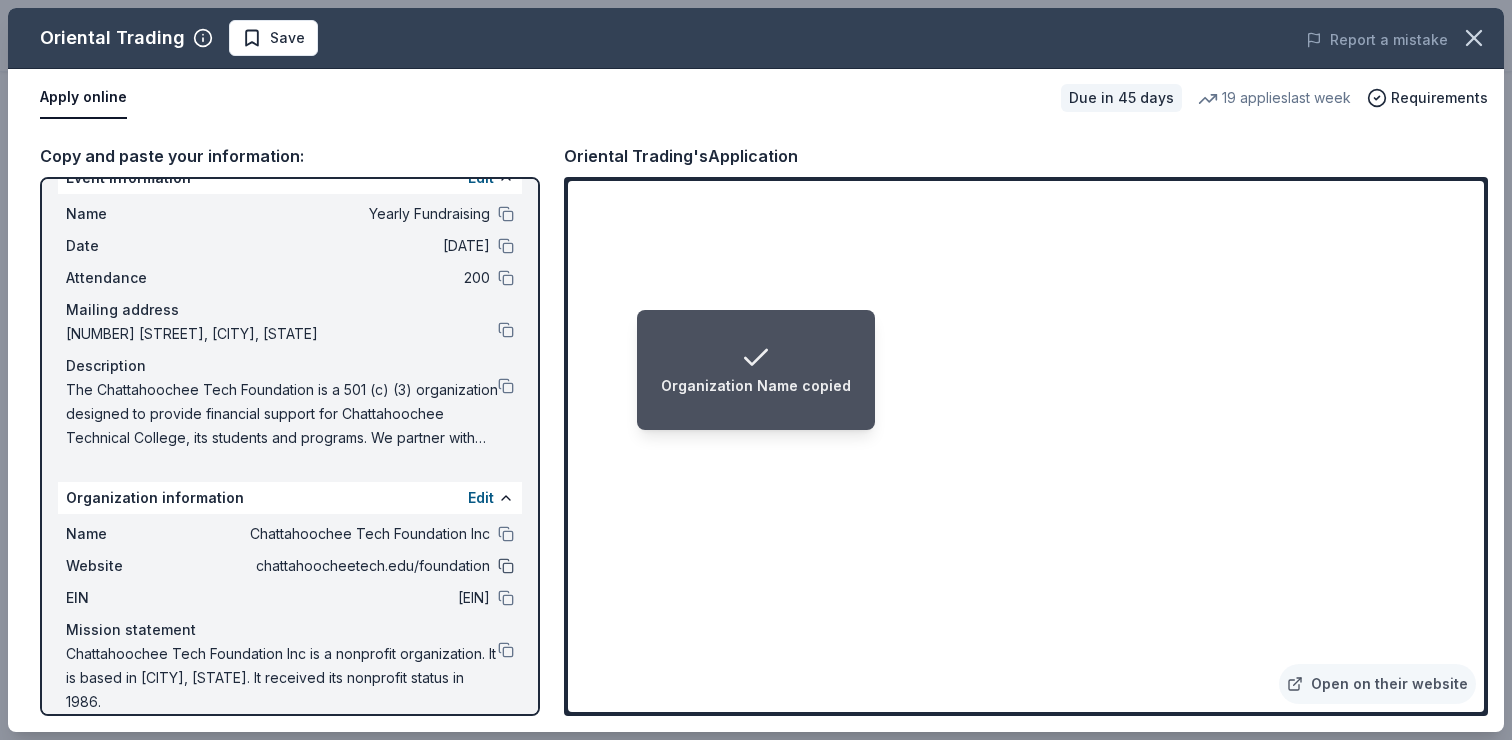 click at bounding box center [506, 566] 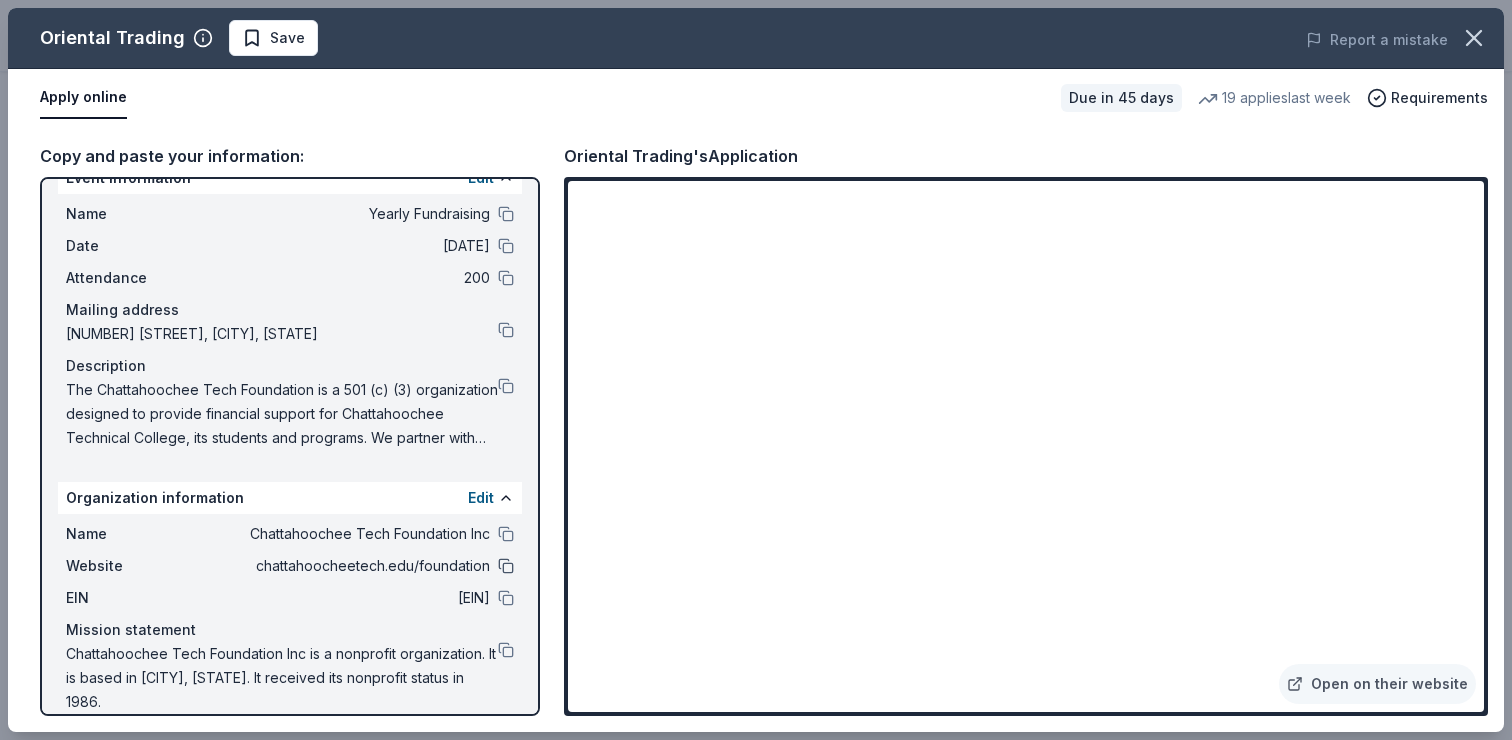 click at bounding box center [506, 566] 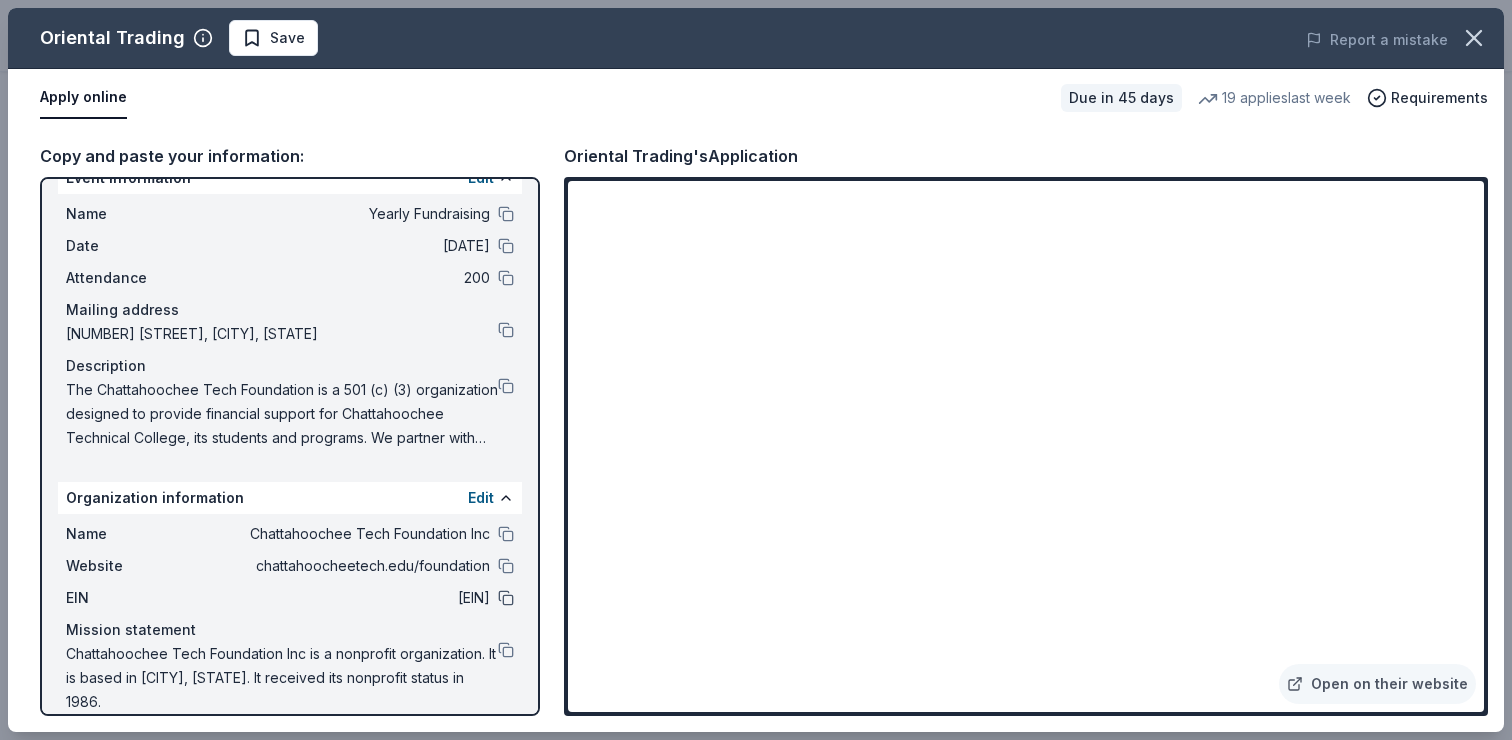 click at bounding box center (506, 598) 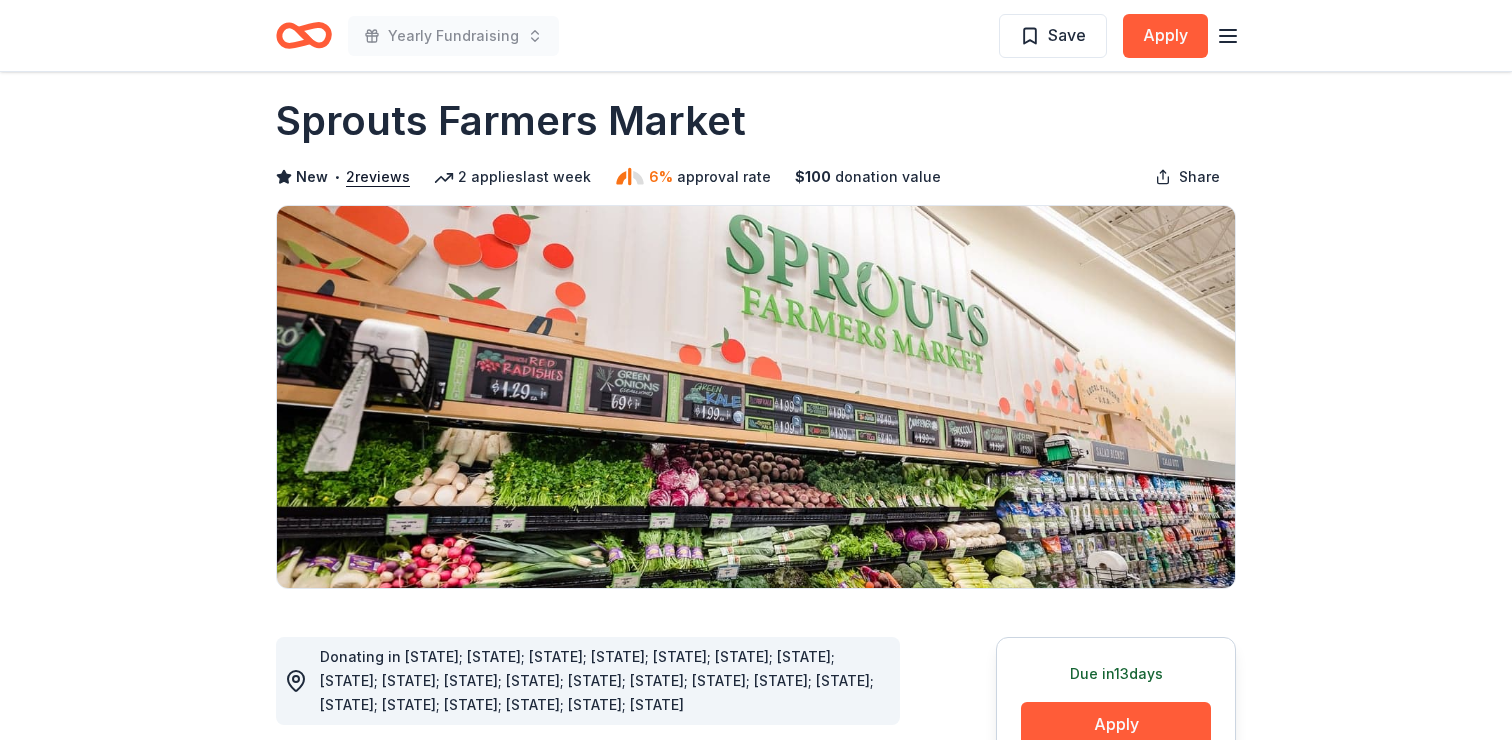 scroll, scrollTop: 0, scrollLeft: 0, axis: both 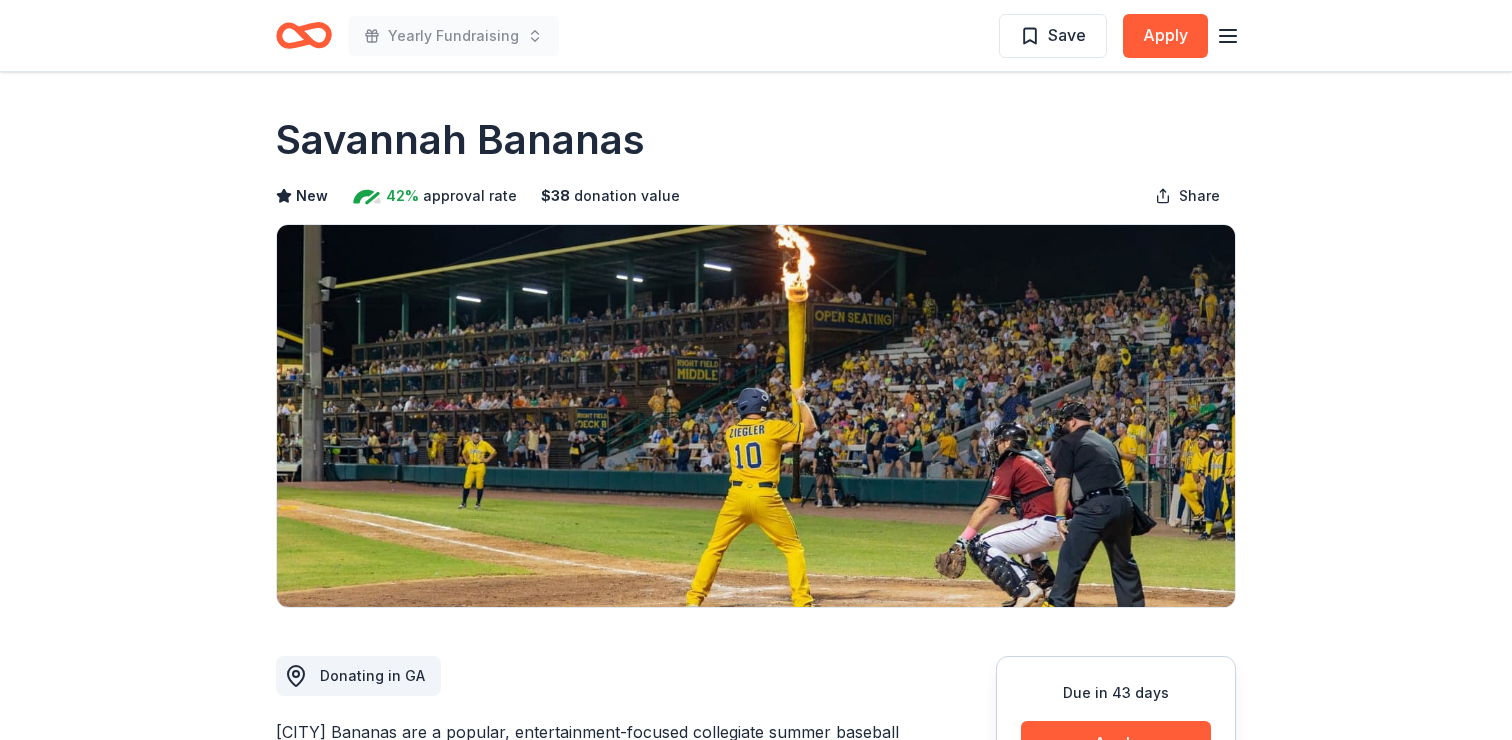 click 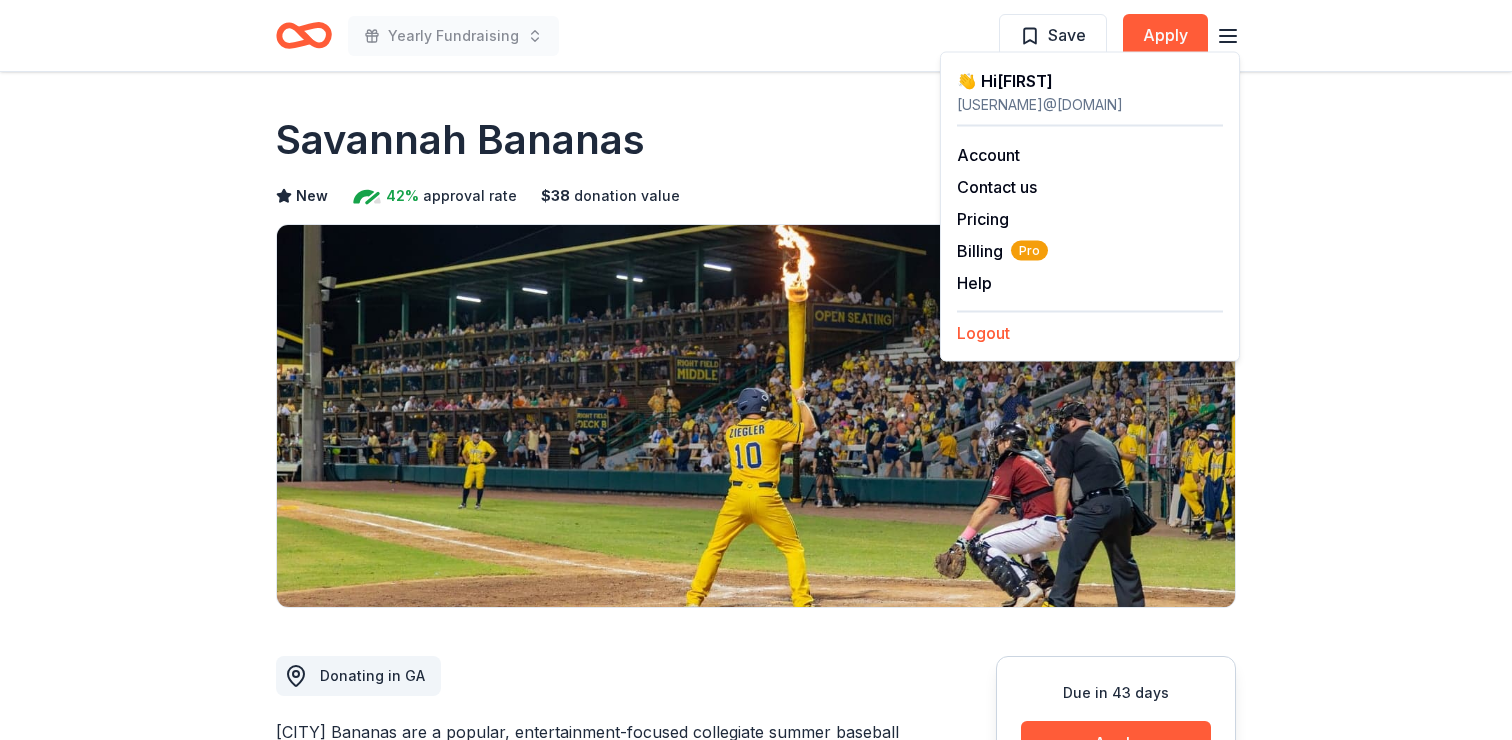 click on "Logout" at bounding box center [983, 333] 